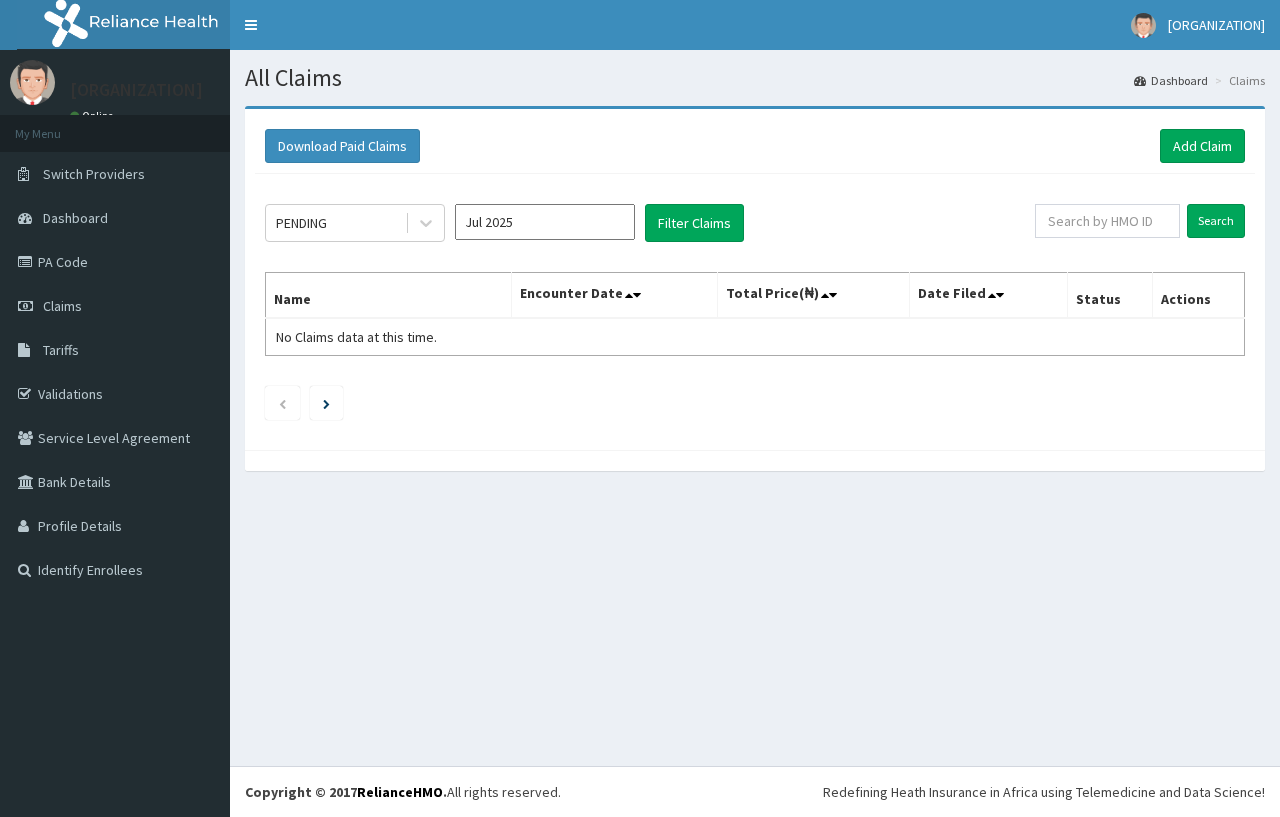 scroll, scrollTop: 0, scrollLeft: 0, axis: both 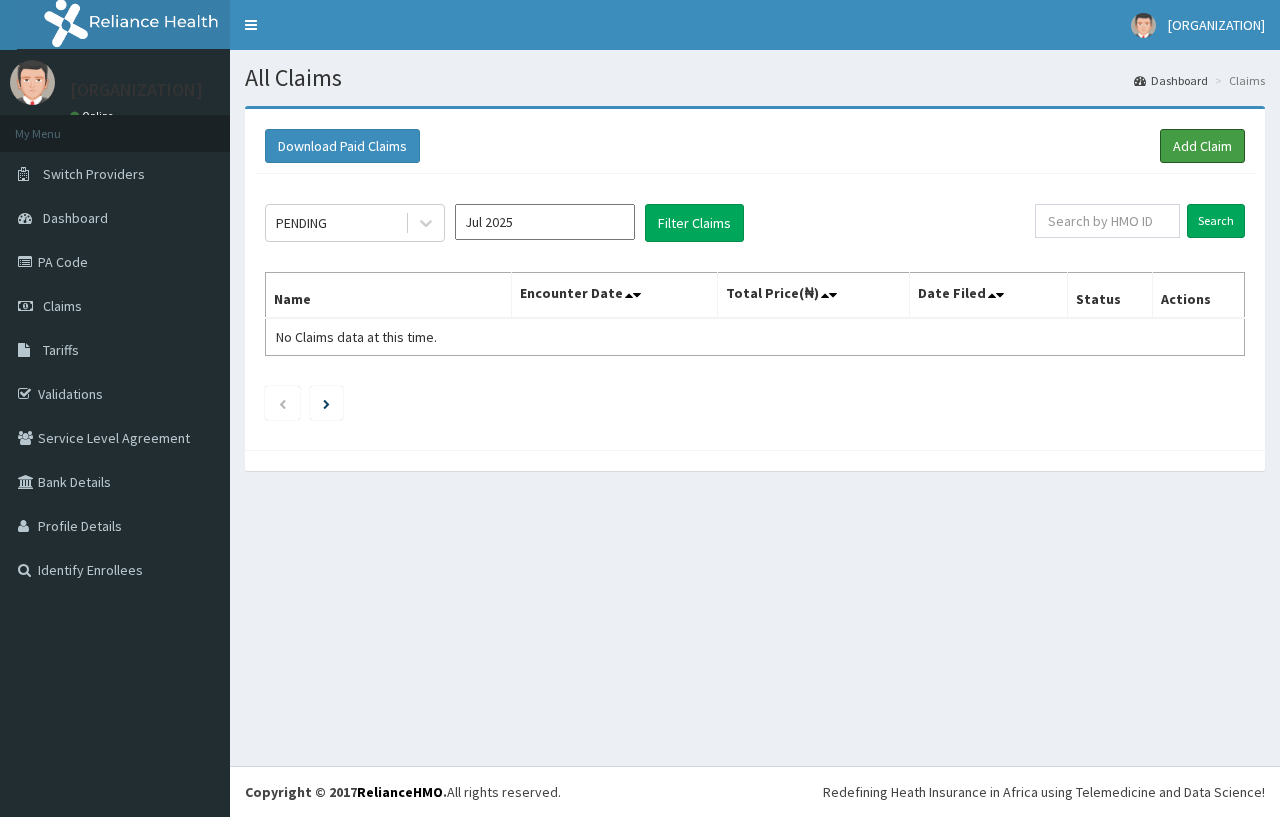 click on "Add Claim" at bounding box center (1202, 146) 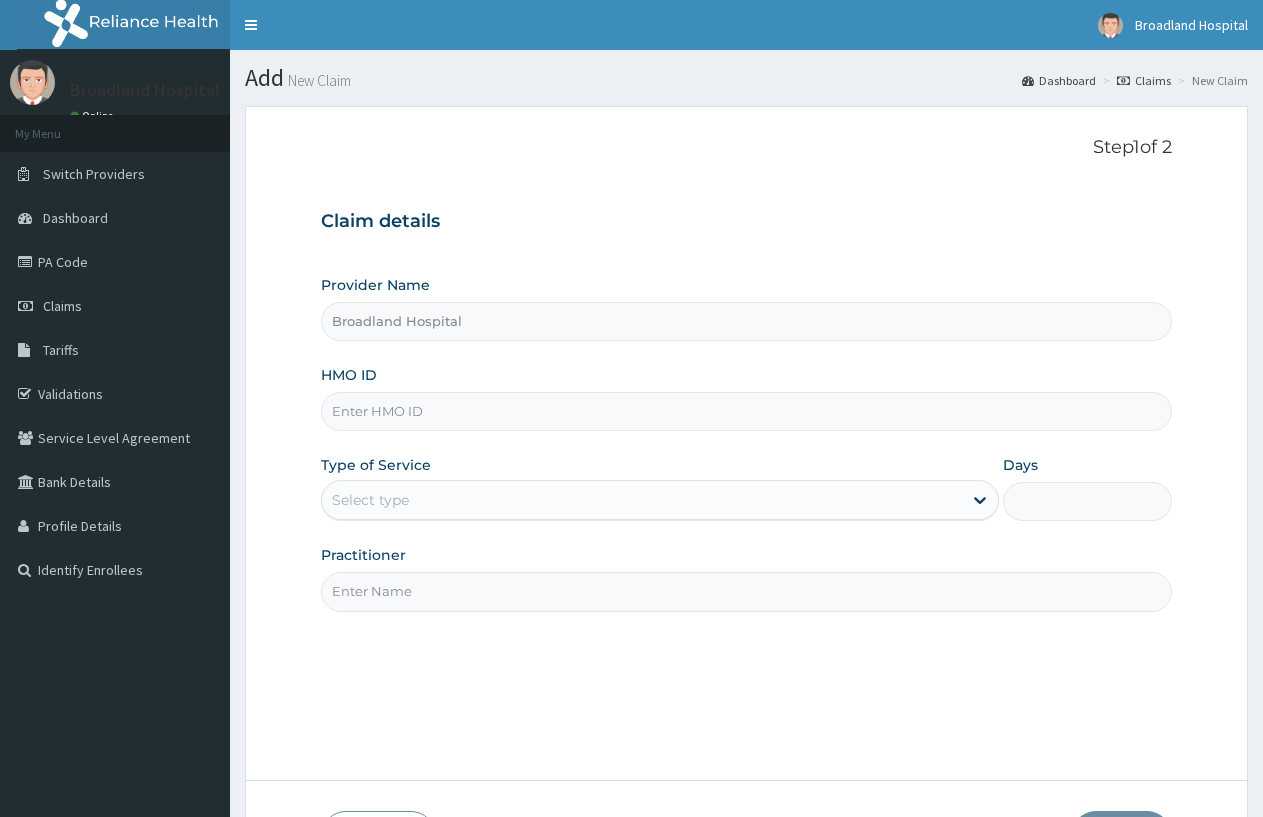 scroll, scrollTop: 0, scrollLeft: 0, axis: both 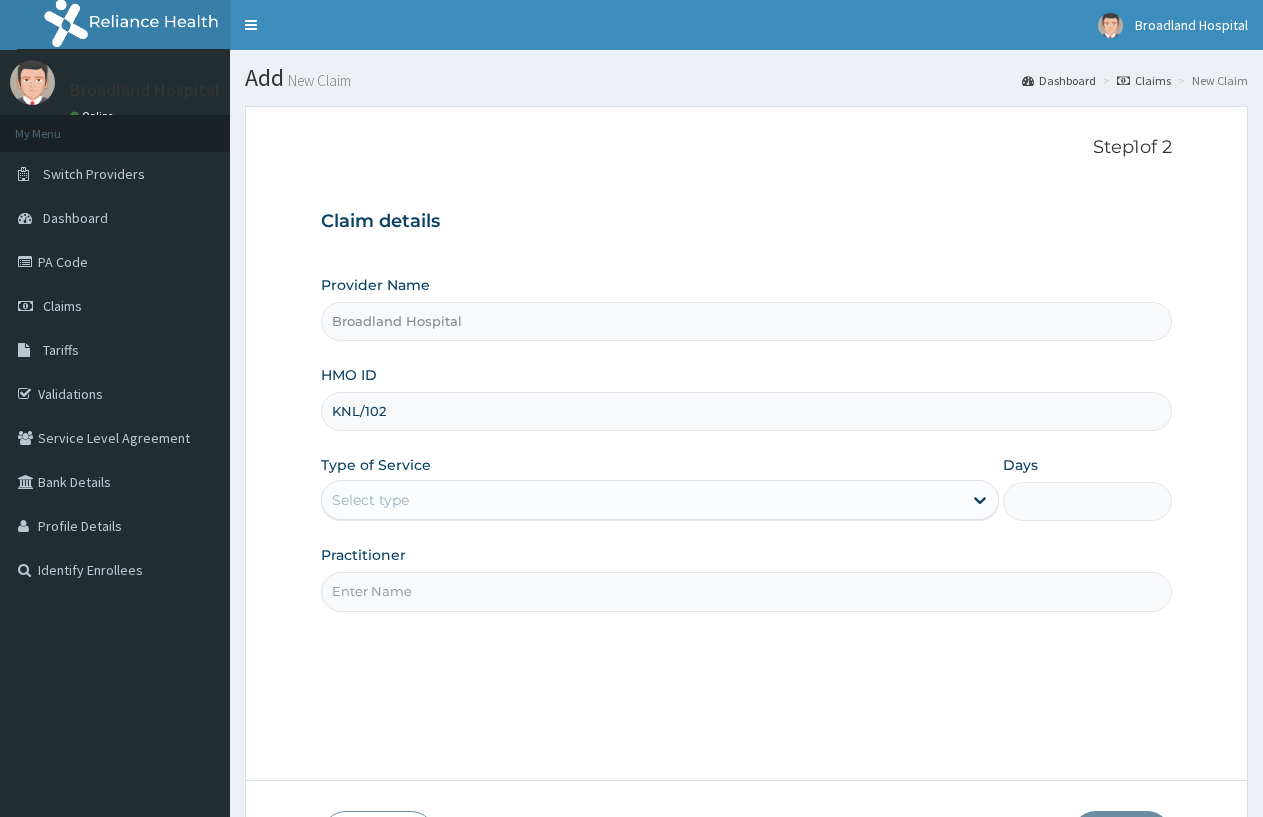 type on "KNL/10295/C" 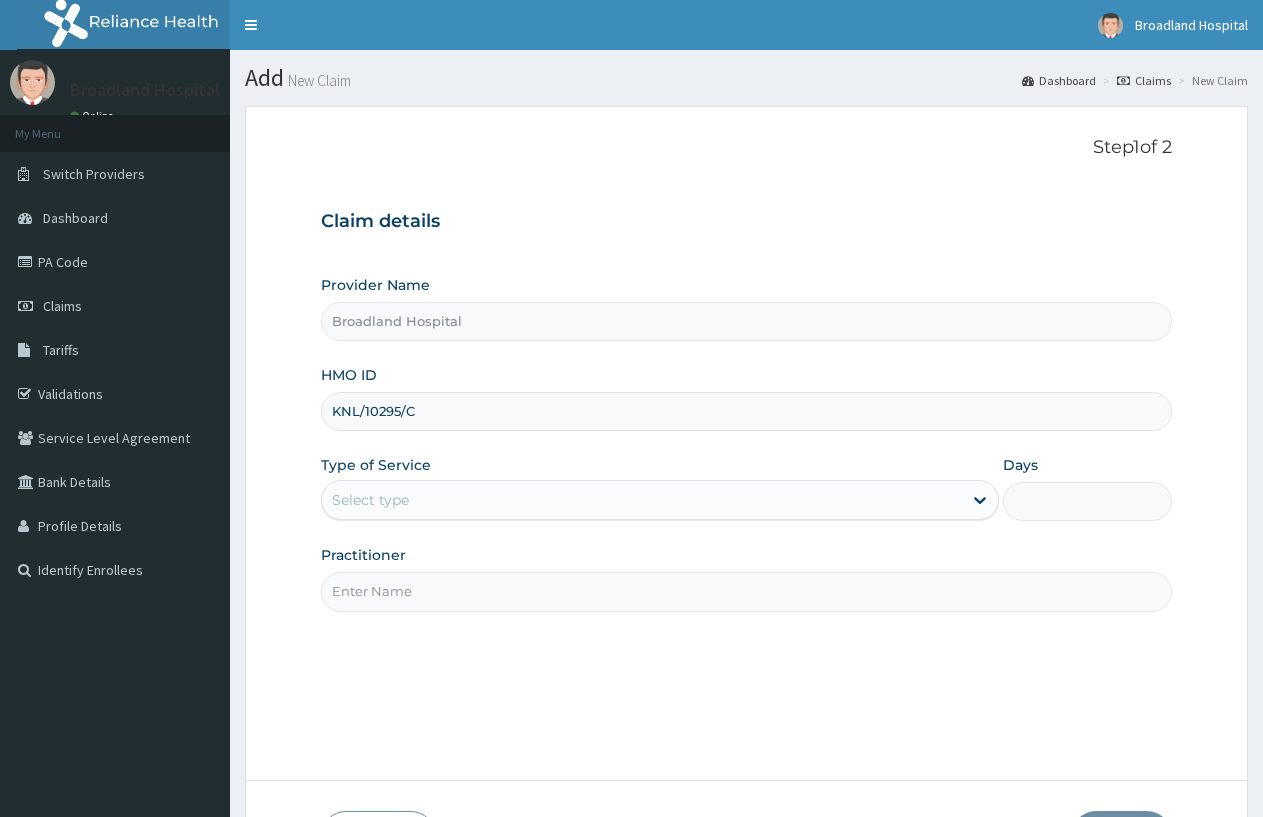click on "Select type" at bounding box center [370, 500] 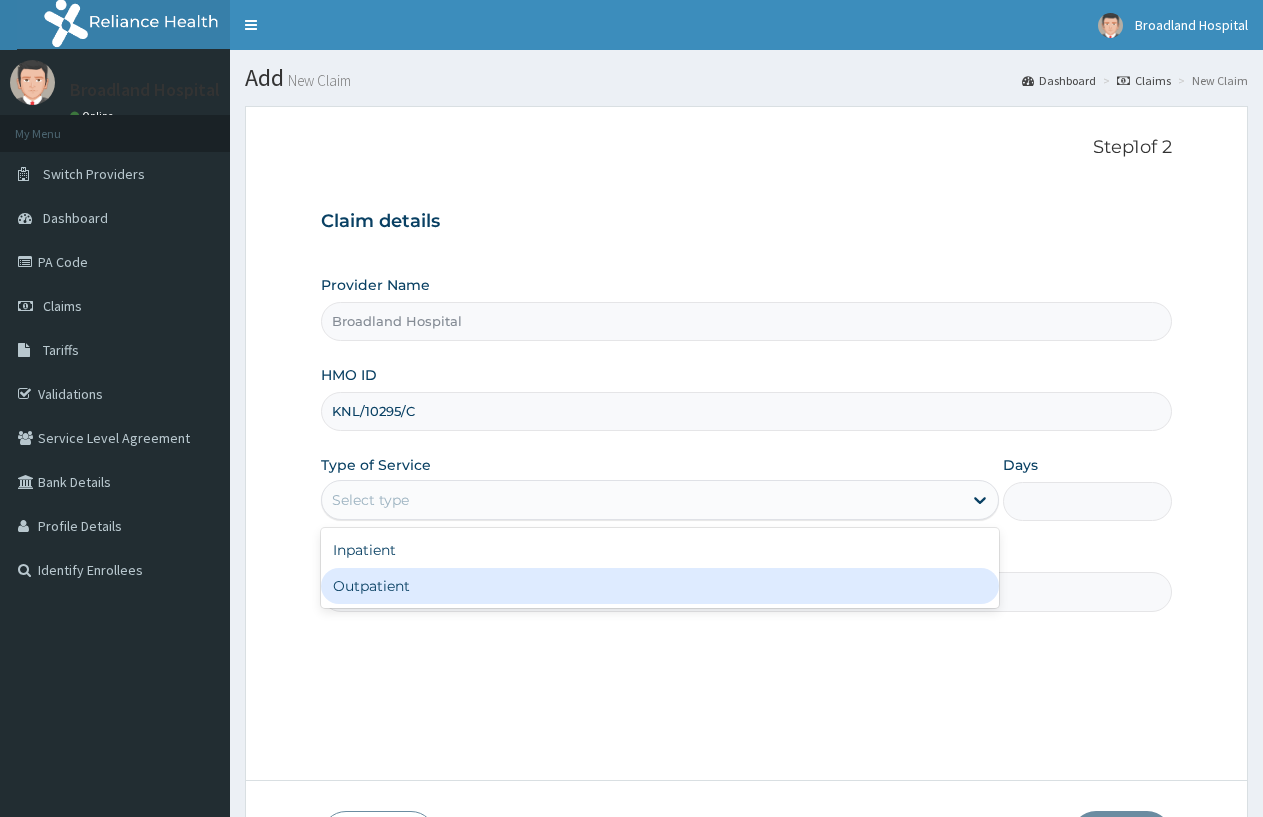 click on "Outpatient" at bounding box center [659, 586] 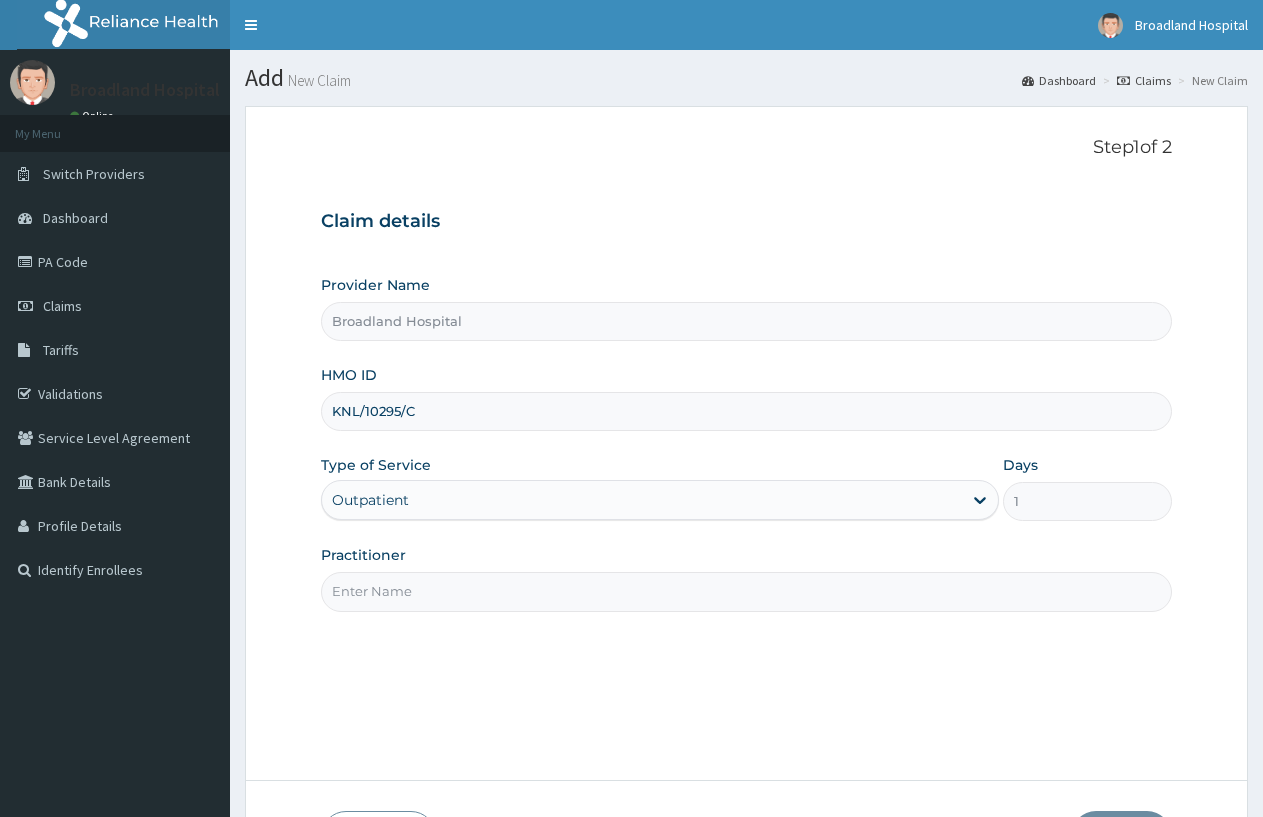 click on "Practitioner" at bounding box center (746, 591) 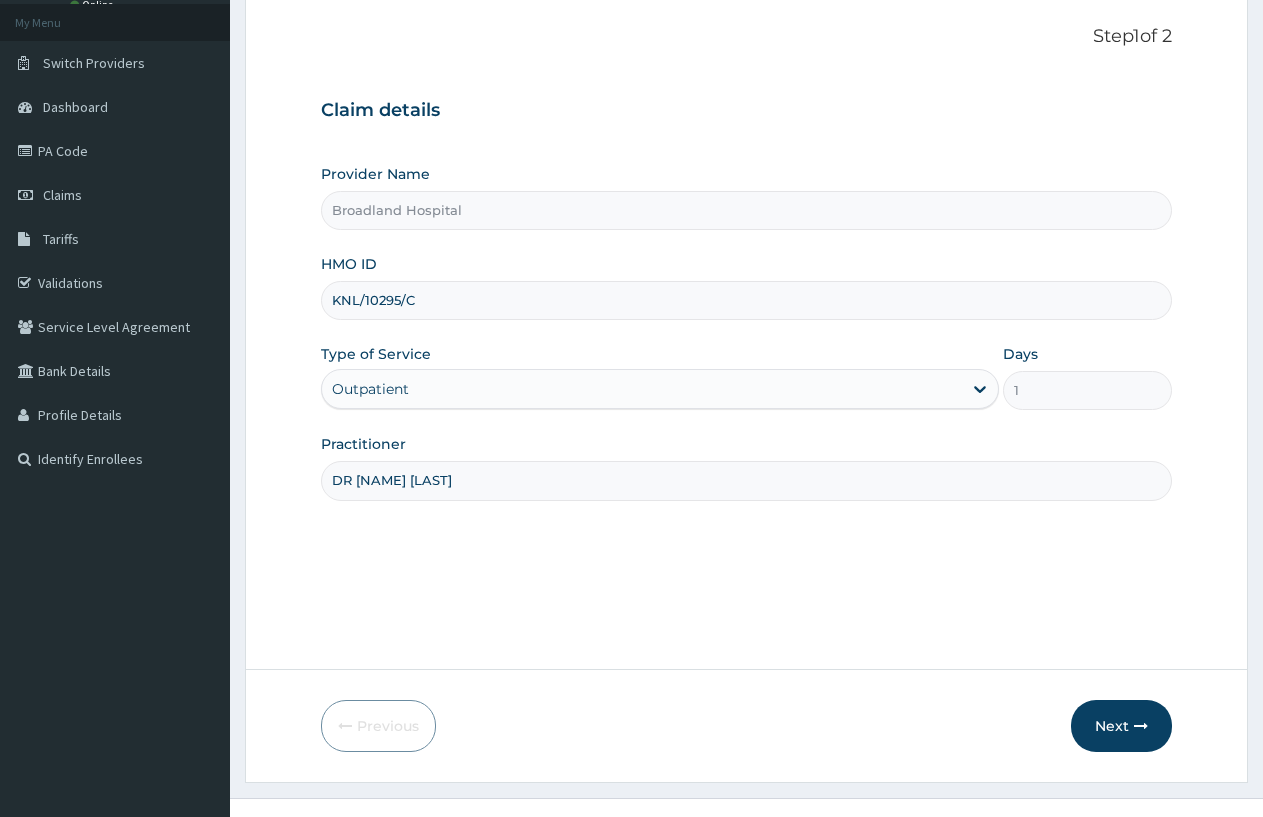 scroll, scrollTop: 143, scrollLeft: 0, axis: vertical 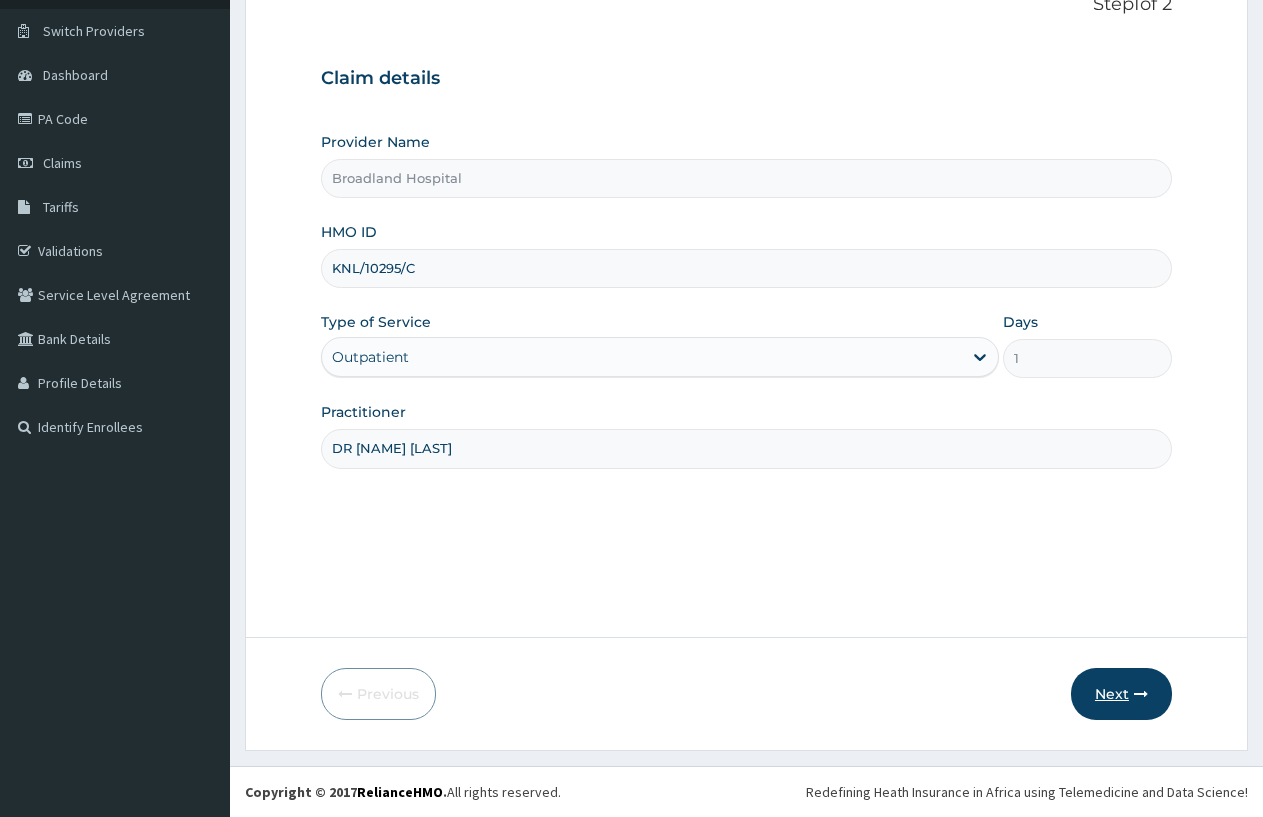 click on "Next" at bounding box center (1121, 694) 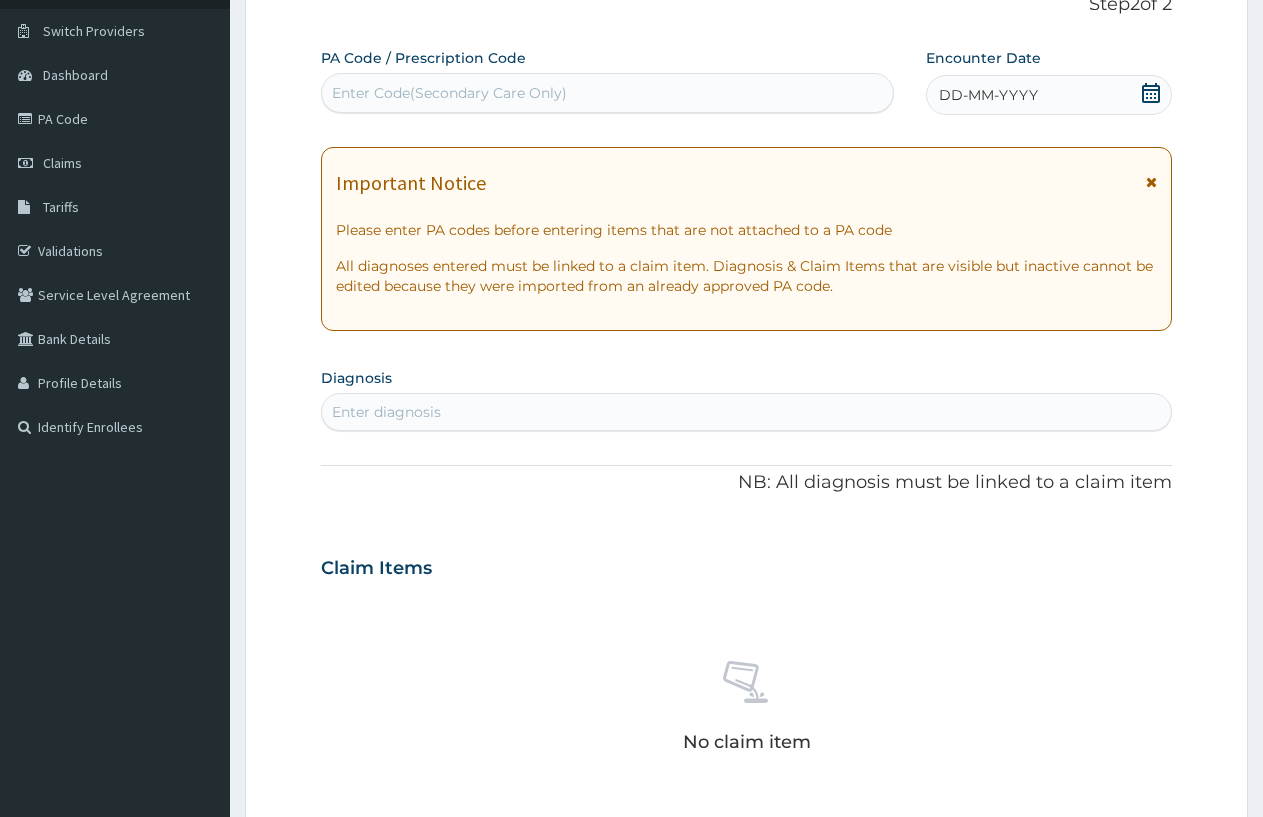 click on "DD-MM-YYYY" at bounding box center [1049, 95] 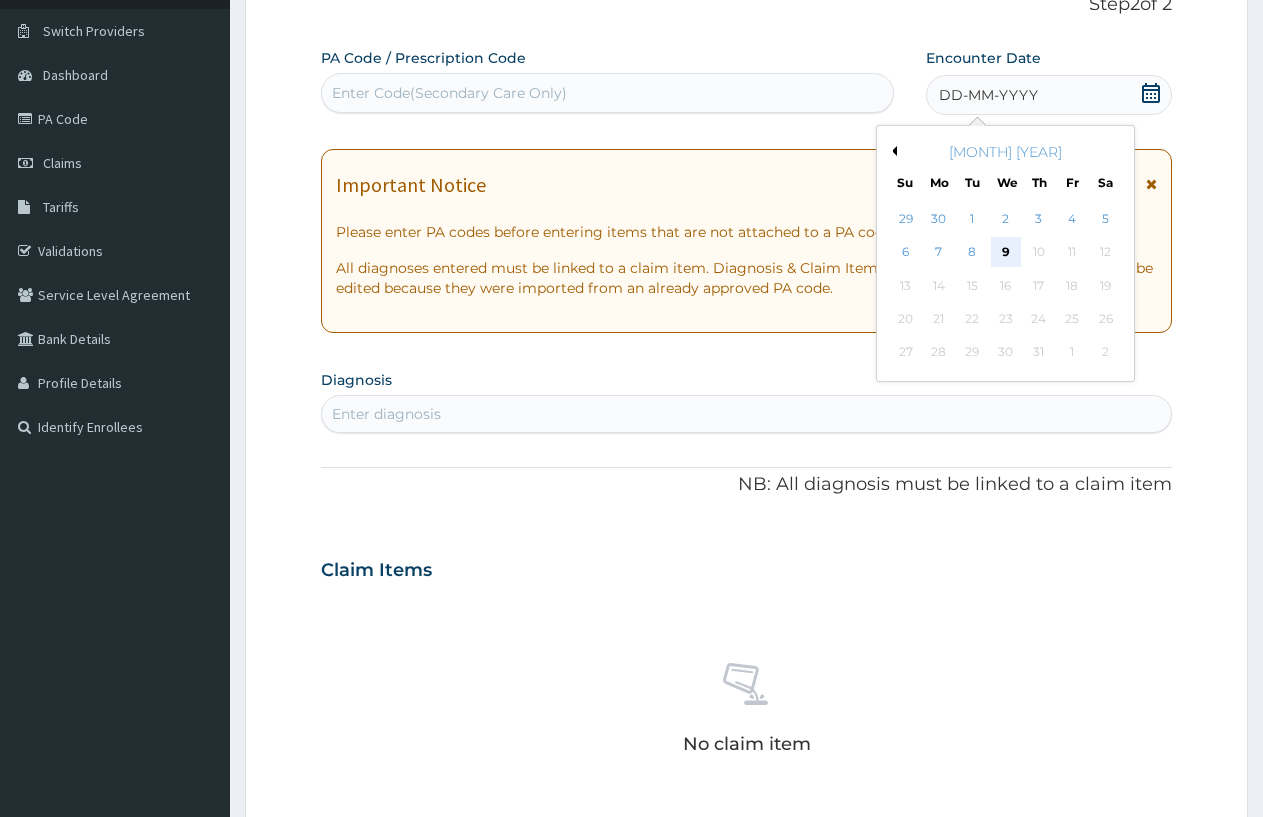 click on "9" at bounding box center [1006, 253] 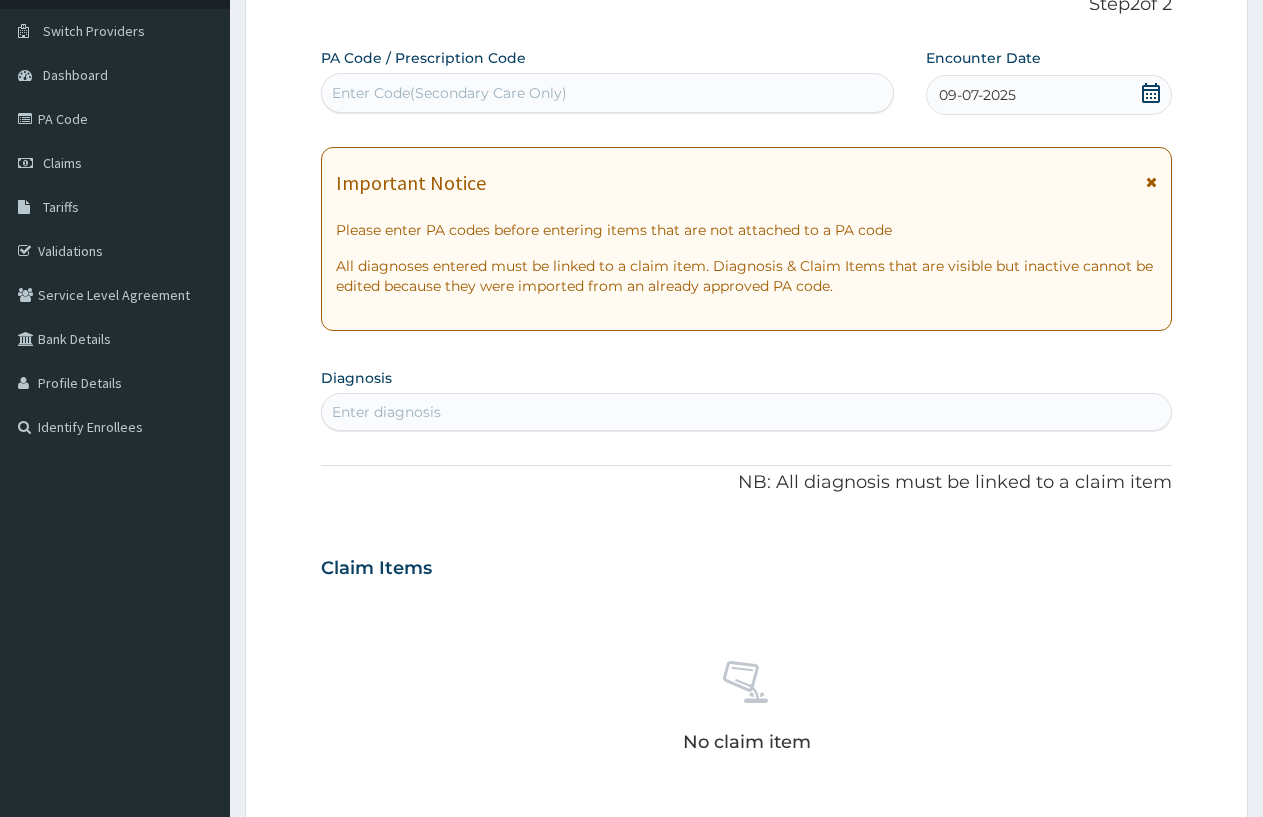click on "Enter diagnosis" at bounding box center [746, 412] 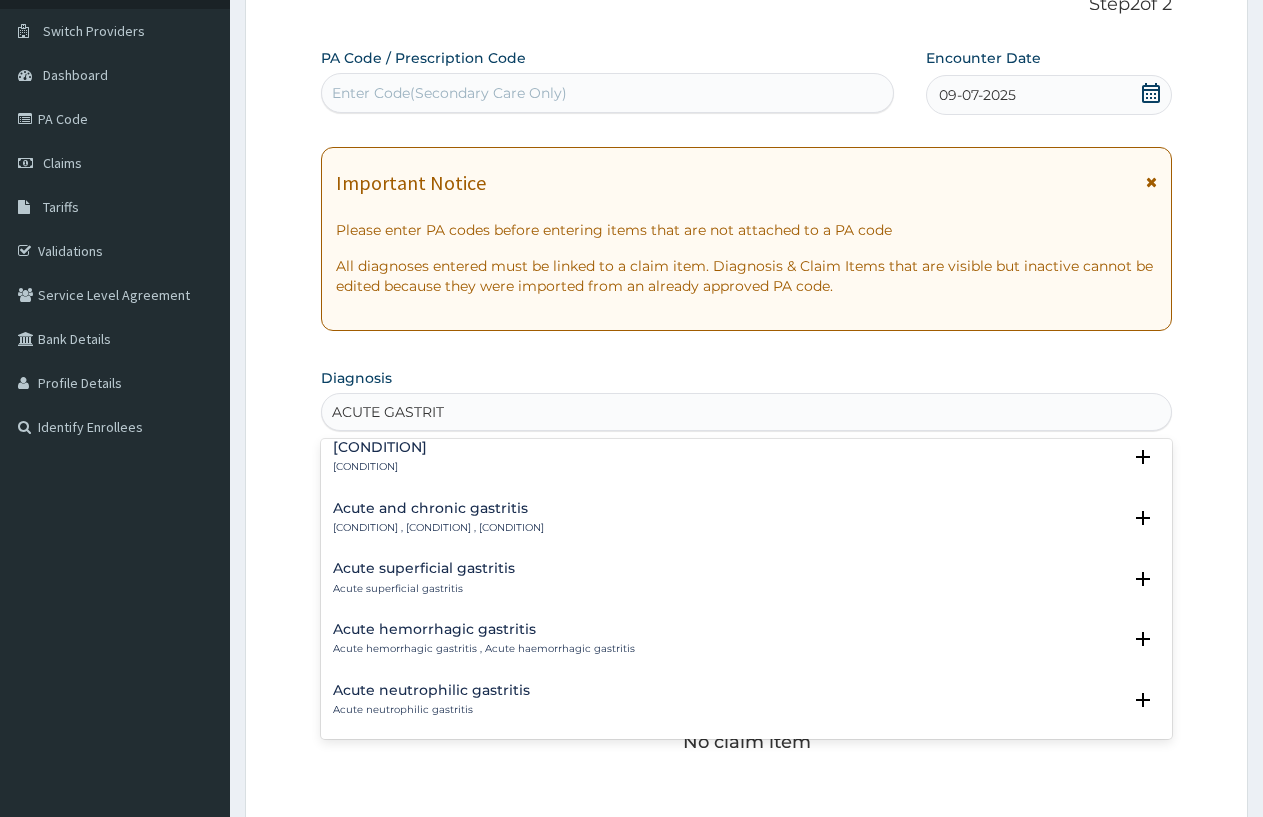 scroll, scrollTop: 0, scrollLeft: 0, axis: both 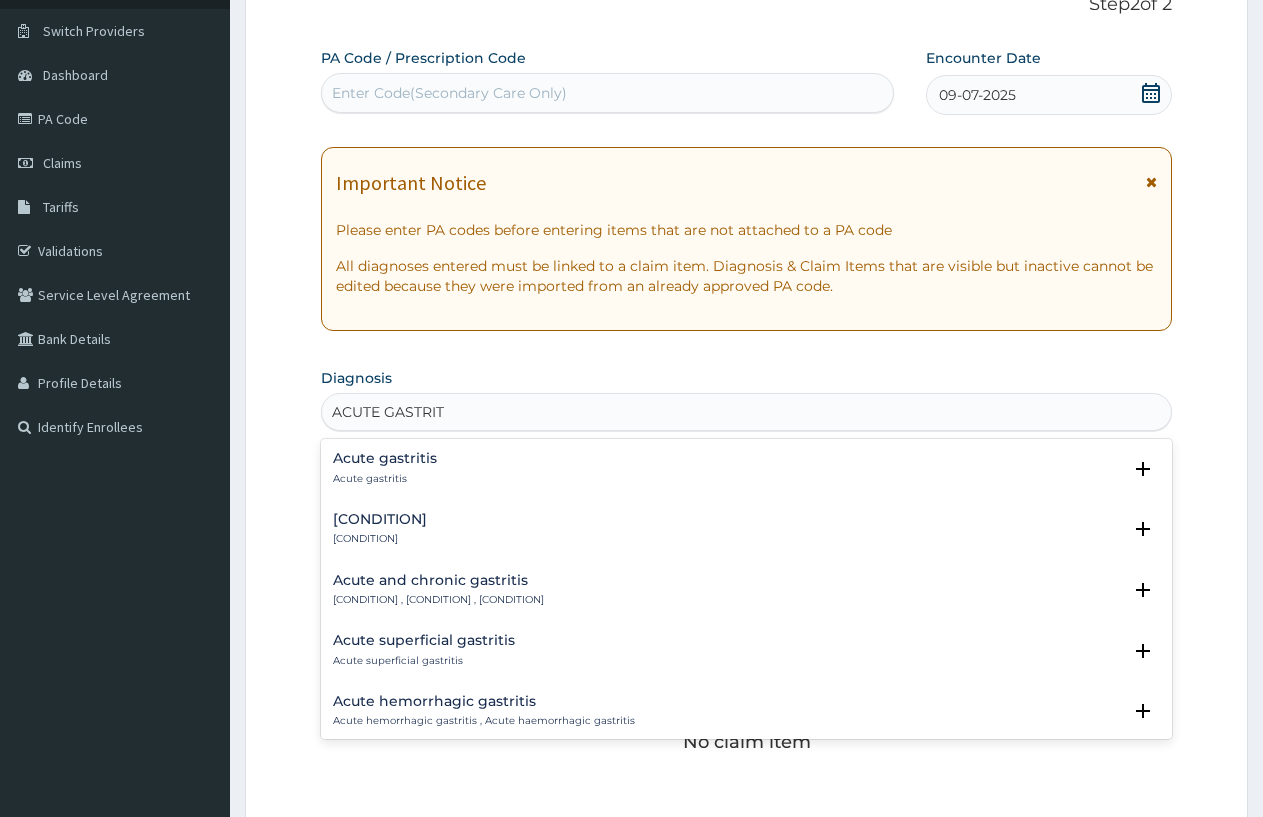 click on "Acute gastritis" at bounding box center [385, 458] 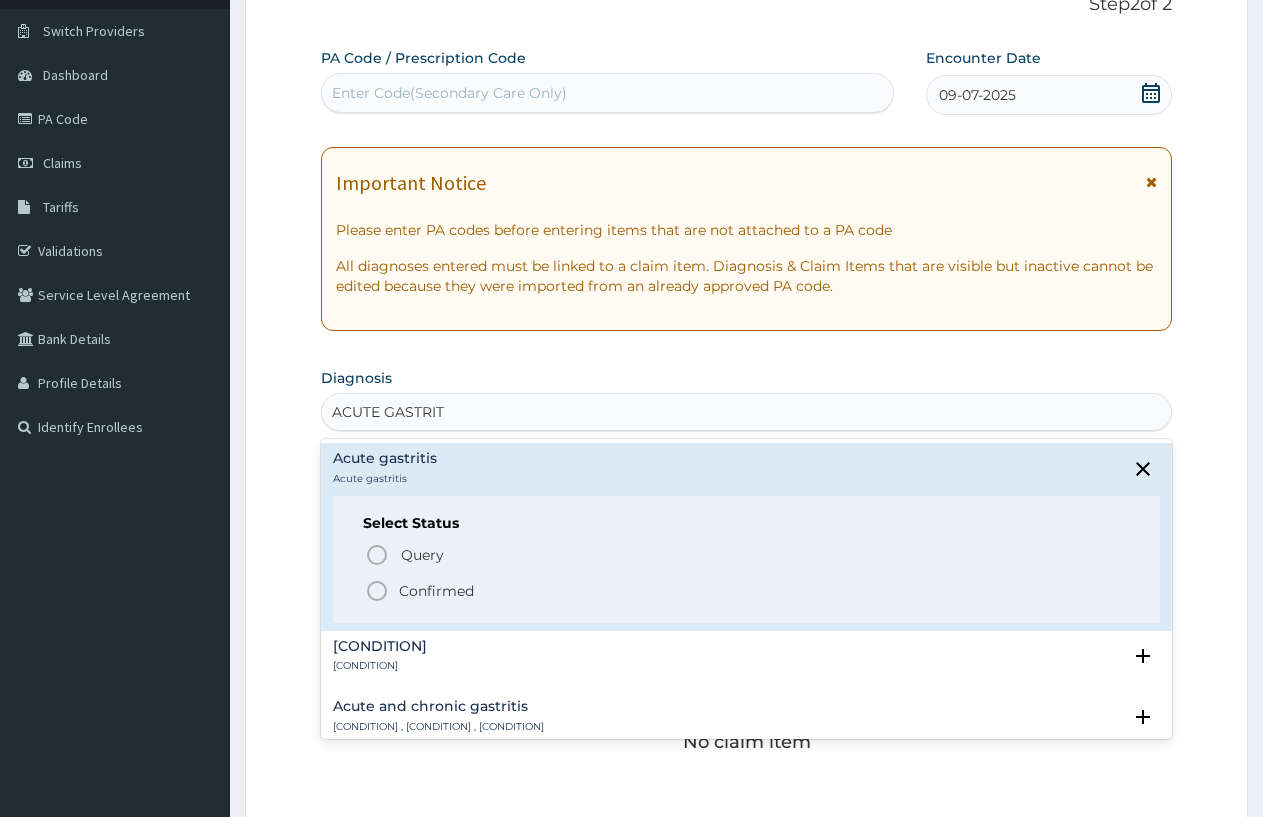 click at bounding box center (377, 591) 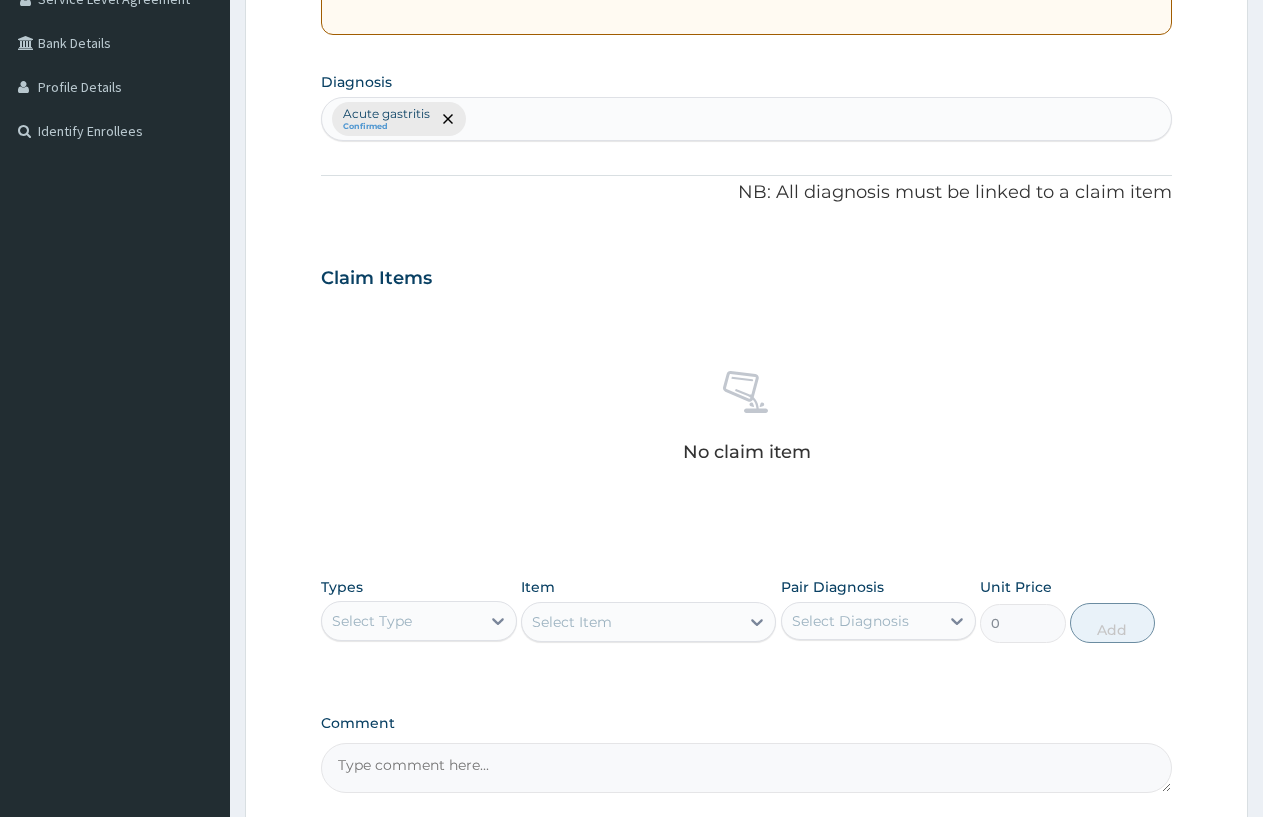 scroll, scrollTop: 343, scrollLeft: 0, axis: vertical 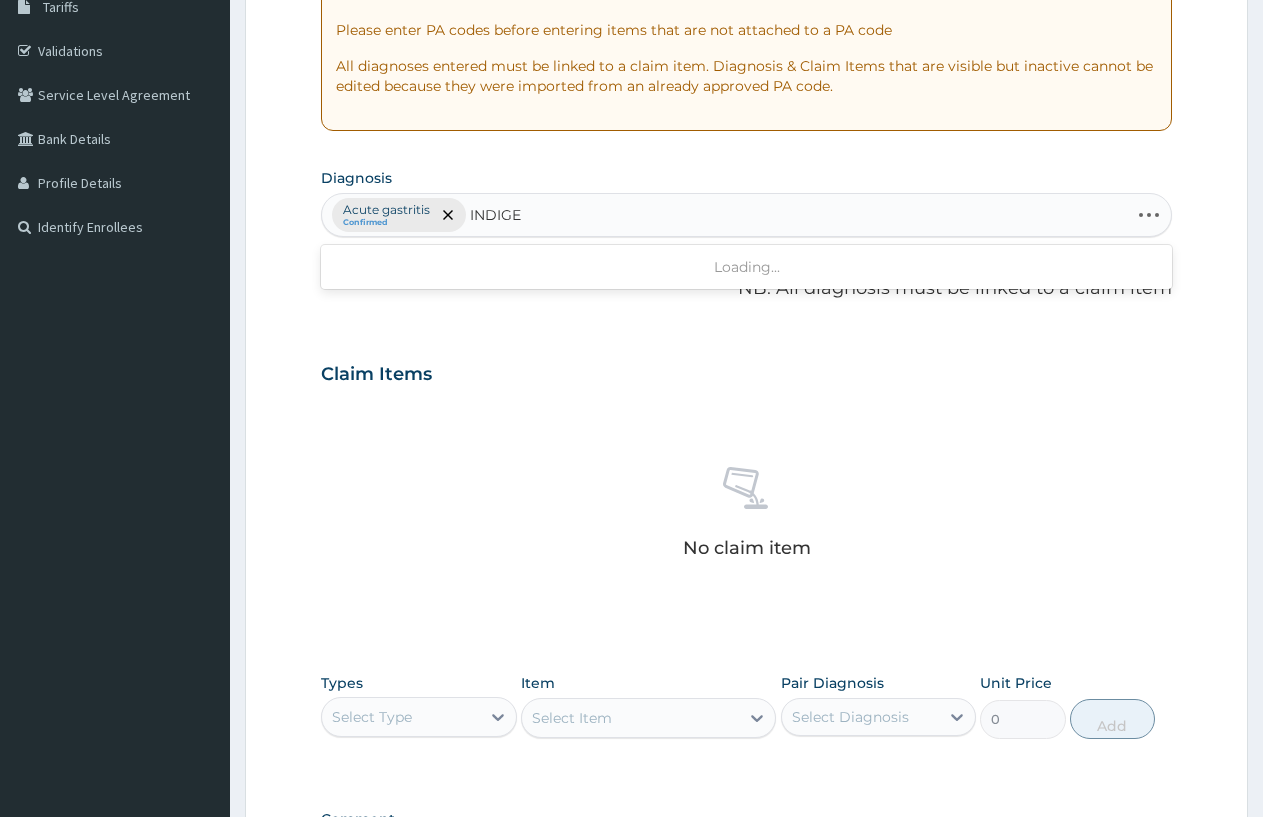 type on "INDIGES" 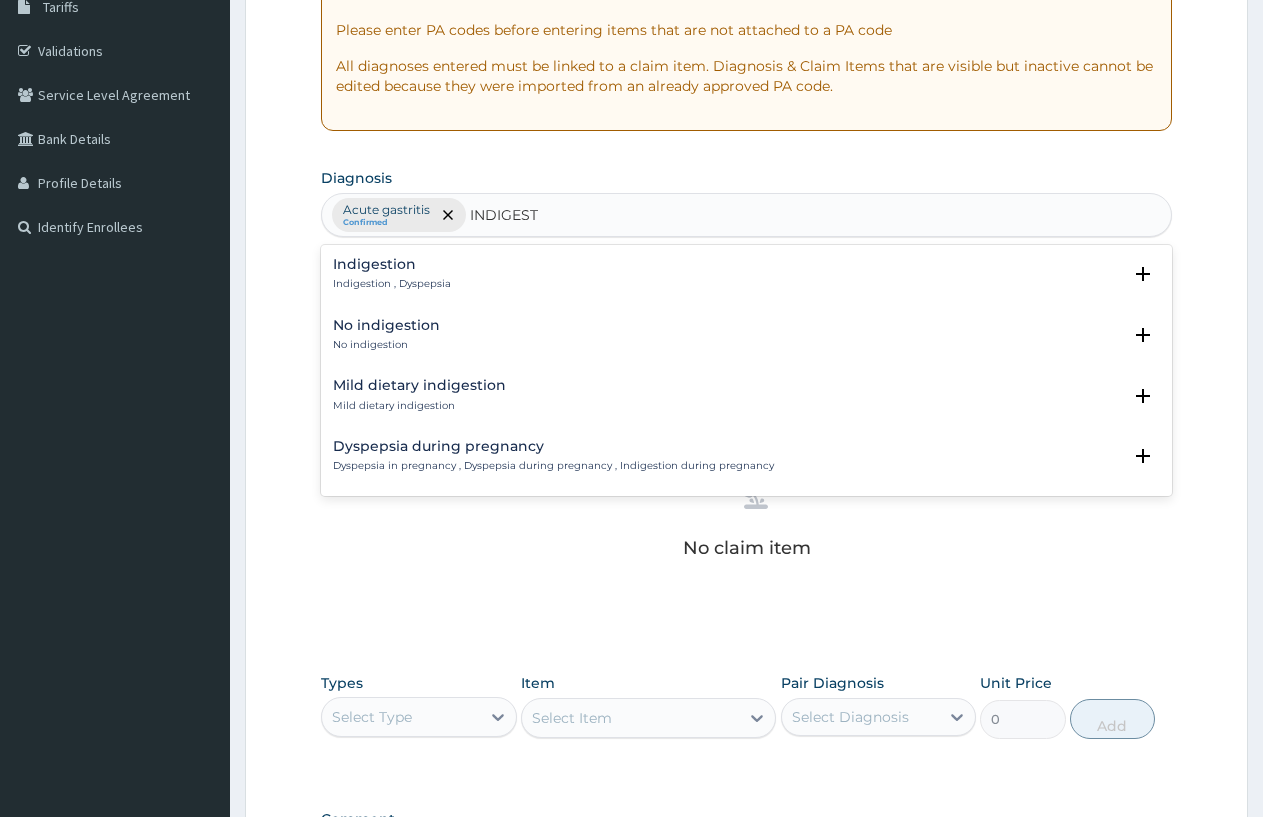 click on "Indigestion Indigestion , Dyspepsia" at bounding box center [746, 274] 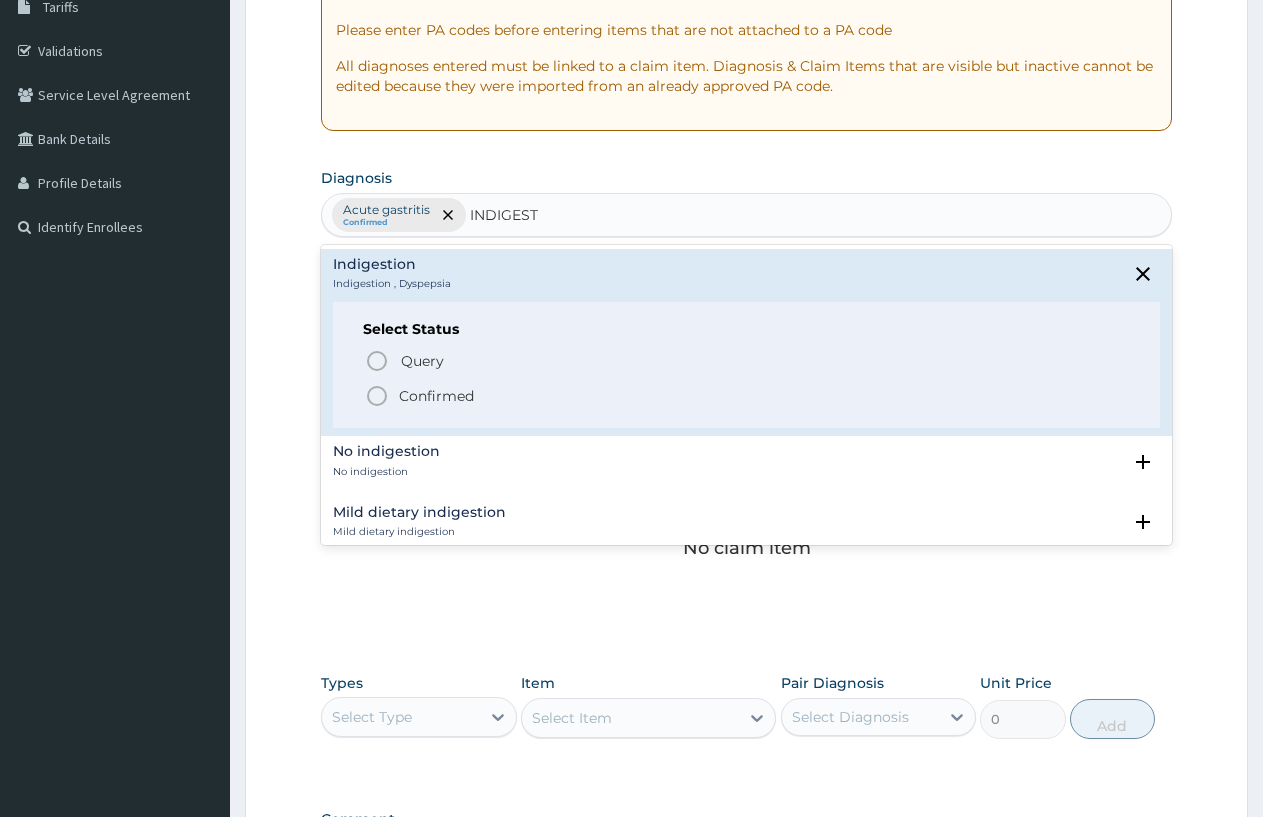 click at bounding box center (377, 396) 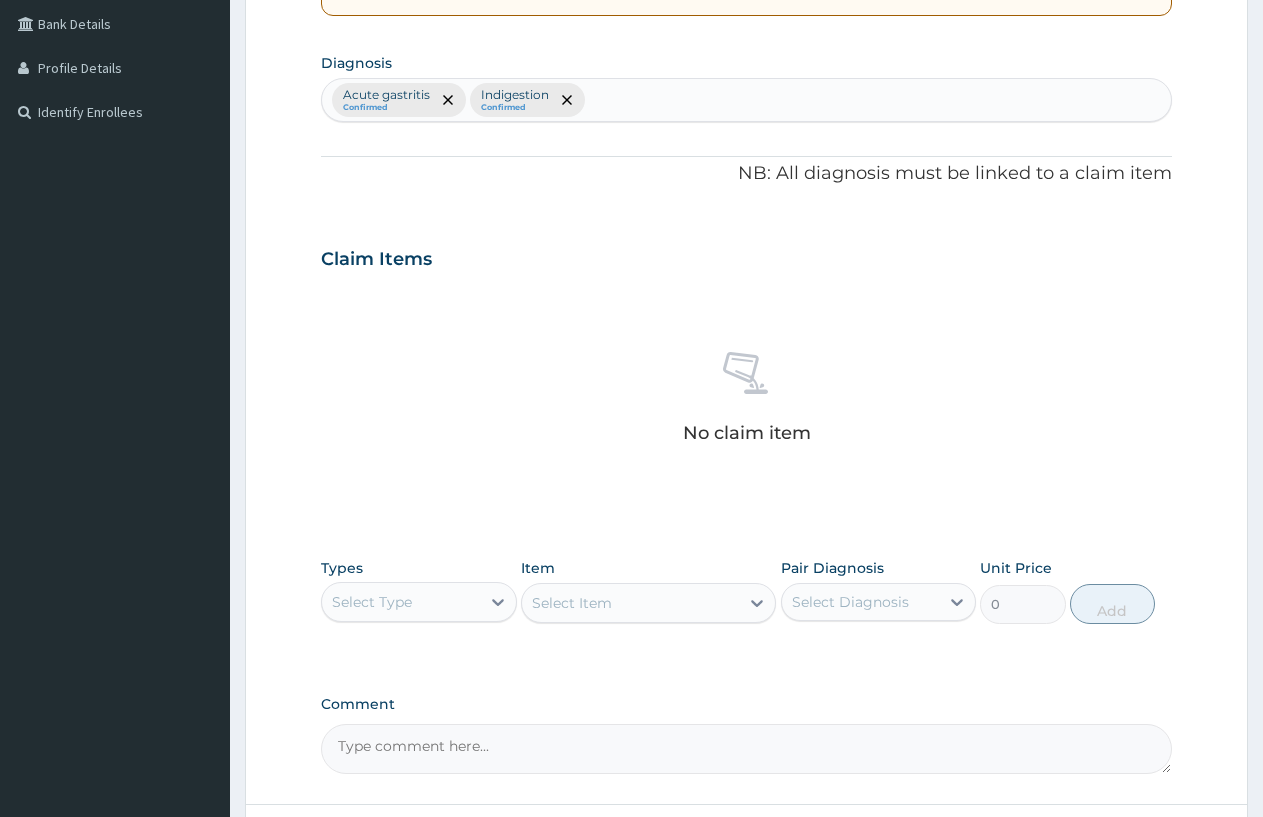 scroll, scrollTop: 543, scrollLeft: 0, axis: vertical 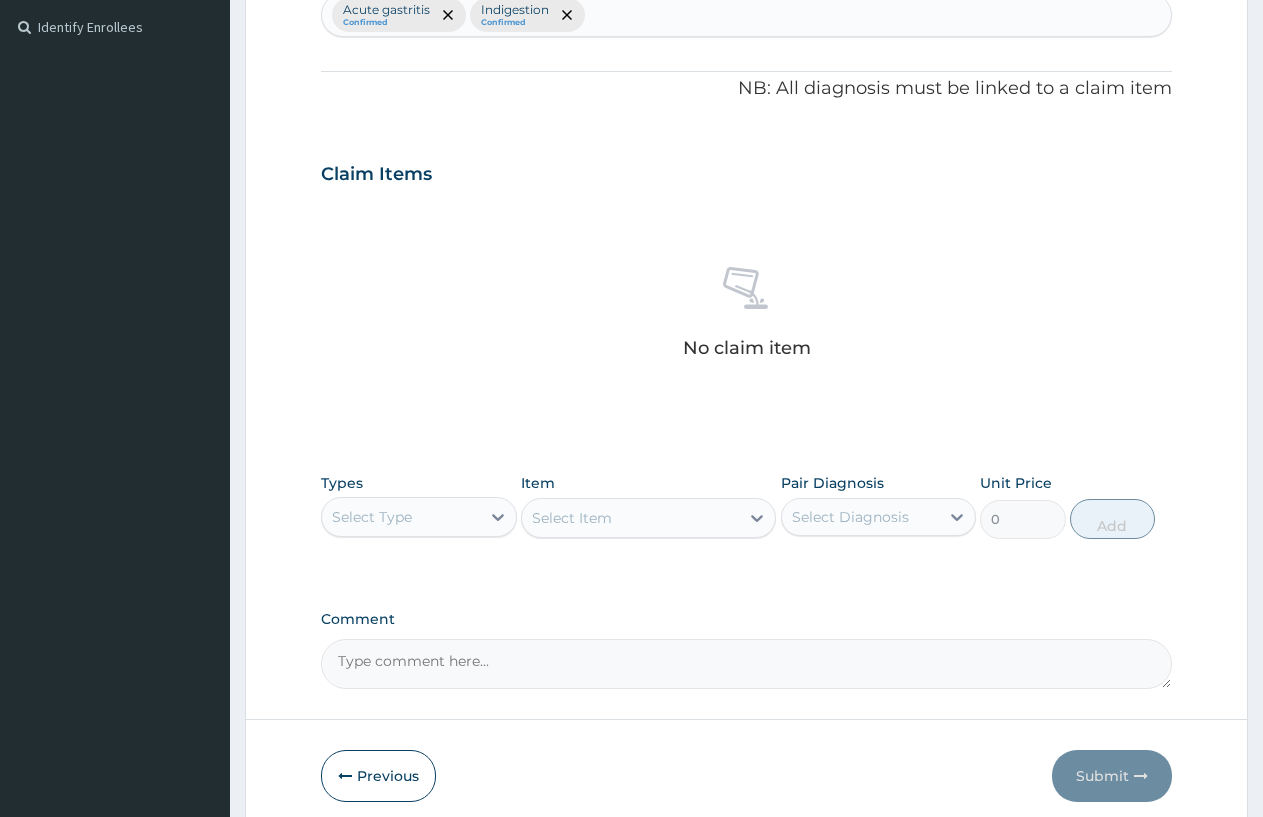 click on "Select Type" at bounding box center (401, 517) 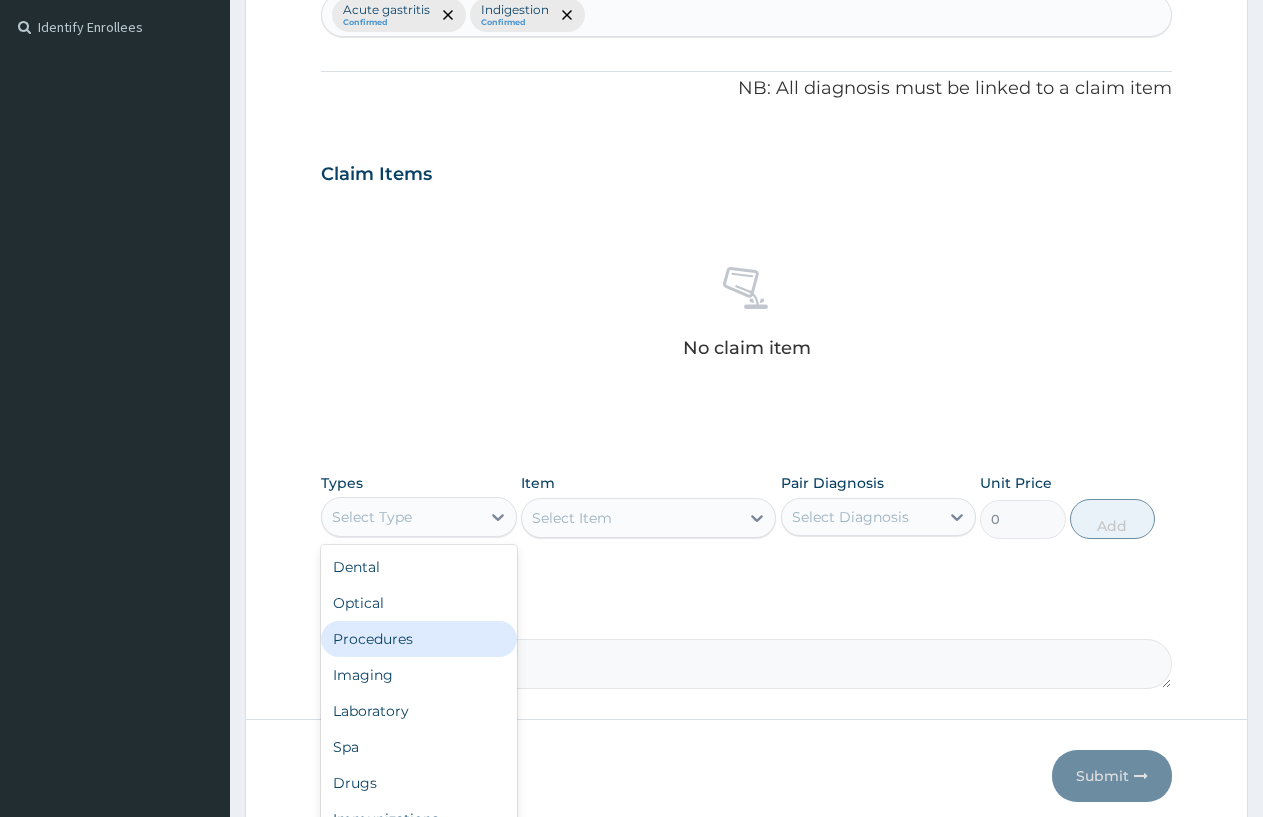 click on "Procedures" at bounding box center (419, 639) 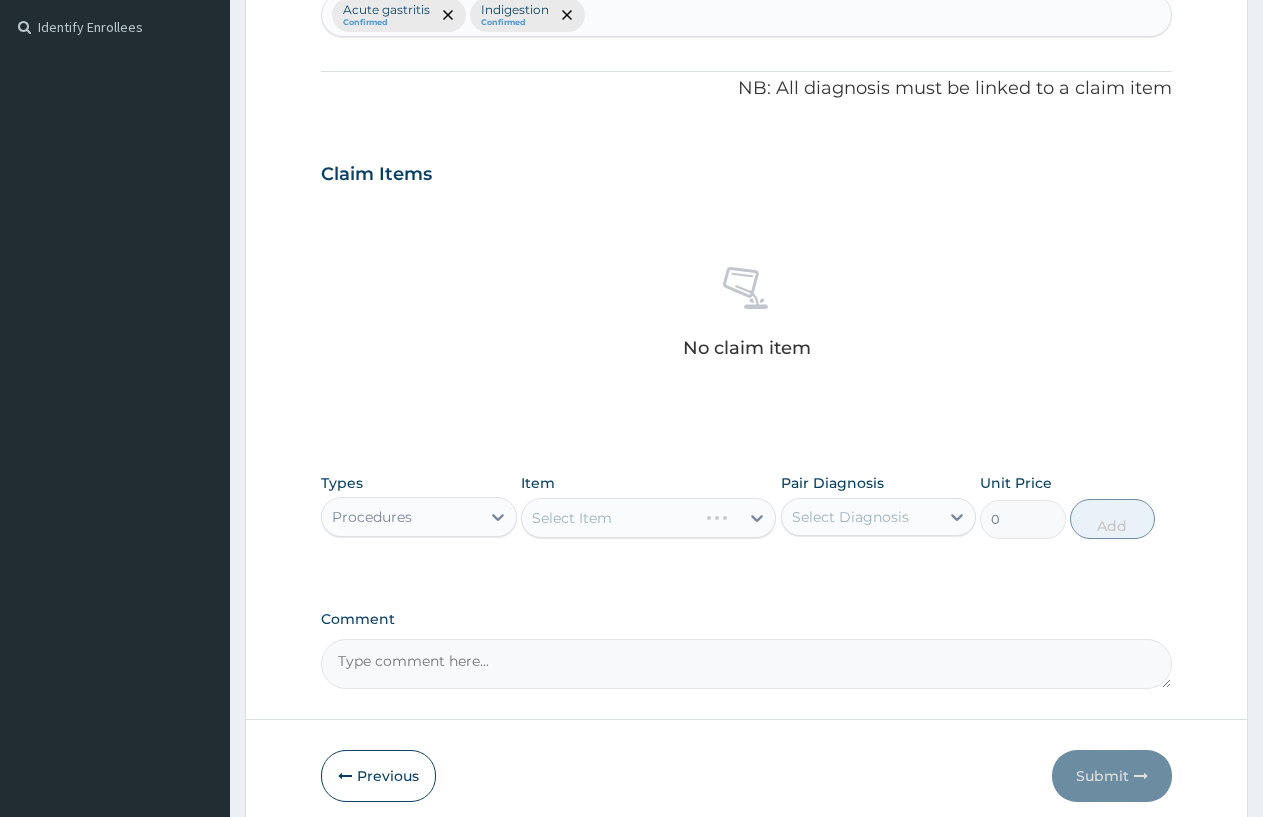 scroll, scrollTop: 625, scrollLeft: 0, axis: vertical 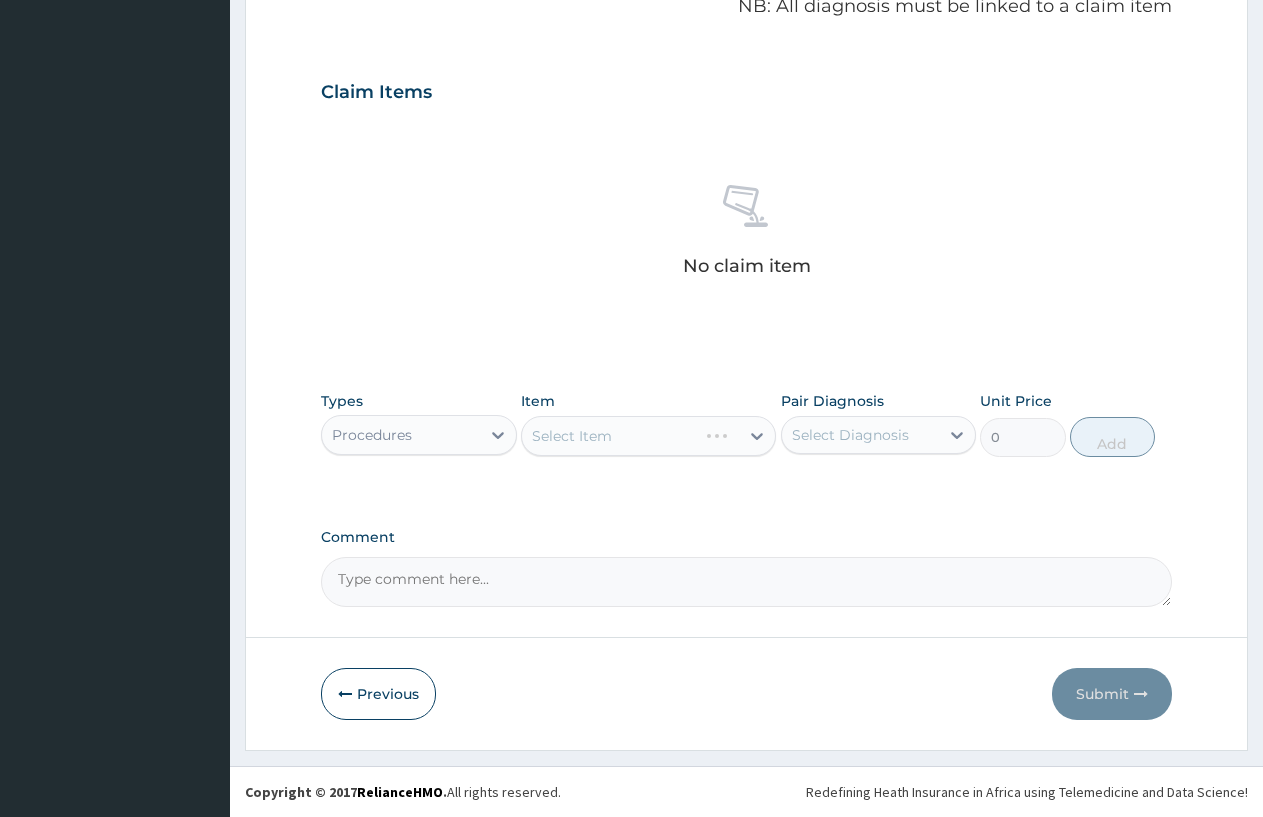 click on "Select Item" at bounding box center [648, 436] 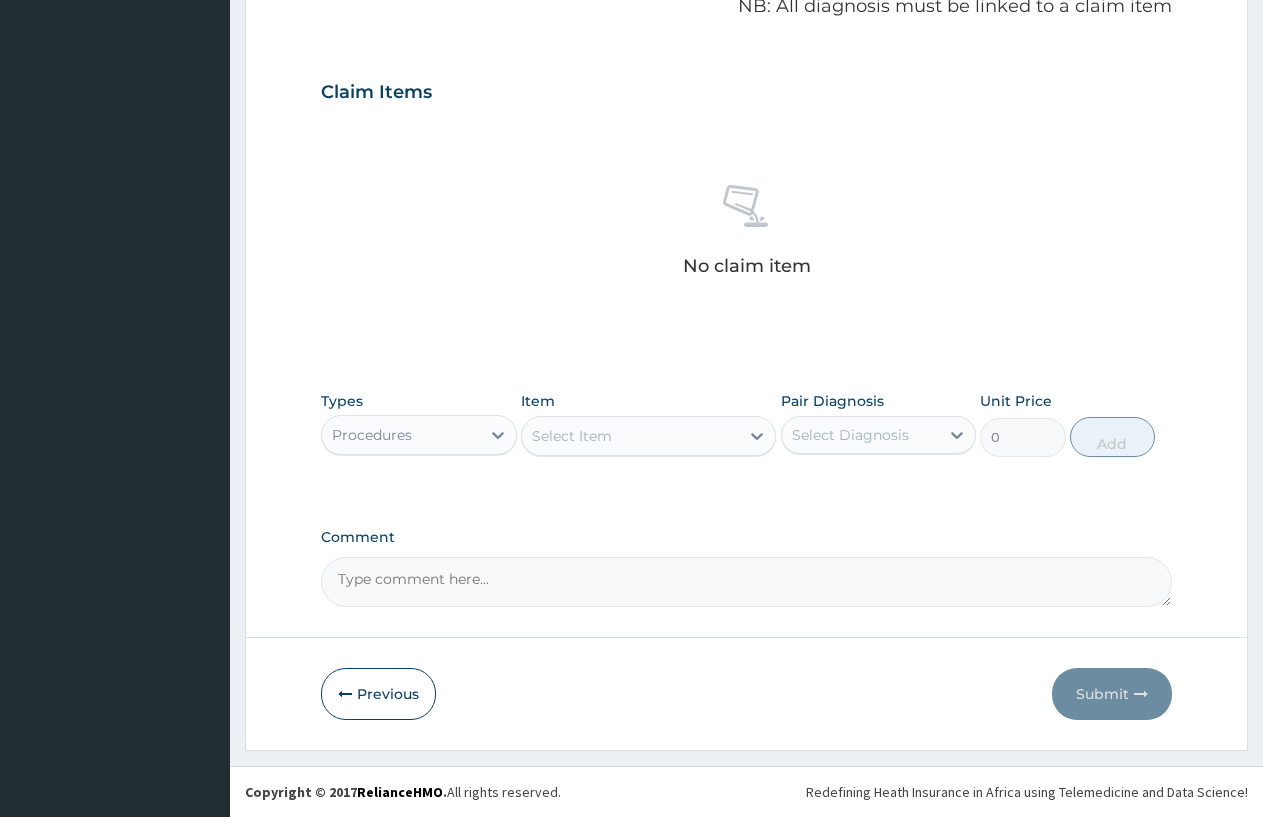 click on "Select Item" at bounding box center (572, 436) 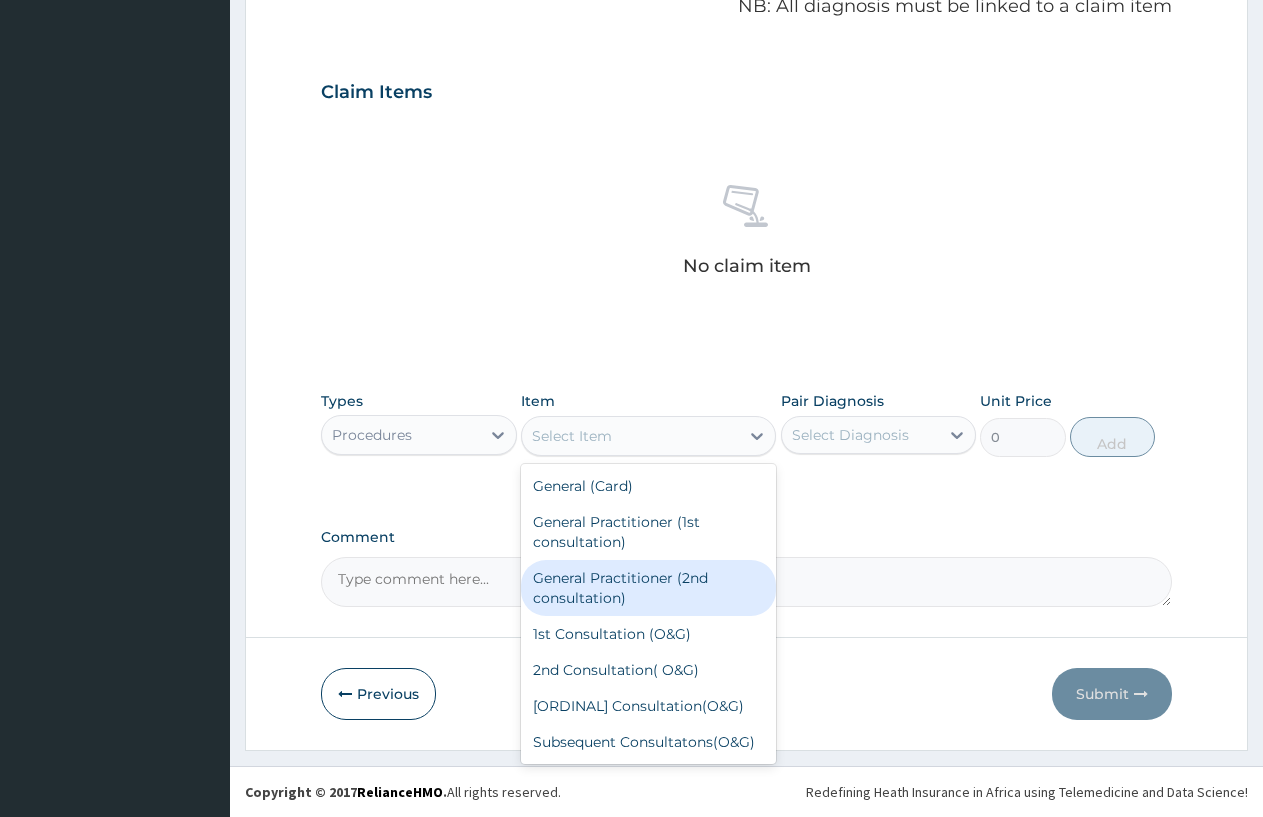 click on "General Practitioner (1st consultation)" at bounding box center (648, 532) 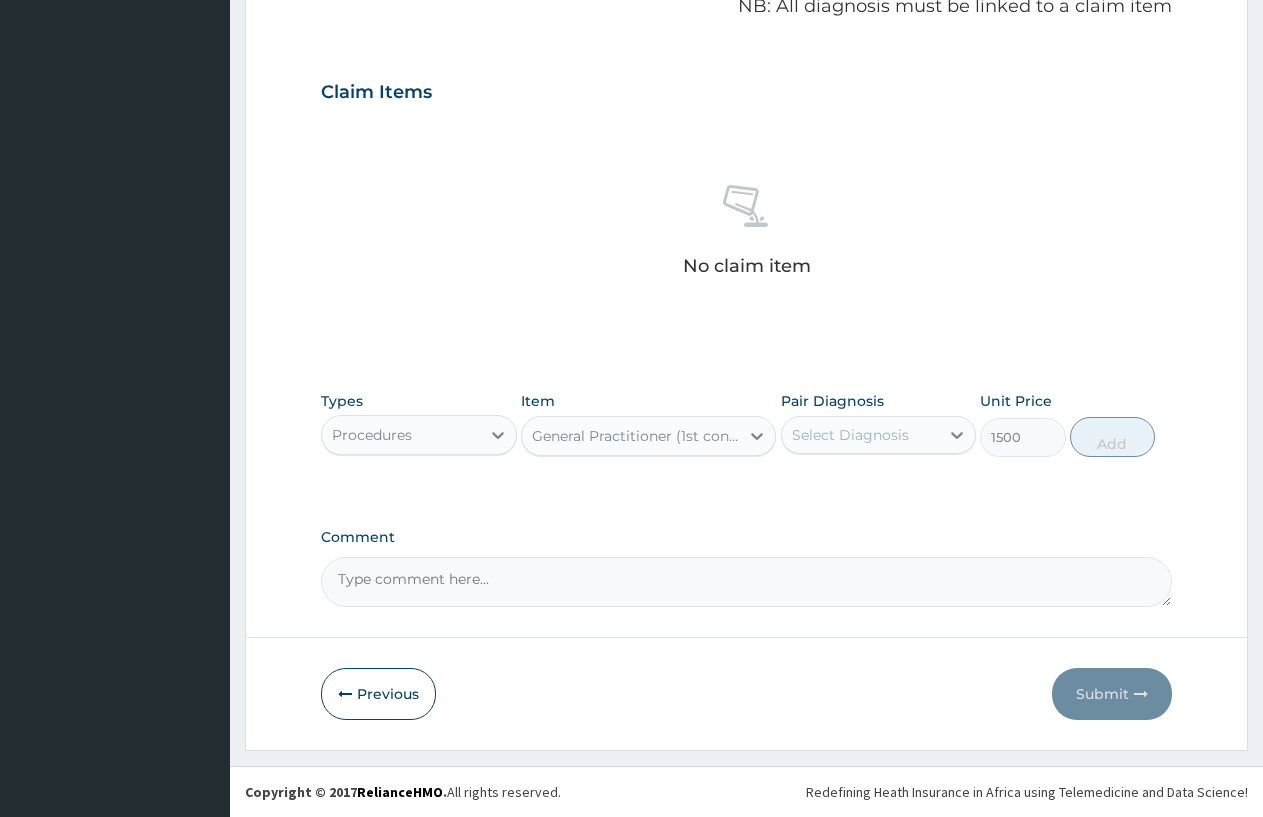 click on "Select Diagnosis" at bounding box center [850, 435] 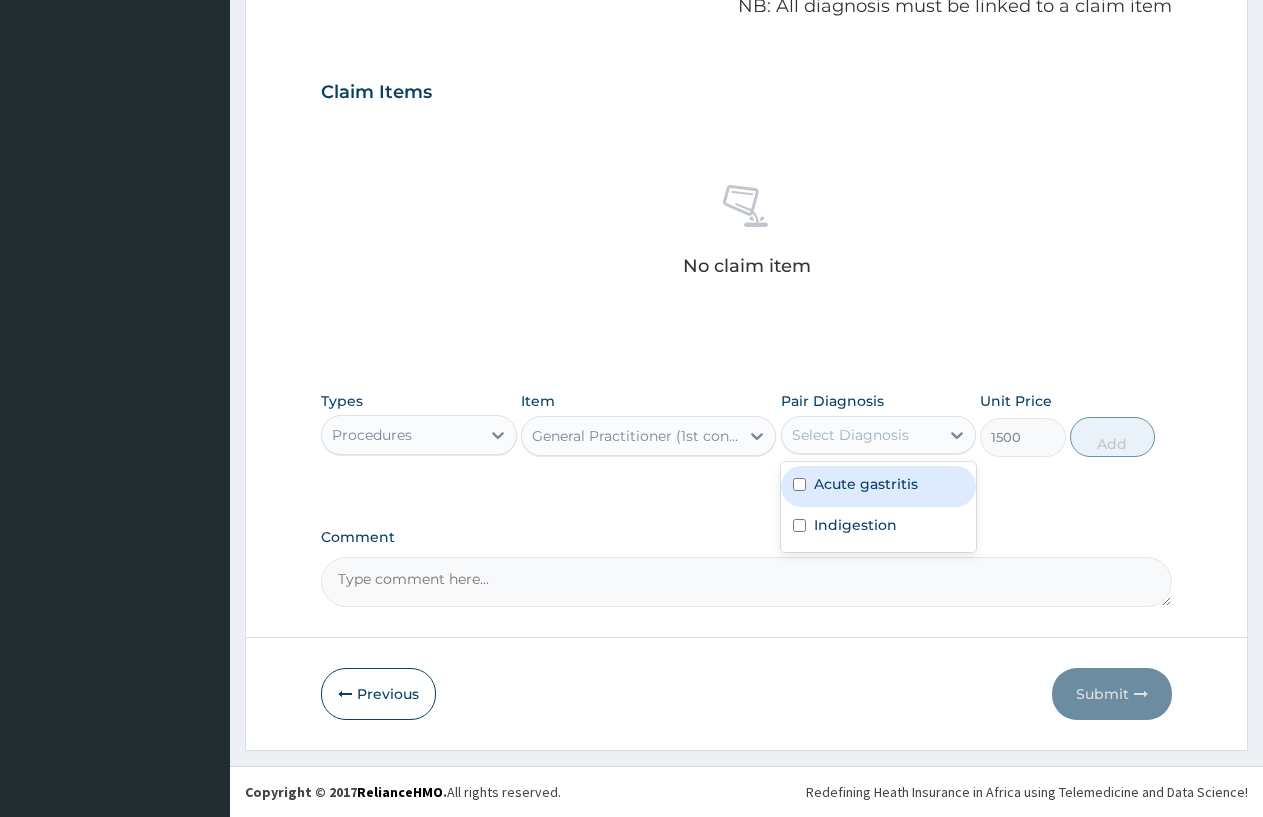 click on "Acute gastritis" at bounding box center [879, 486] 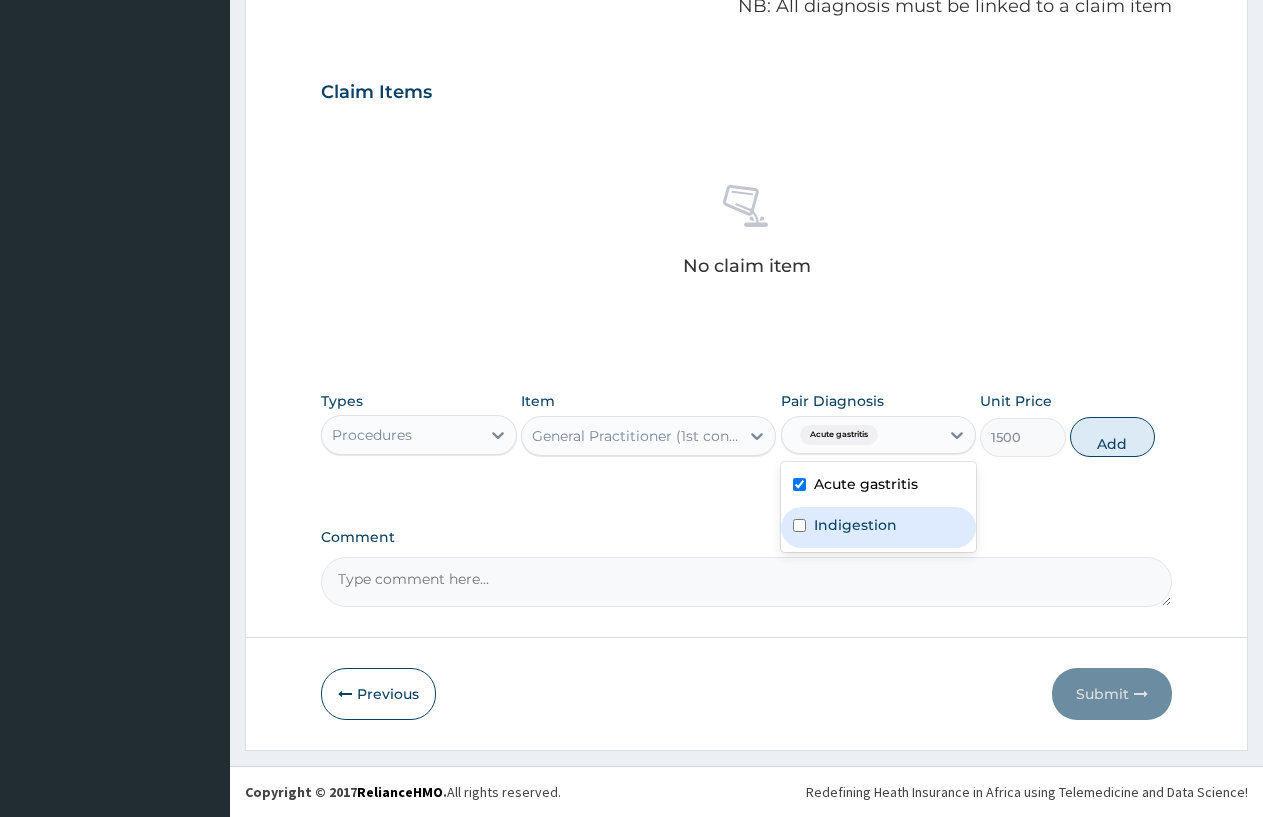 click on "Indigestion" at bounding box center [855, 525] 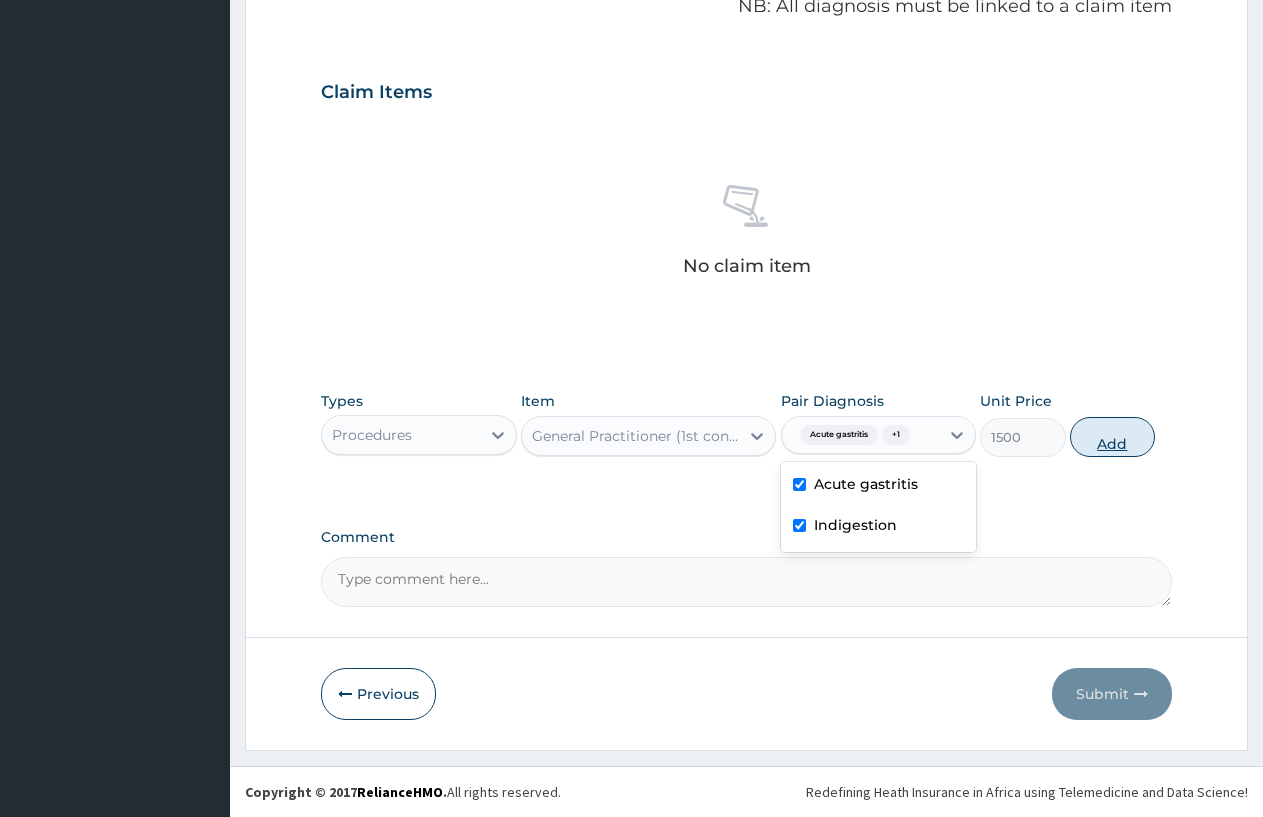 click on "Add" at bounding box center (1112, 437) 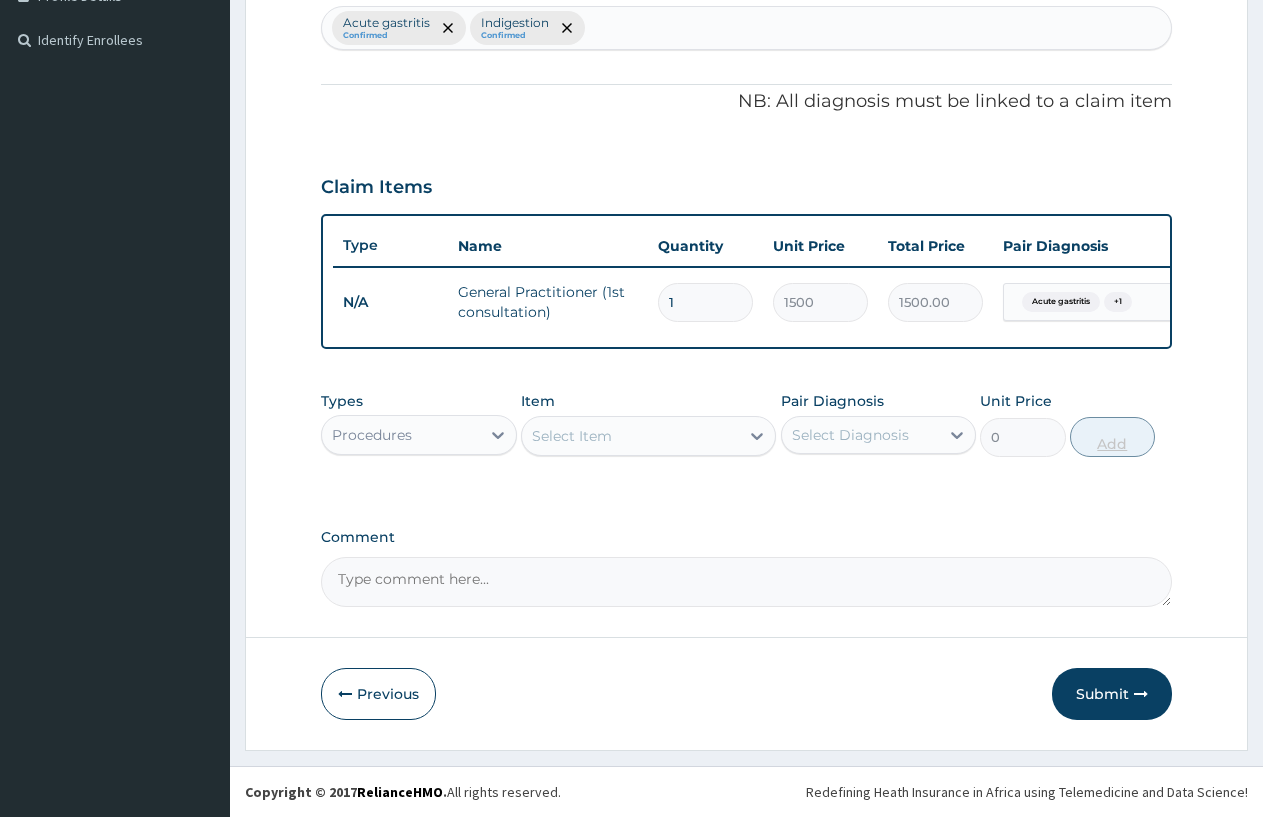 scroll, scrollTop: 547, scrollLeft: 0, axis: vertical 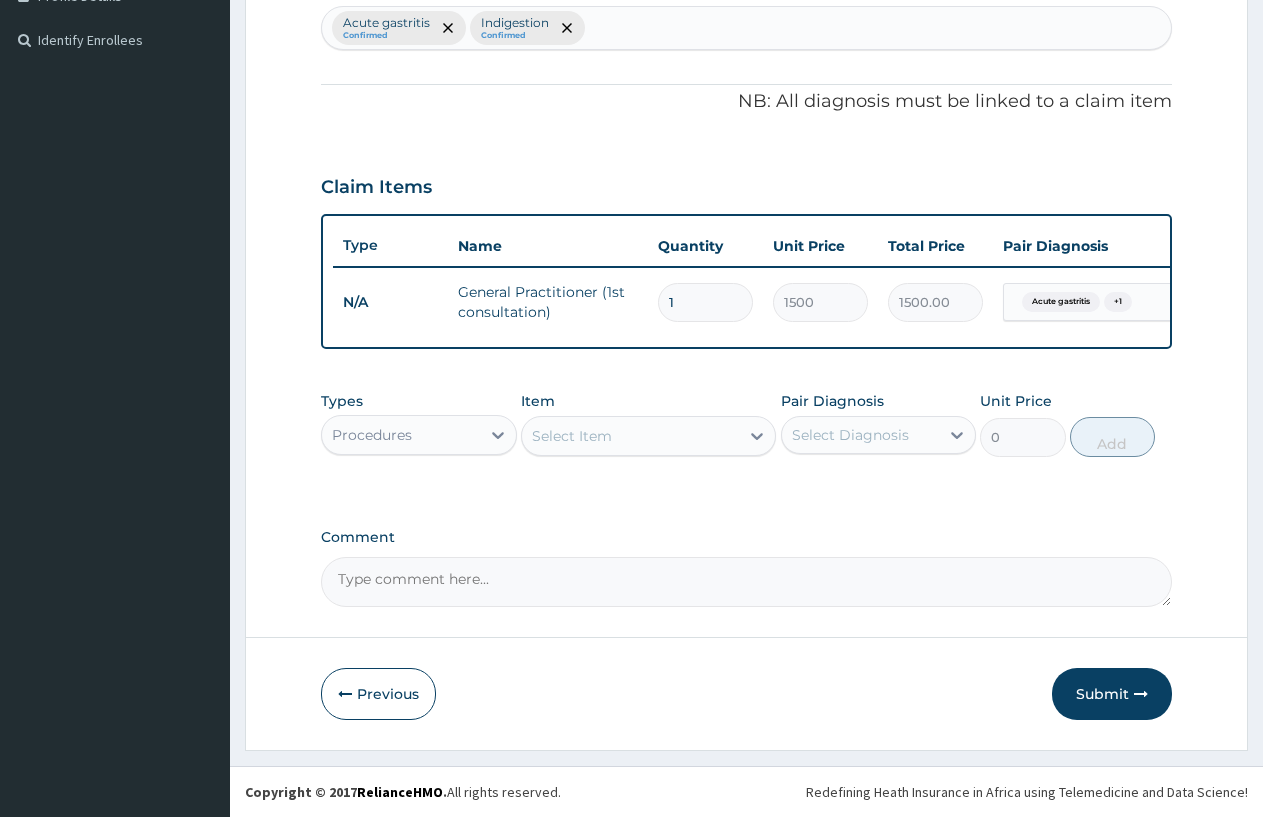 click on "Procedures" at bounding box center [401, 435] 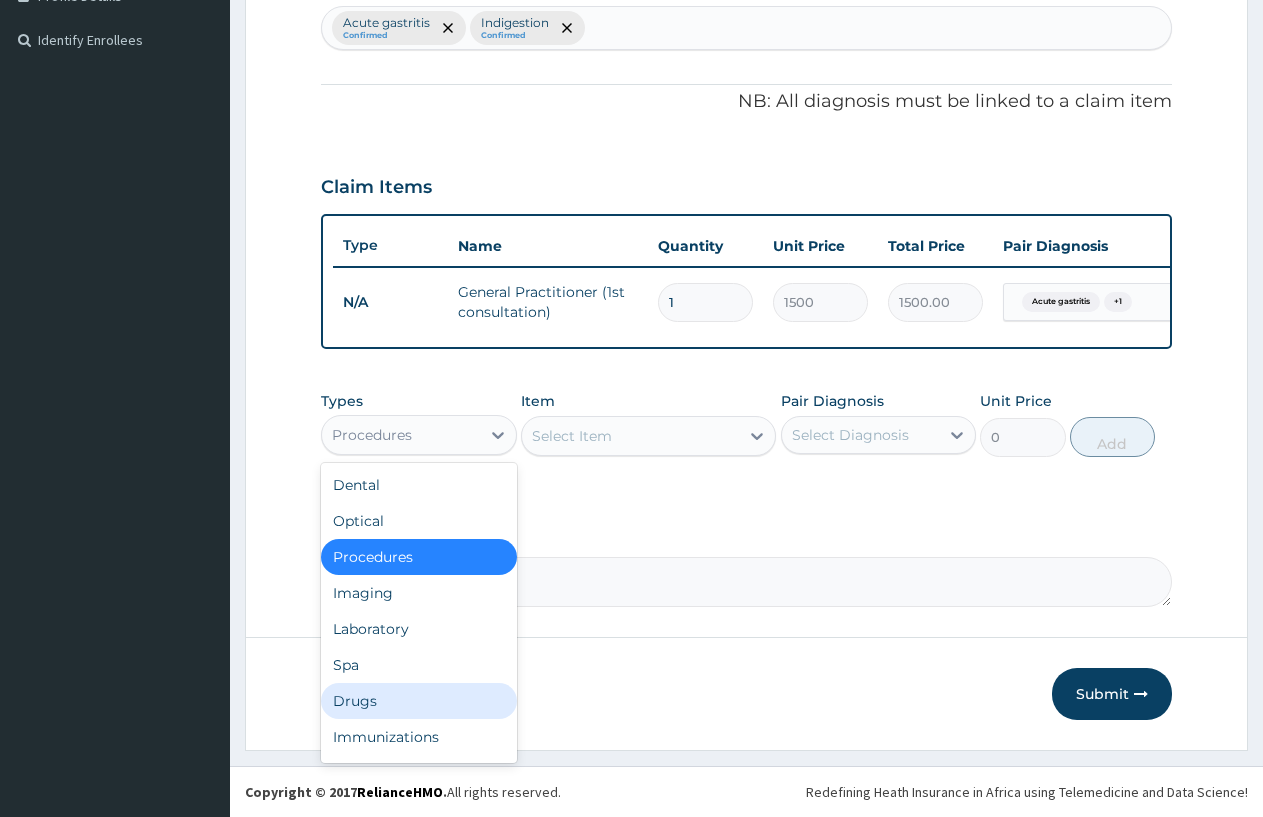 click on "Drugs" at bounding box center [419, 701] 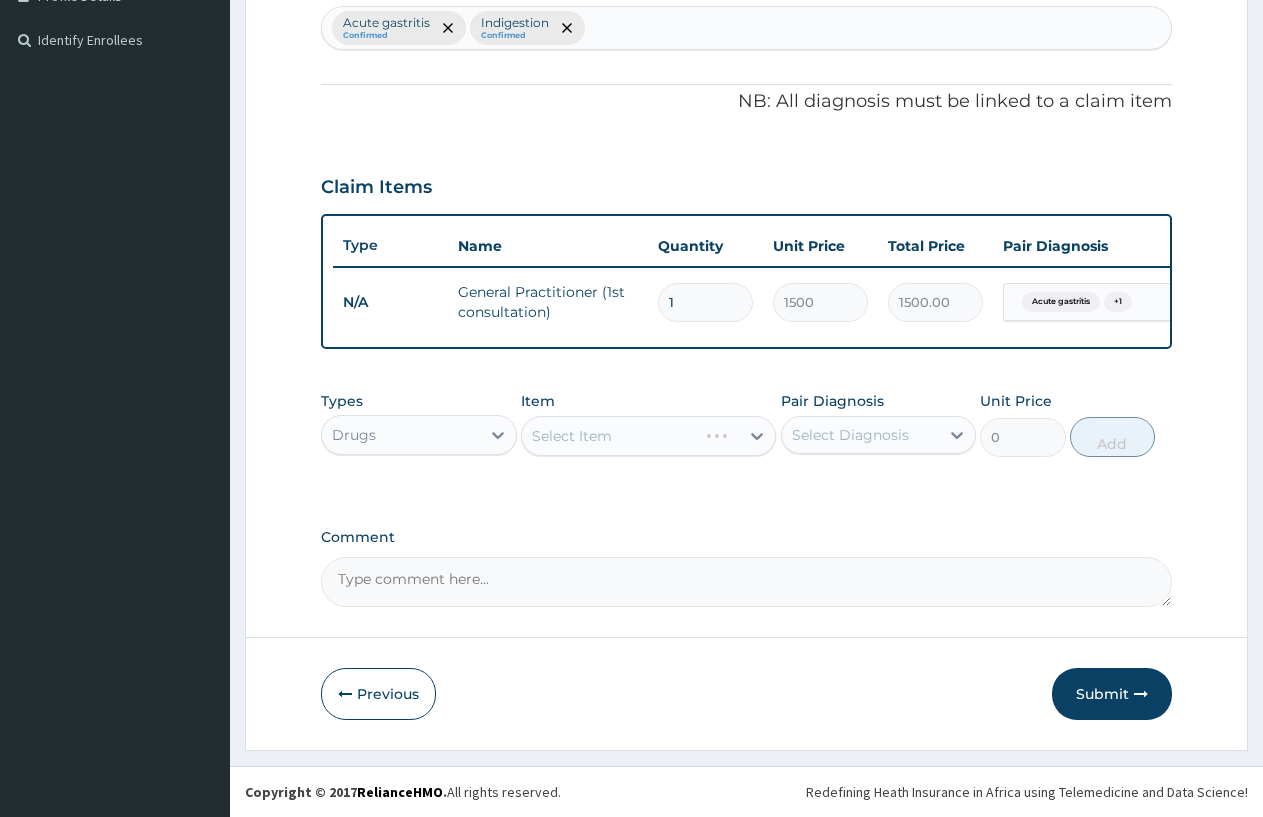 click on "Select Item" at bounding box center [648, 436] 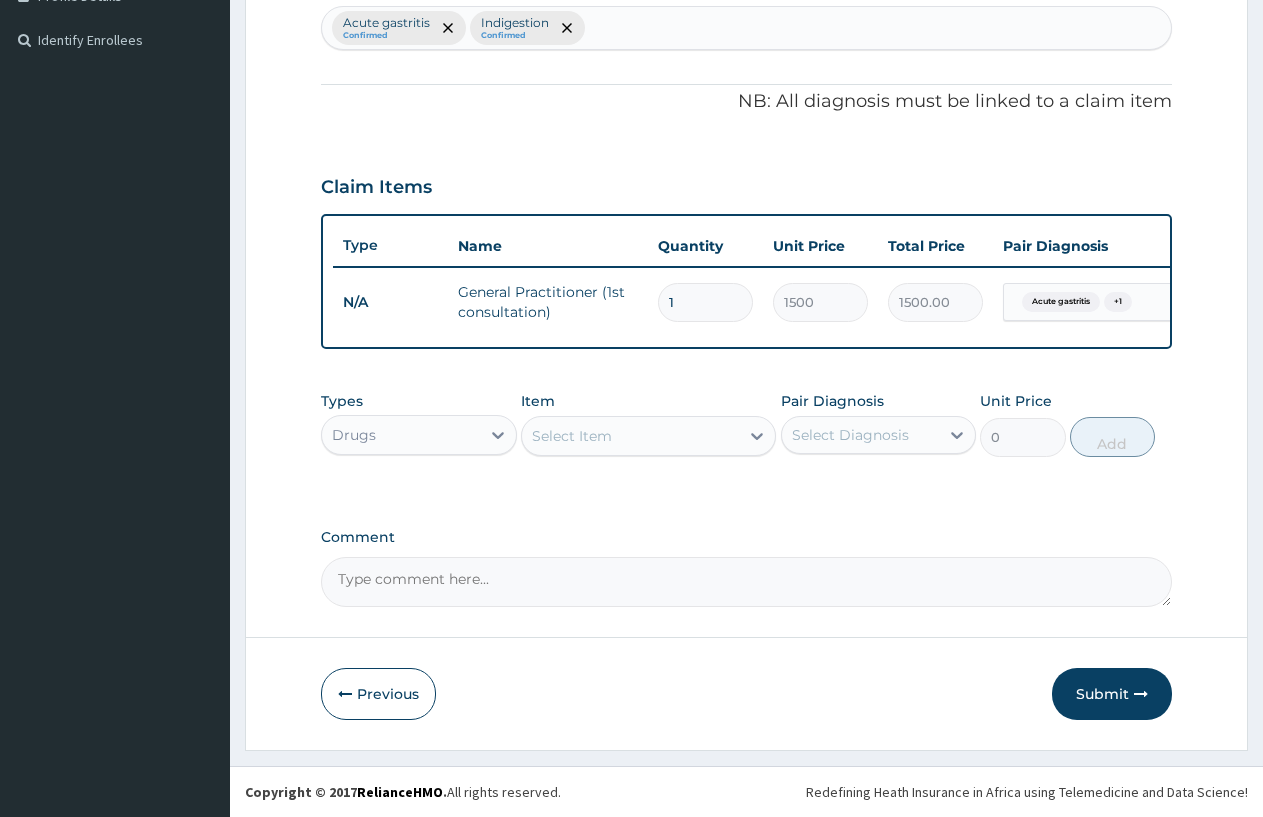 click on "Select Item" at bounding box center (630, 436) 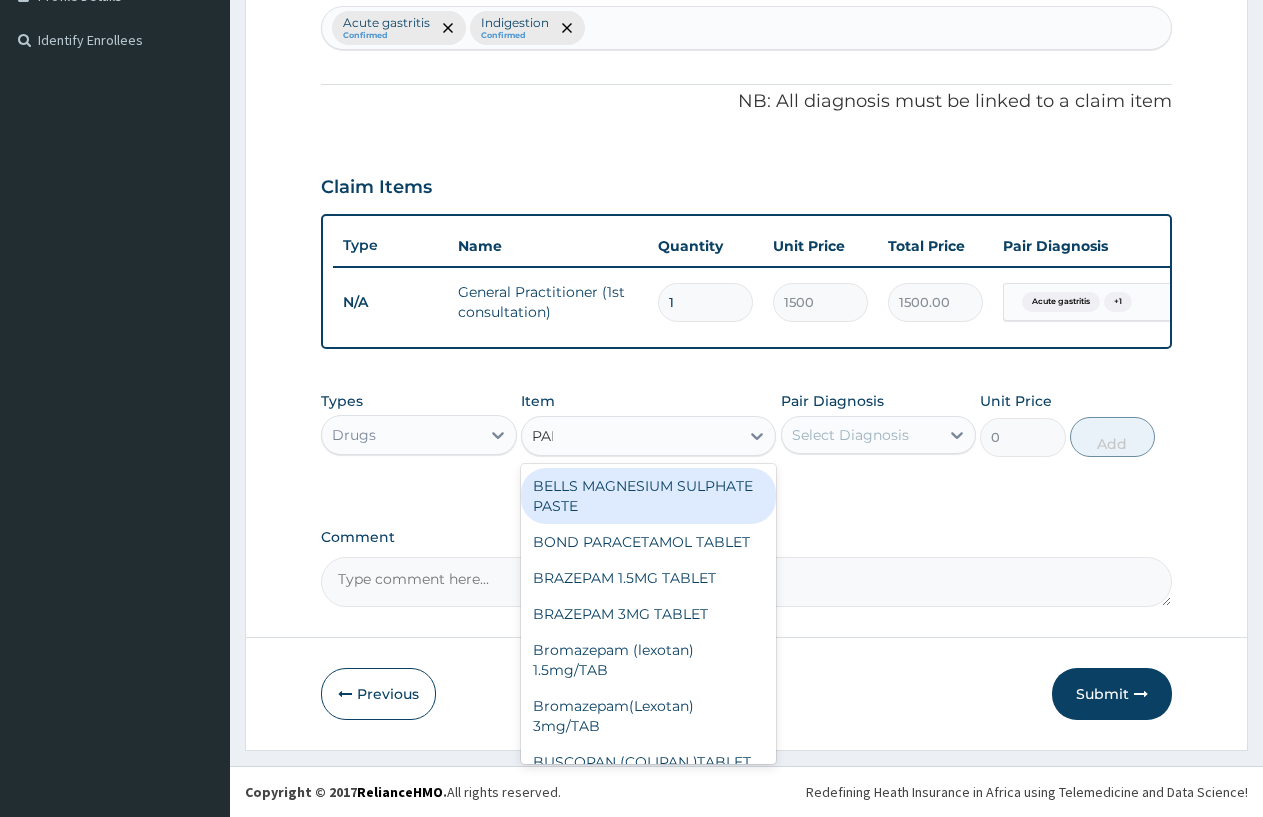 type on "PARA" 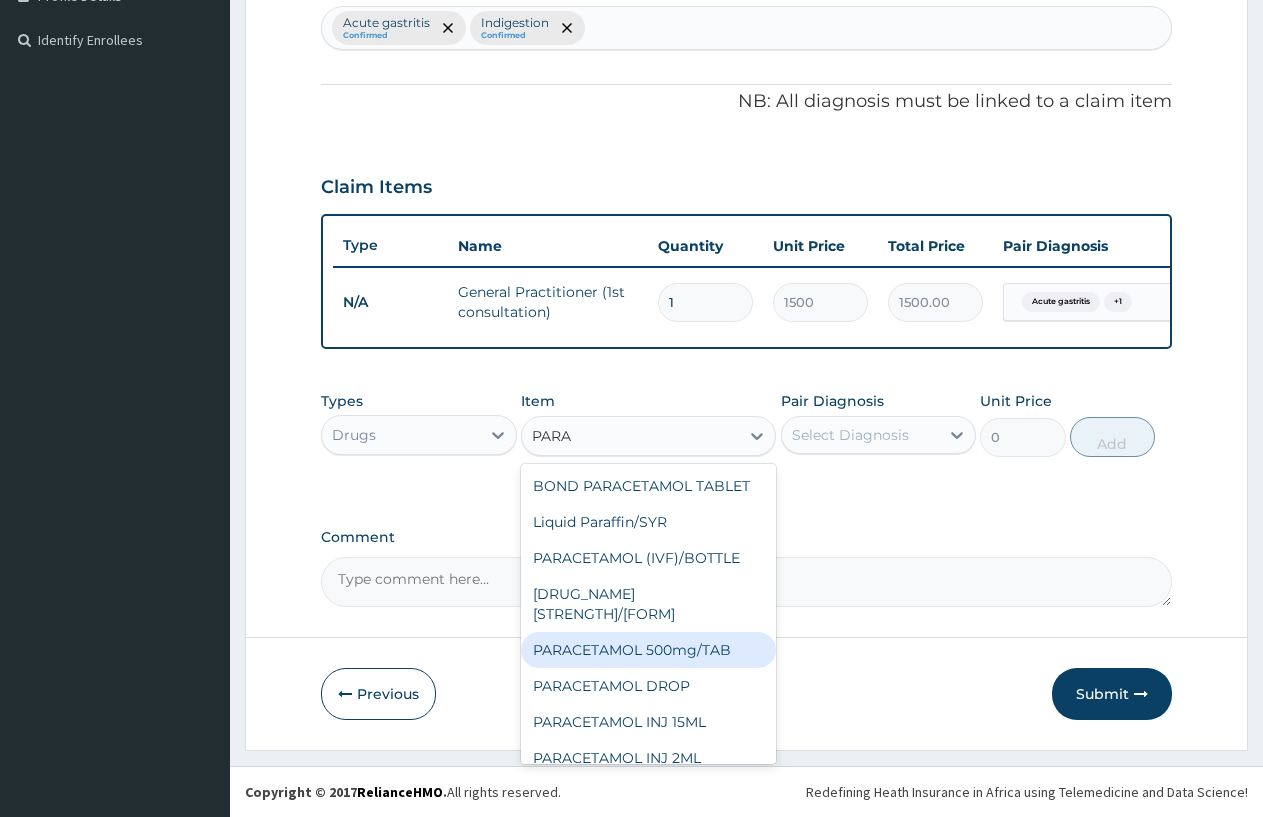 click on "PARACETAMOL 500mg/TAB" at bounding box center [648, 650] 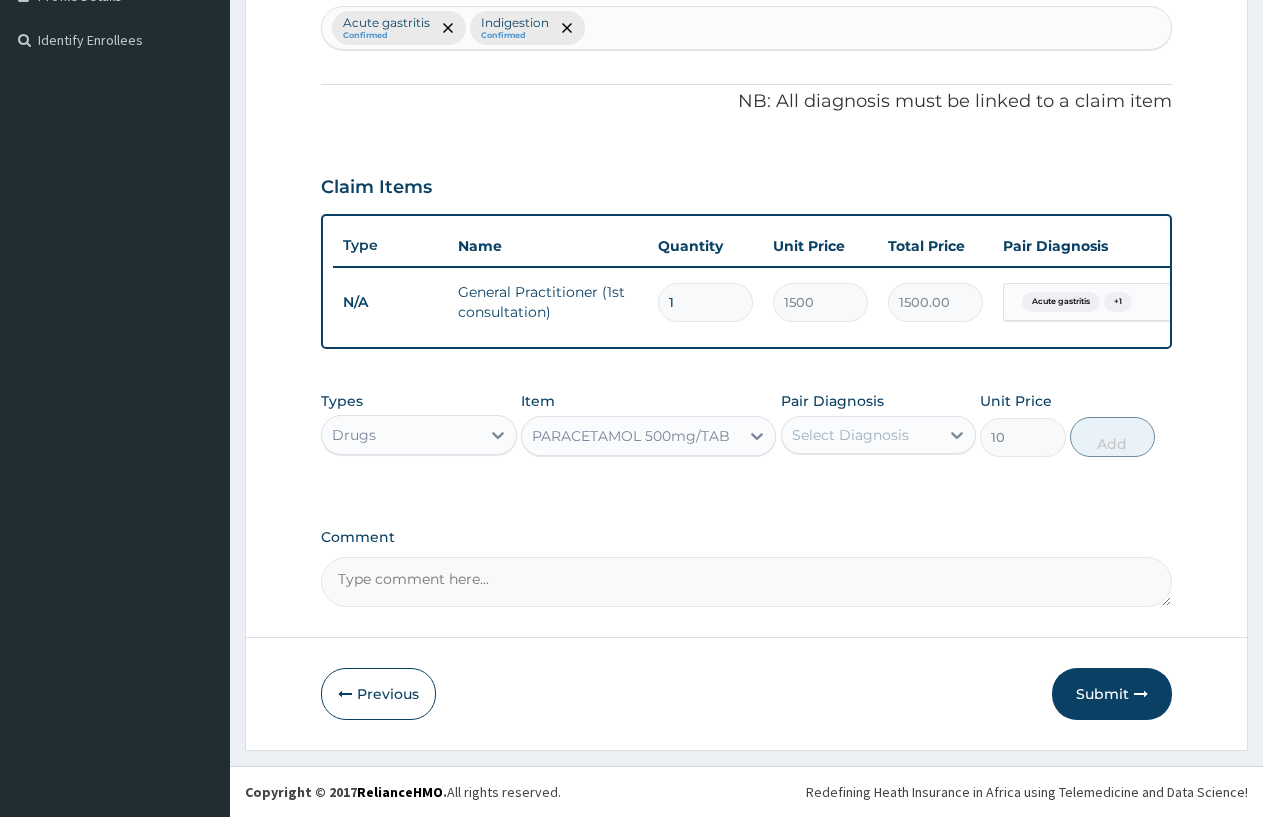 click on "Select Diagnosis" at bounding box center (850, 435) 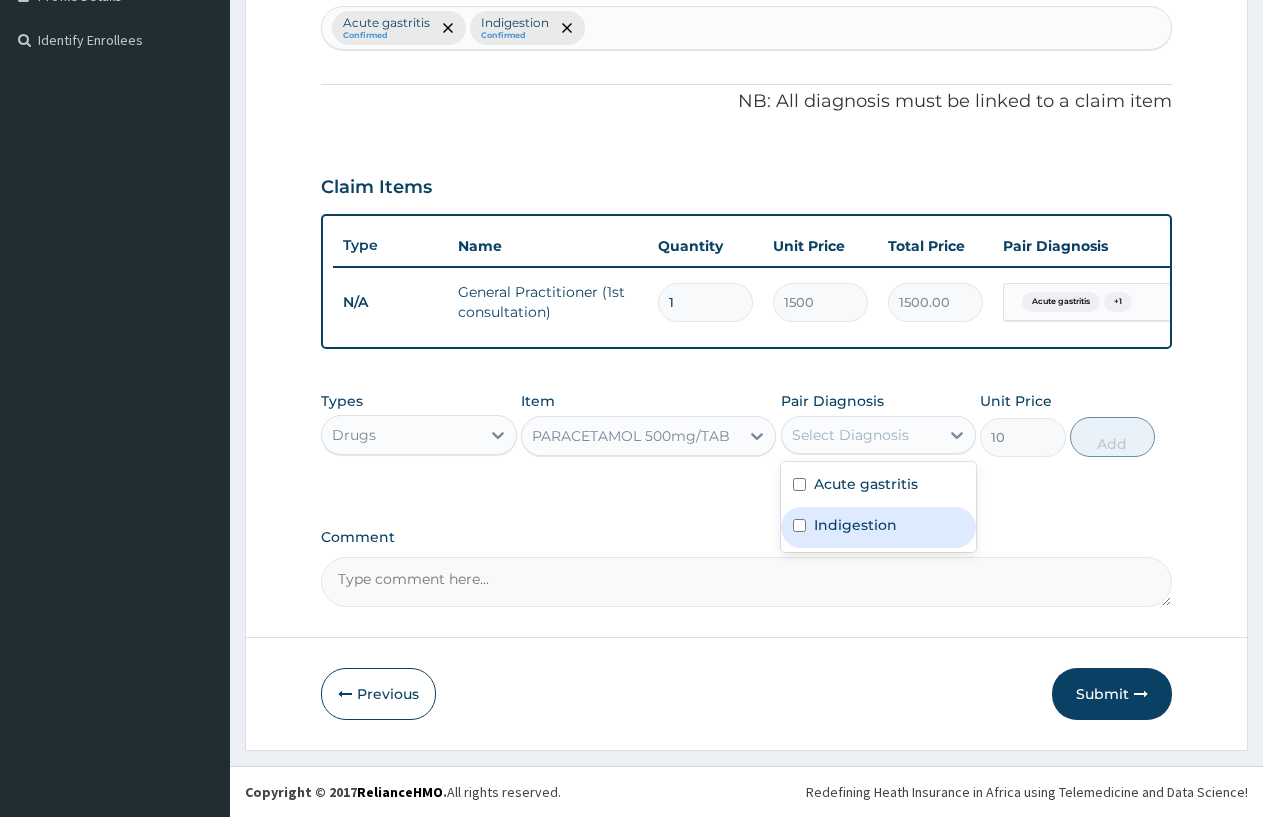 click on "Indigestion" at bounding box center [879, 527] 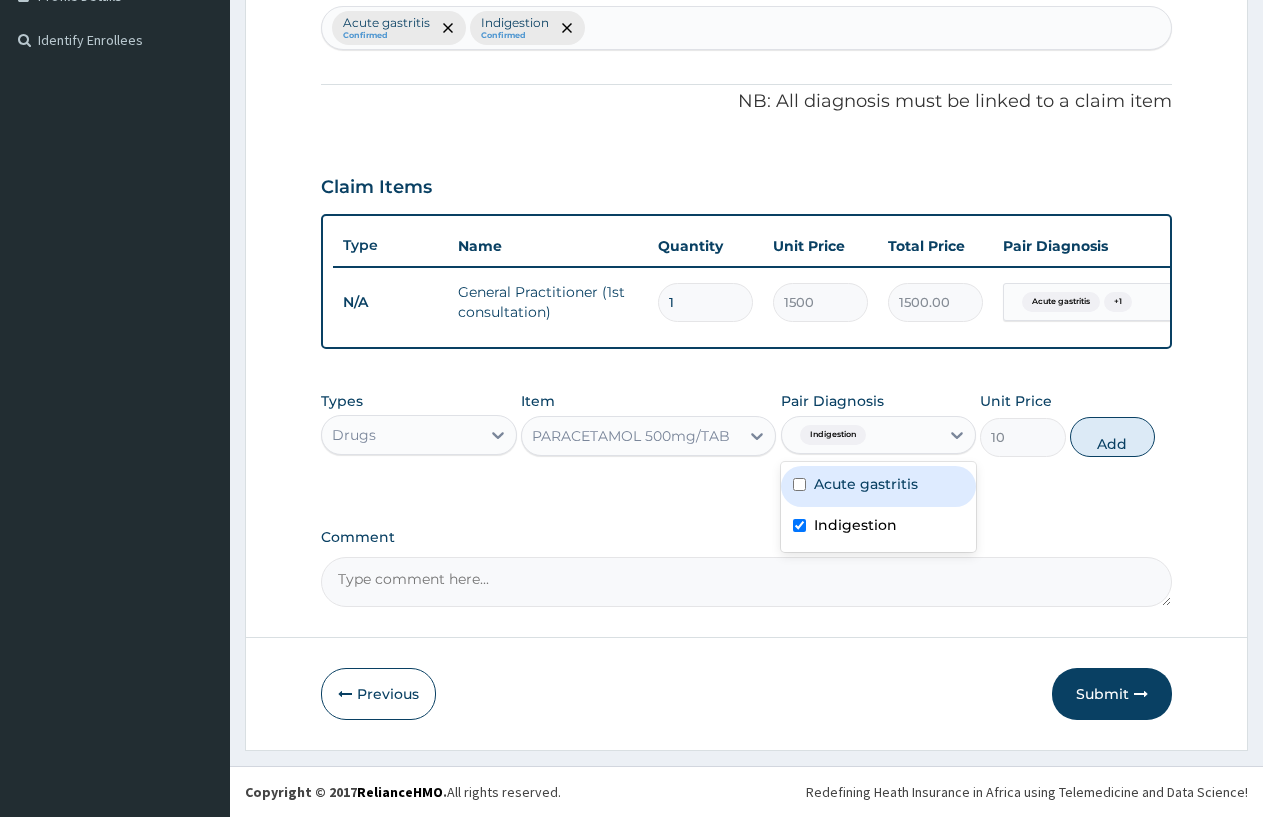 click on "Acute gastritis" at bounding box center [866, 484] 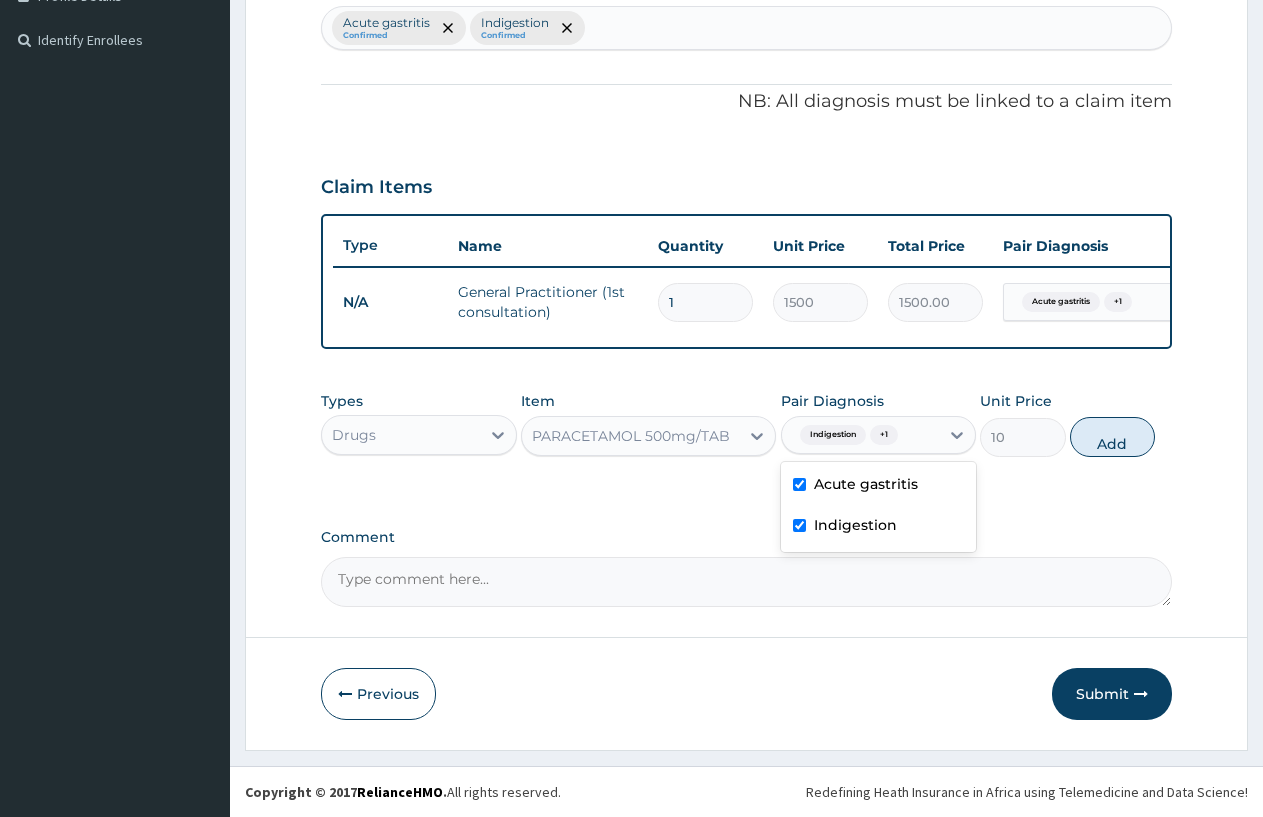 click on "Indigestion" at bounding box center (879, 527) 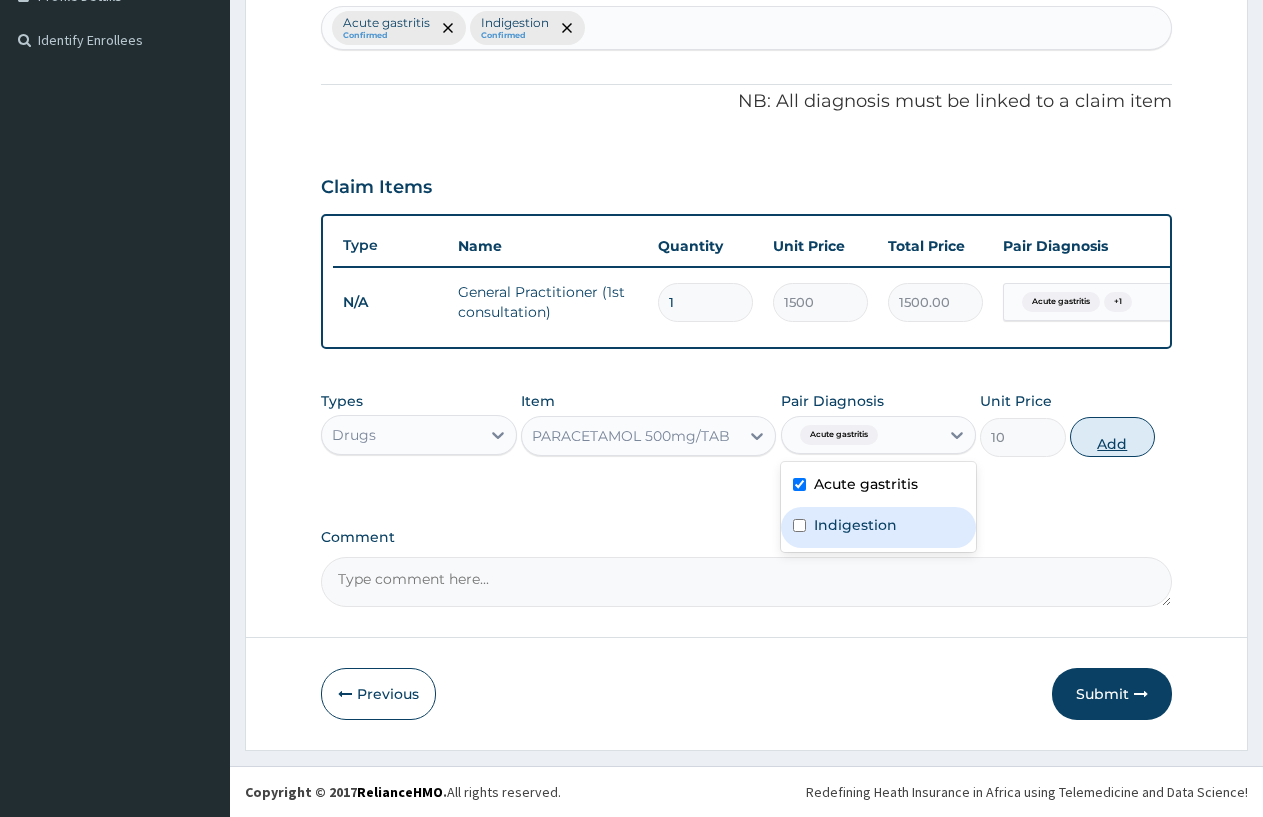 click on "Add" at bounding box center [1112, 437] 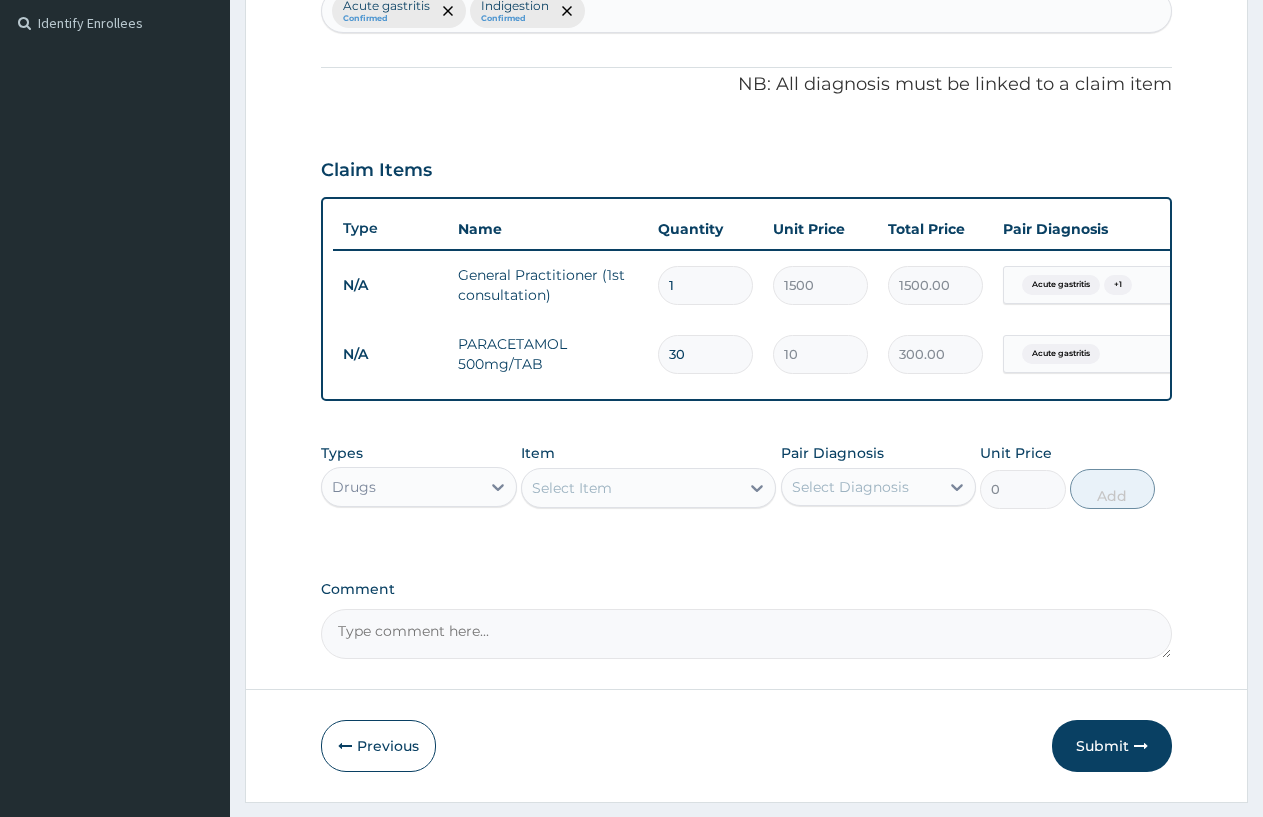 type on "30" 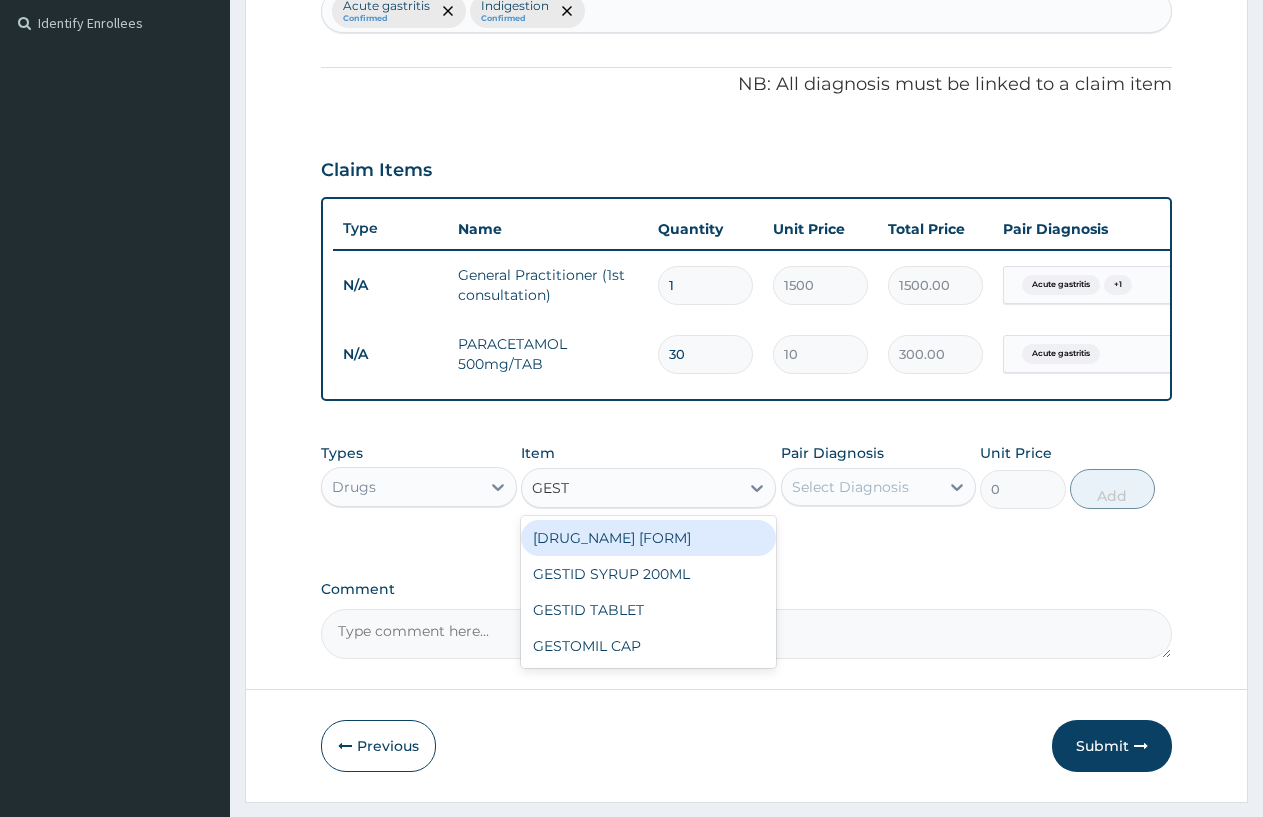 click on "[DRUG_NAME] [FORM]" at bounding box center [648, 538] 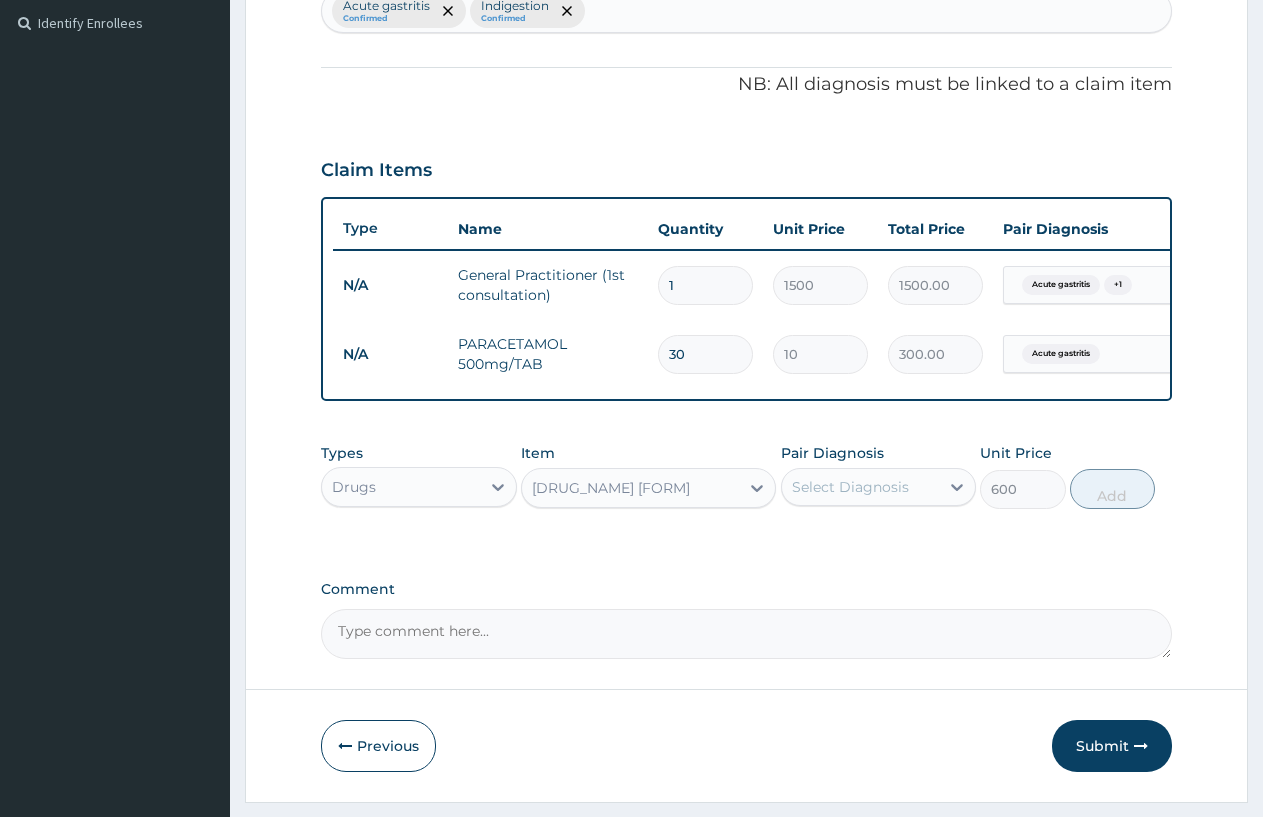 click at bounding box center (793, 487) 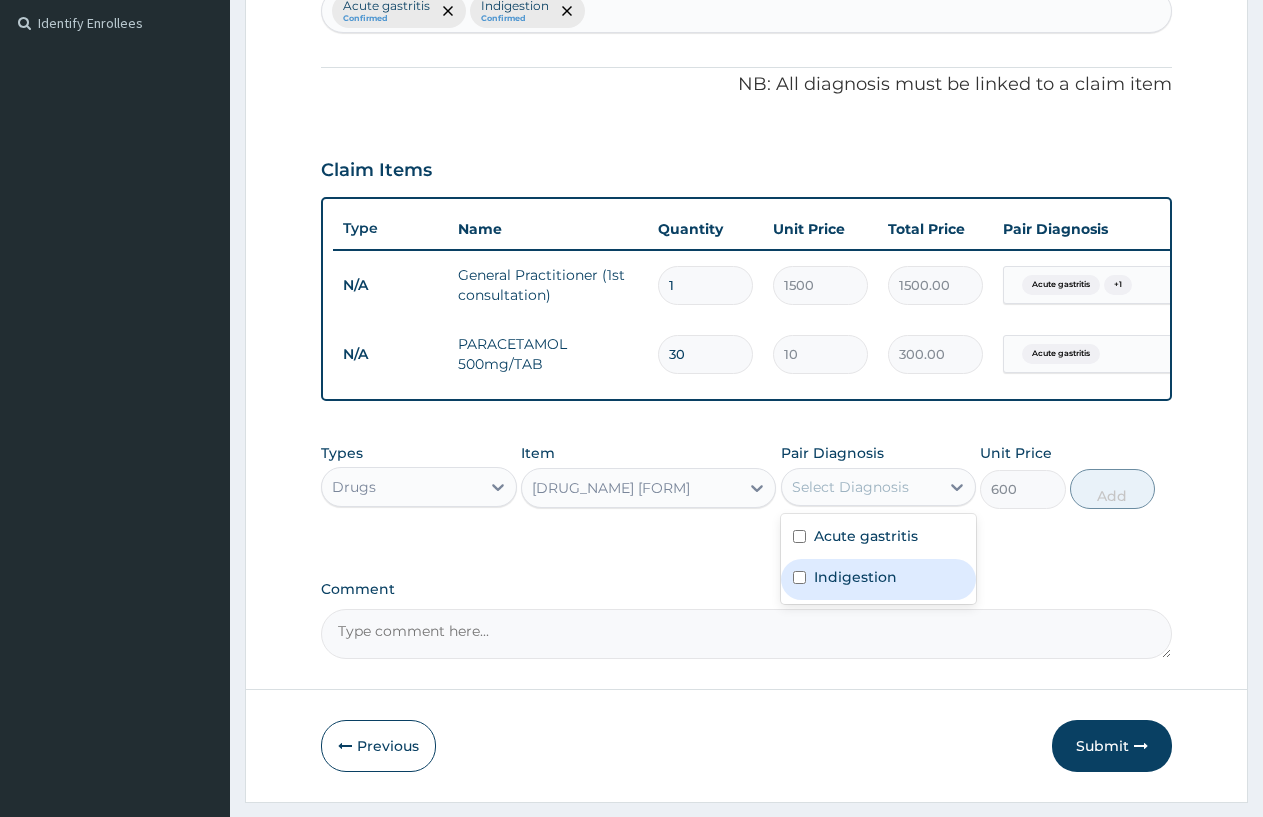 click on "Indigestion" at bounding box center (855, 577) 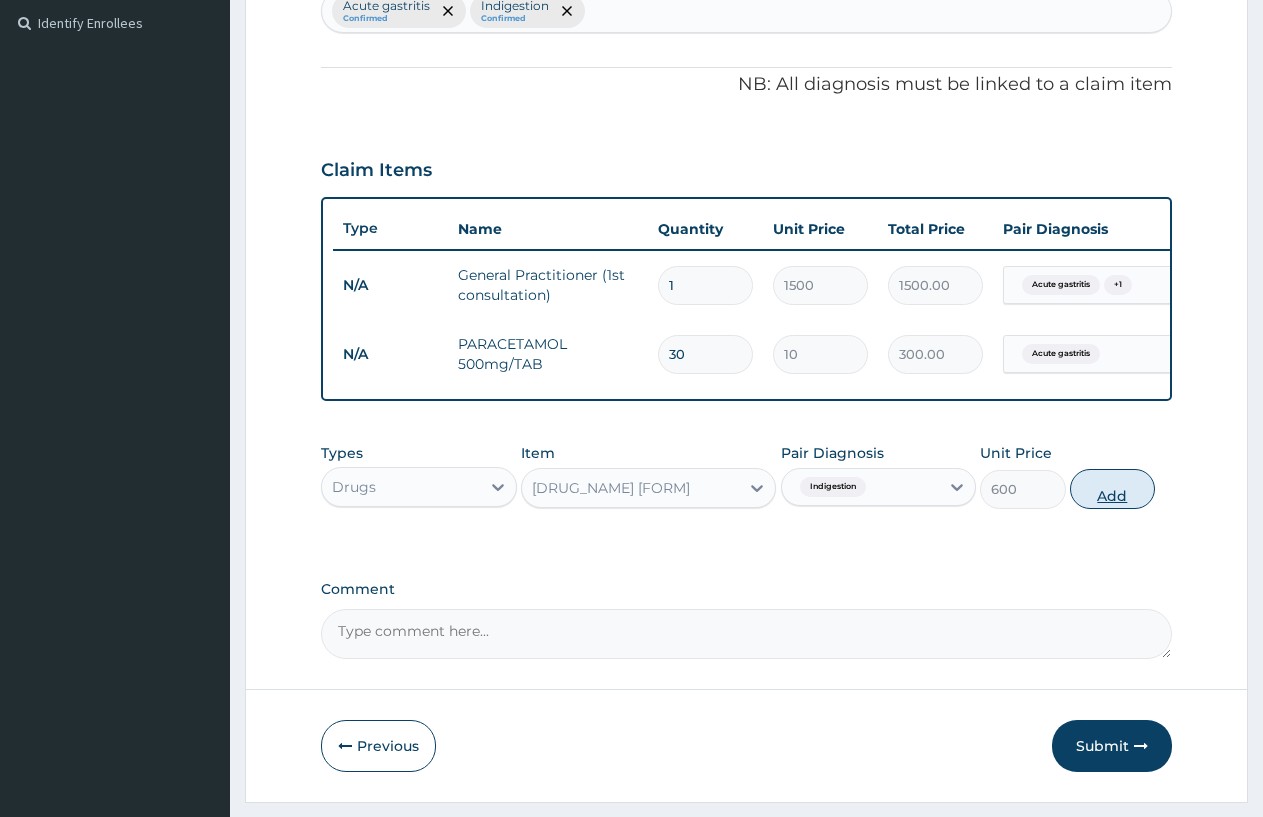 click on "Add" at bounding box center (1112, 489) 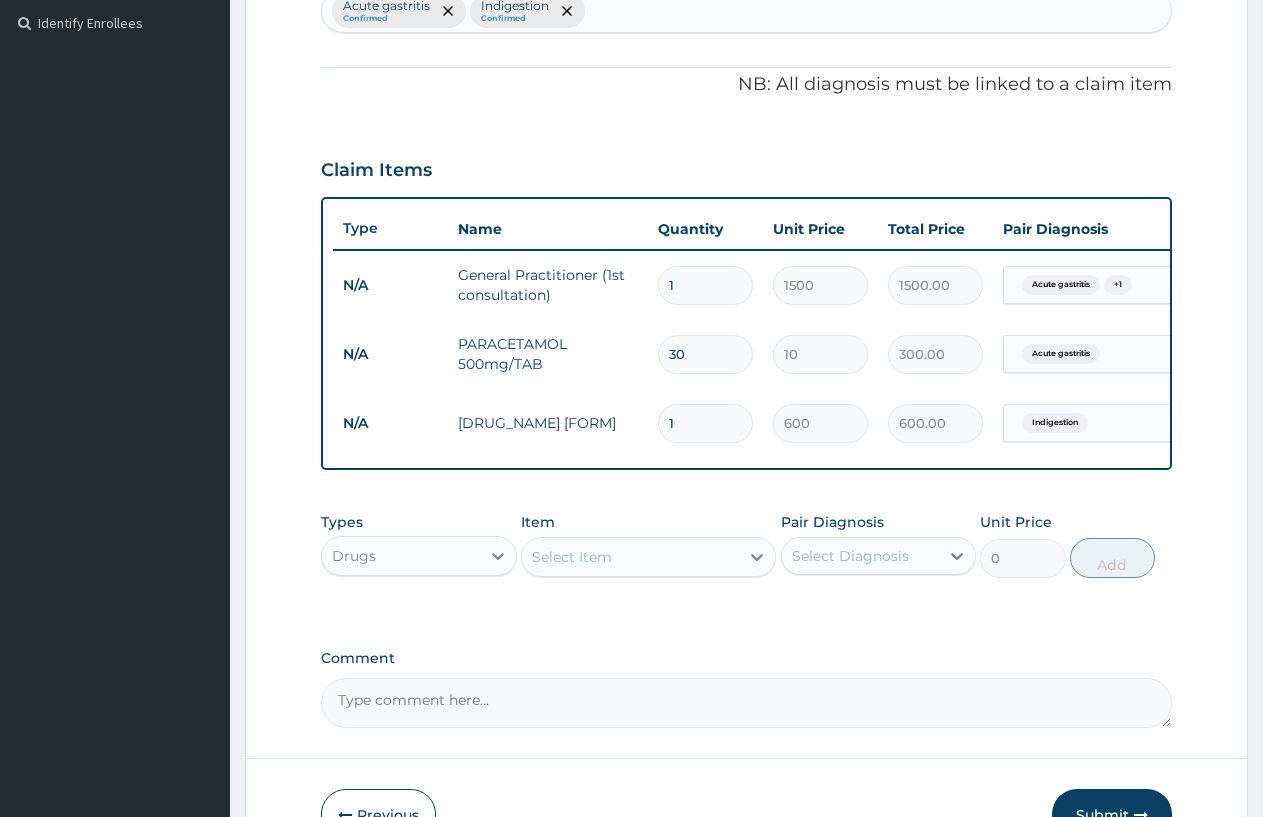 click on "Select Item" at bounding box center (572, 557) 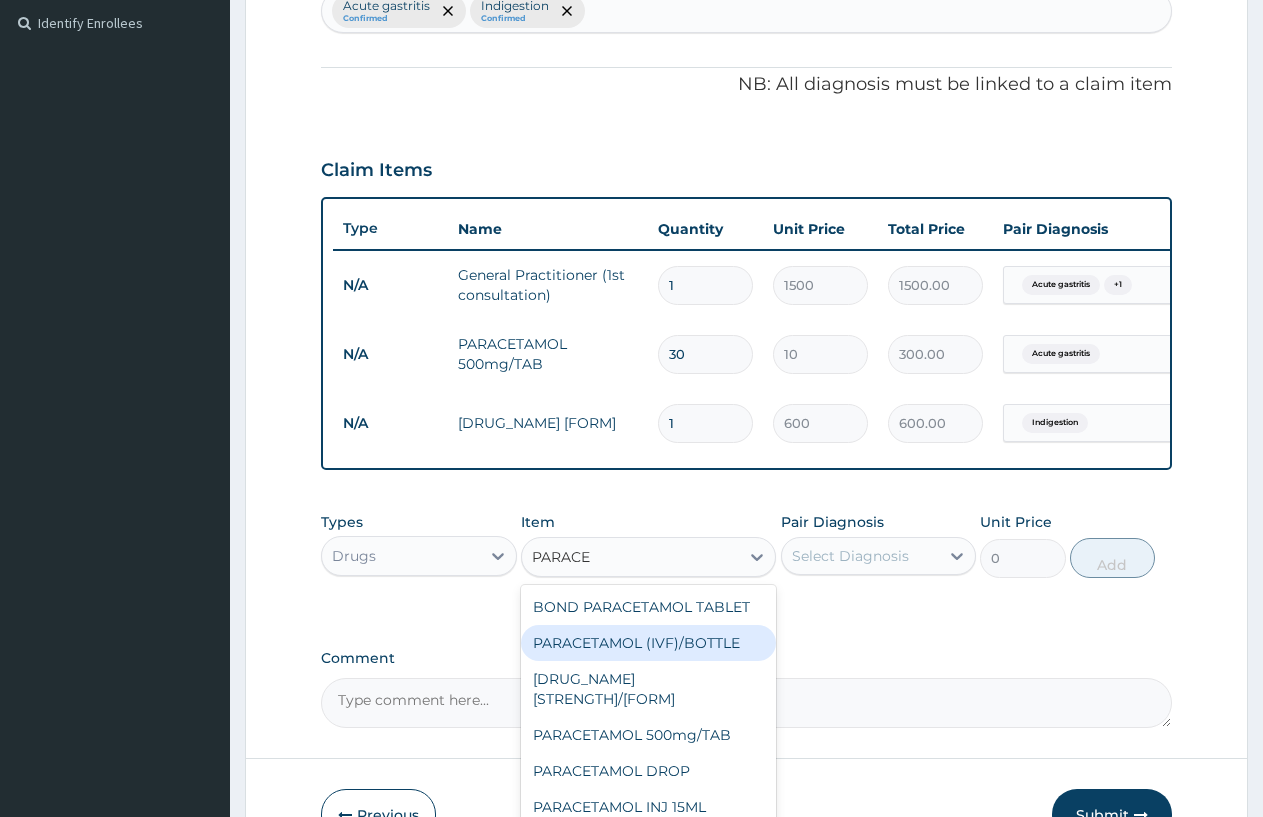 click on "PARACETAMOL (IVF)/BOTTLE" at bounding box center (648, 643) 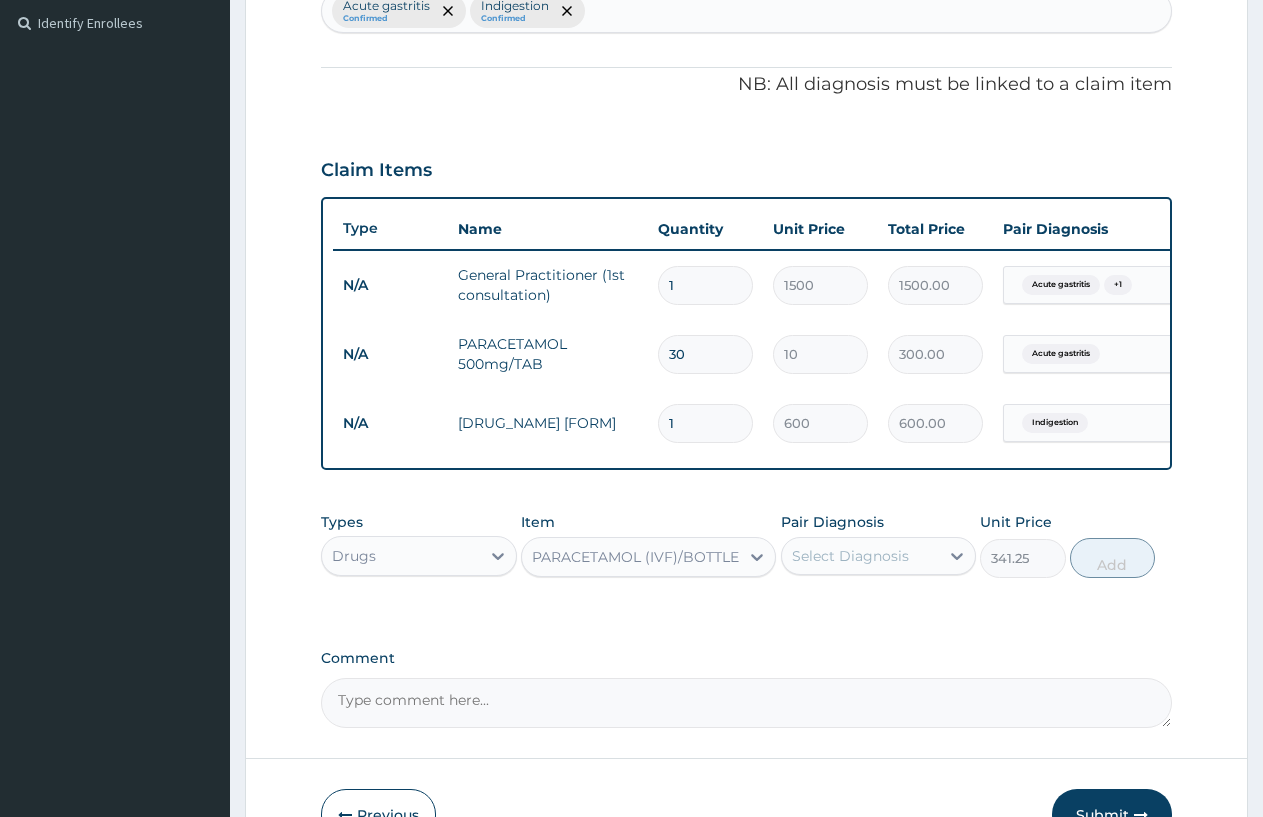 click on "Select Diagnosis" at bounding box center (850, 556) 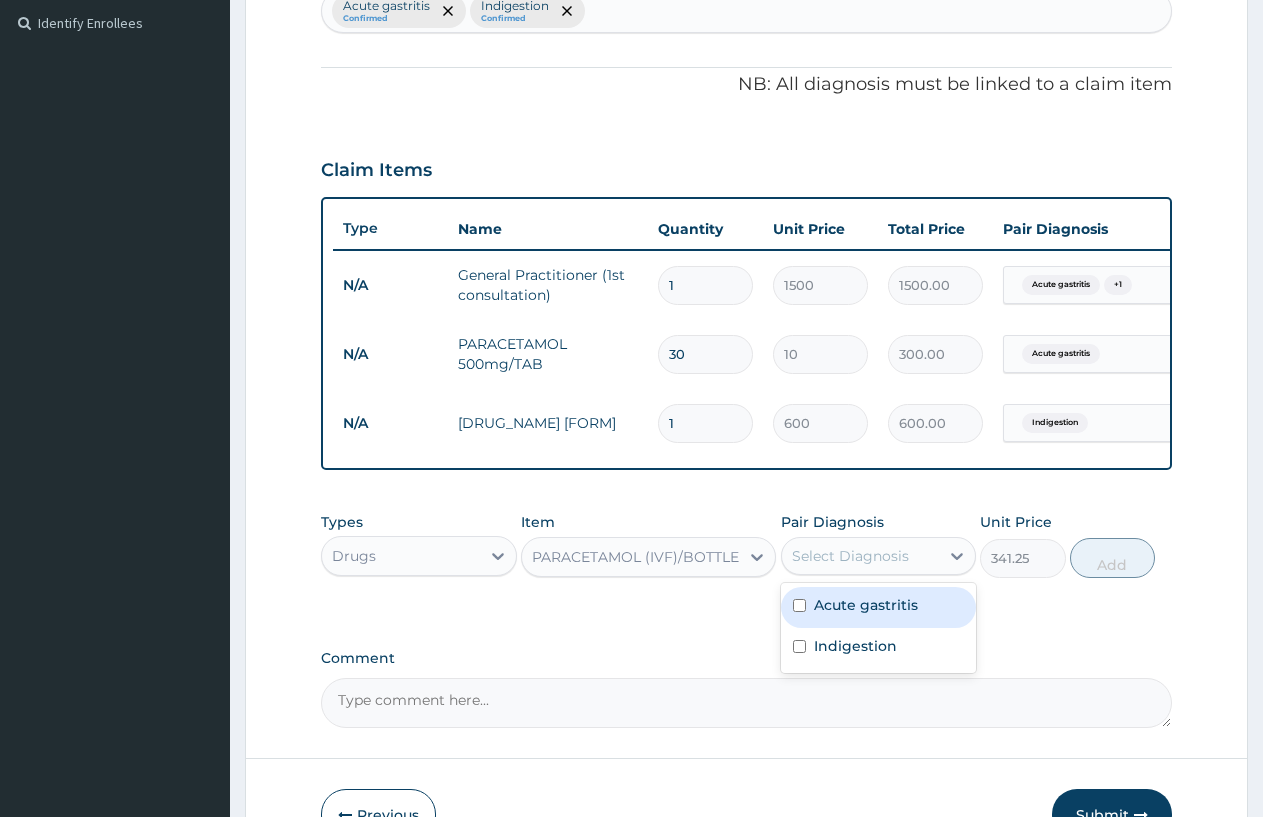 click on "Acute gastritis" at bounding box center (866, 605) 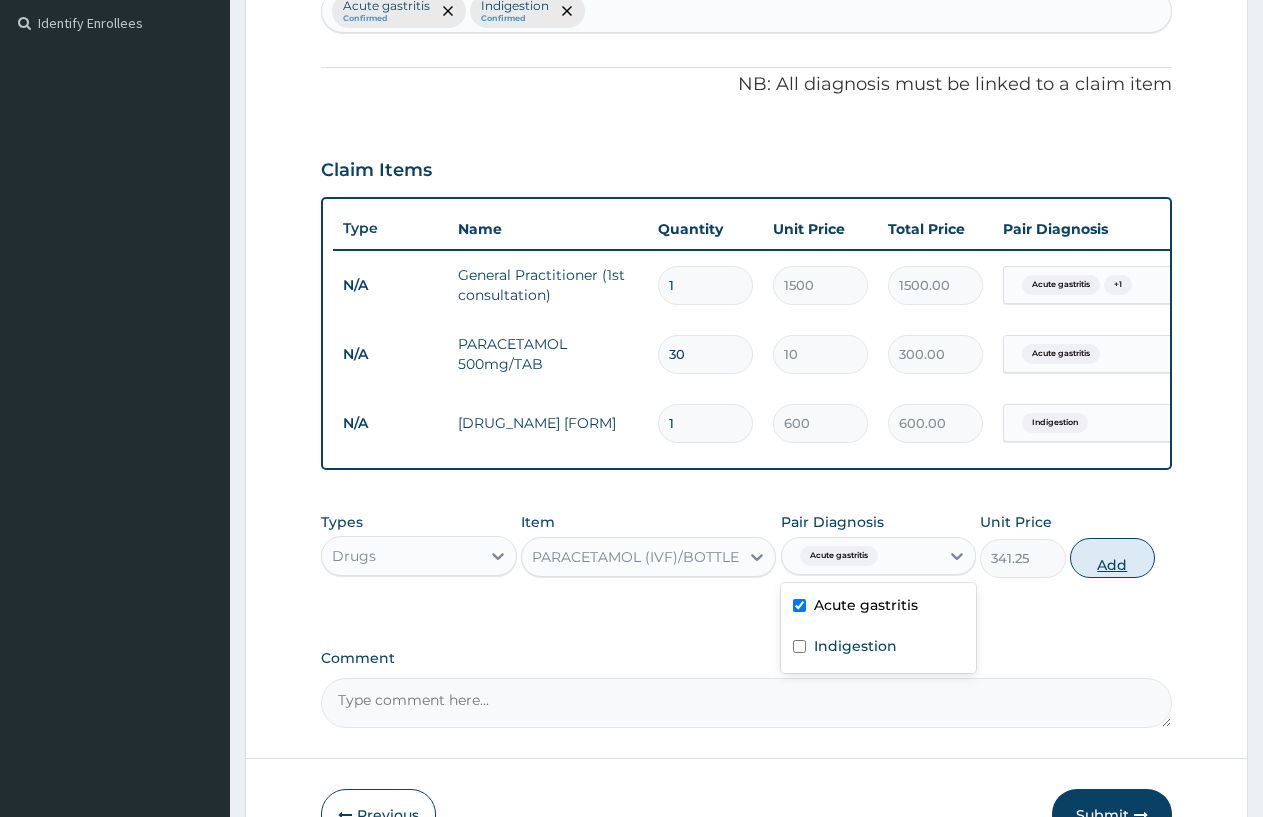 click on "Add" at bounding box center (1112, 558) 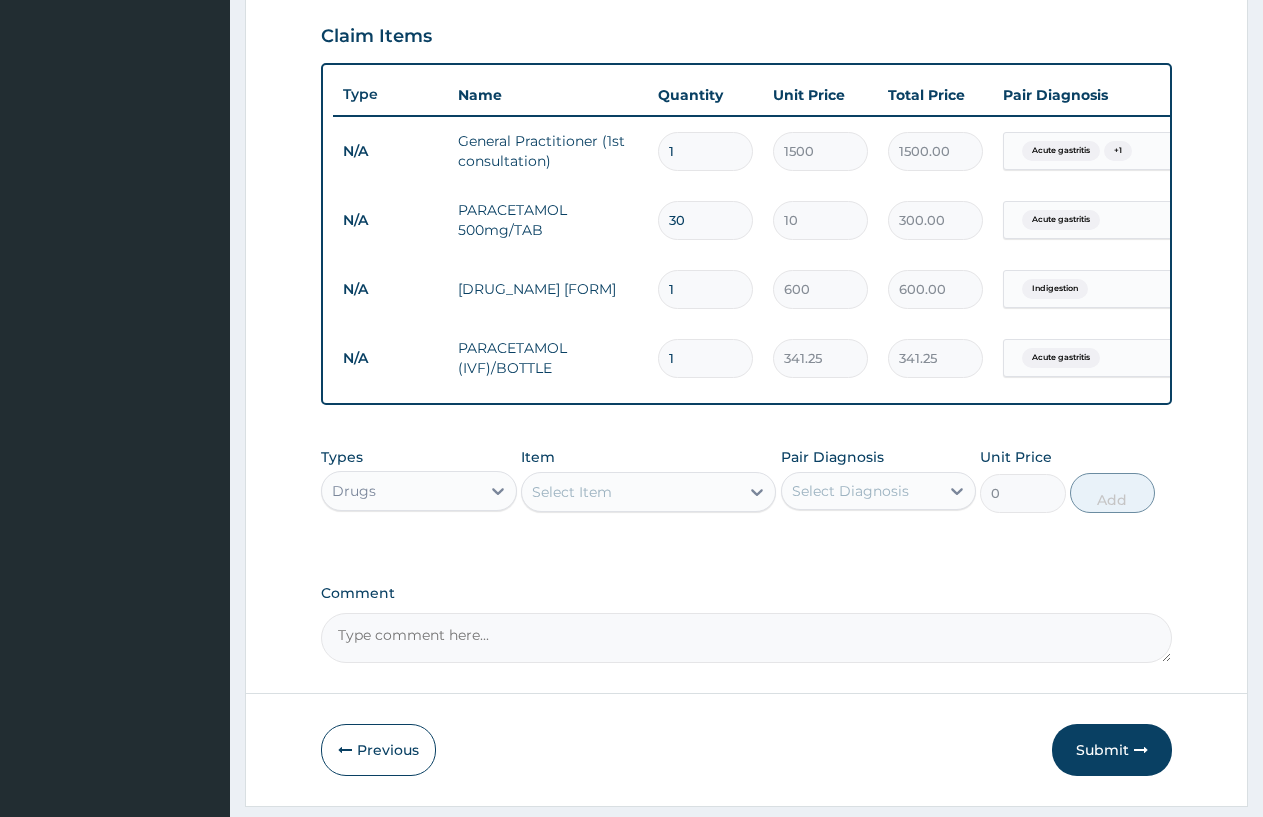 scroll, scrollTop: 754, scrollLeft: 0, axis: vertical 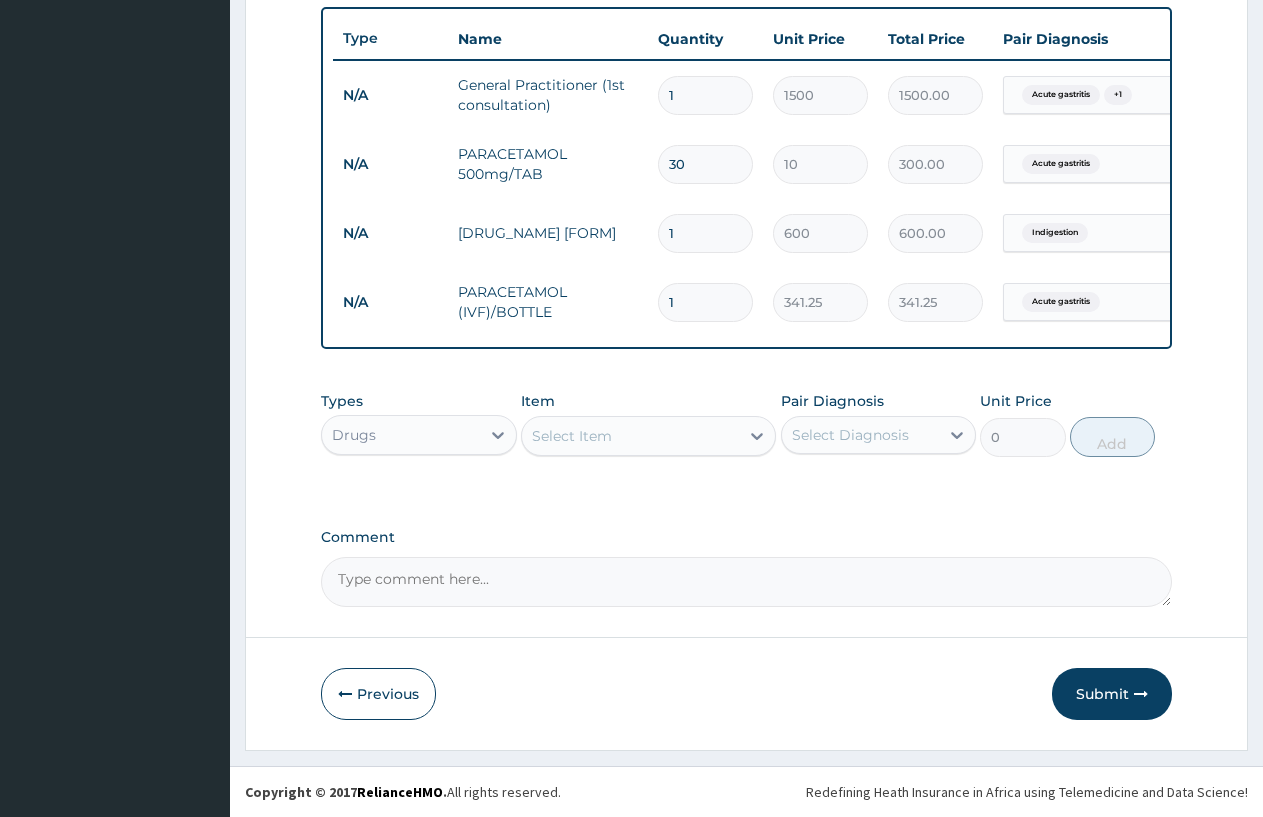 click on "Select Item" at bounding box center [572, 436] 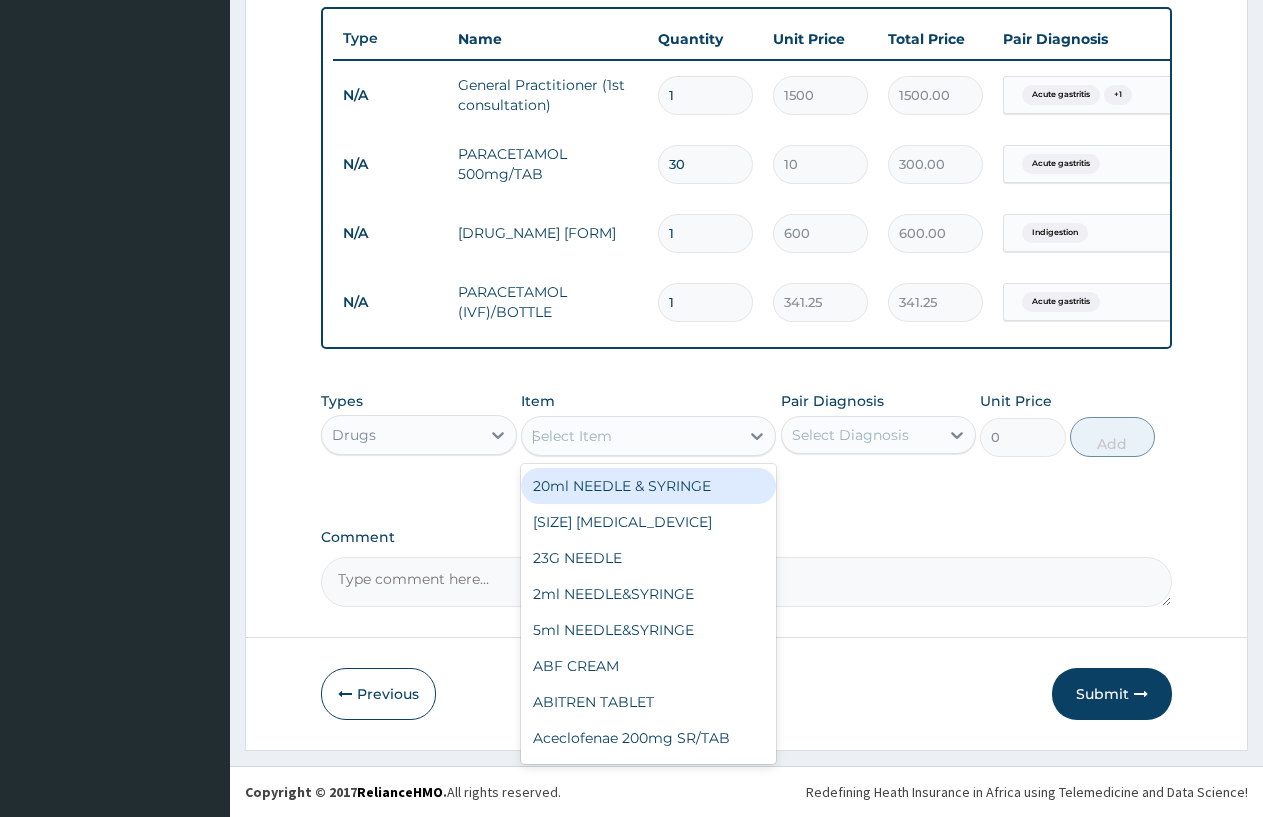 type on "OMEP" 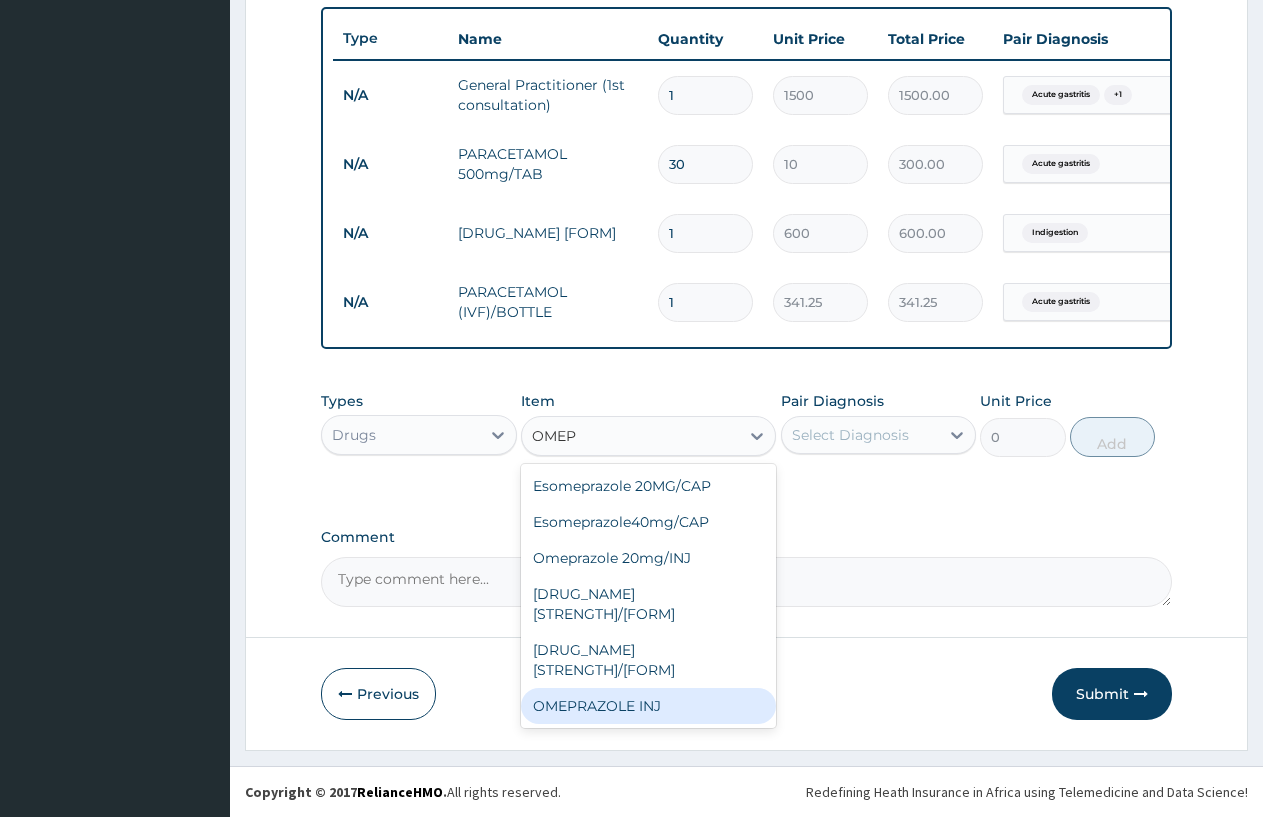 click on "OMEPRAZOLE INJ" at bounding box center [648, 706] 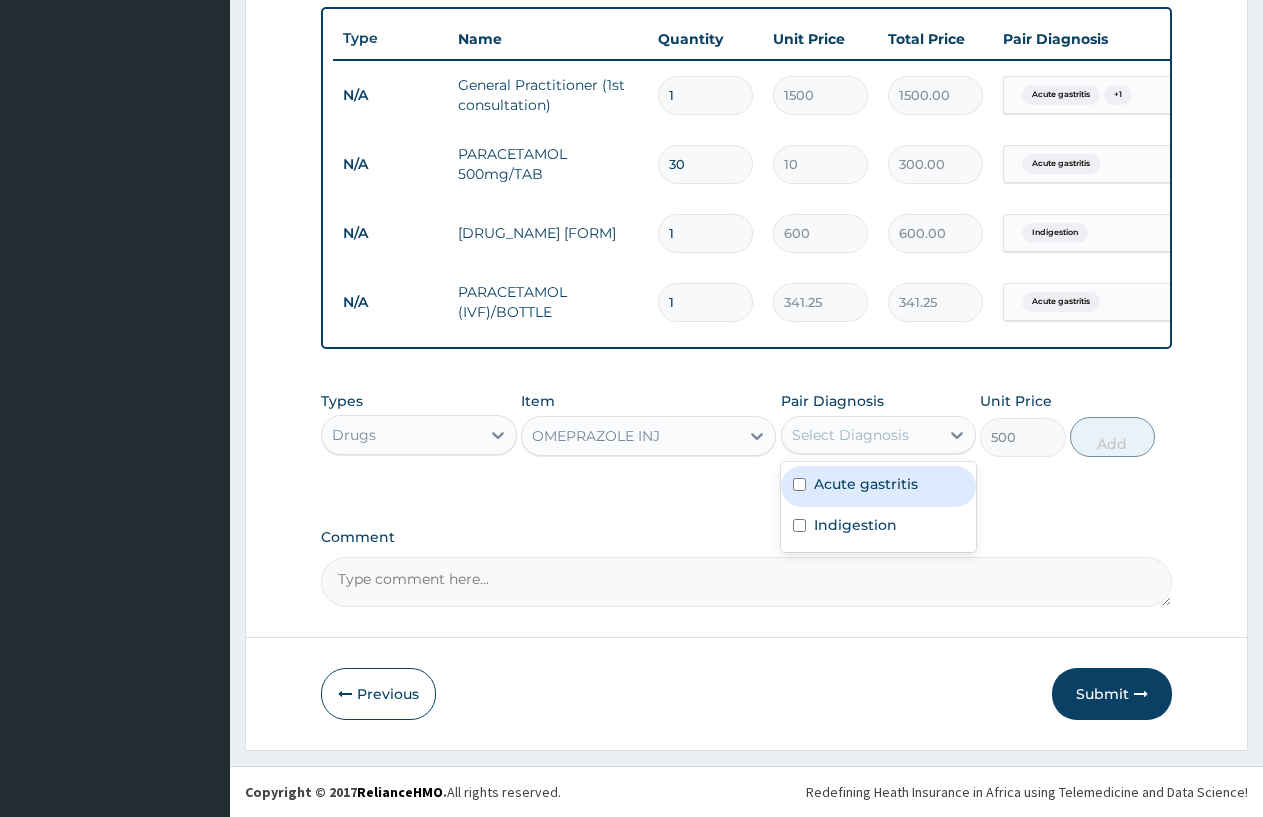 click on "Select Diagnosis" at bounding box center (850, 435) 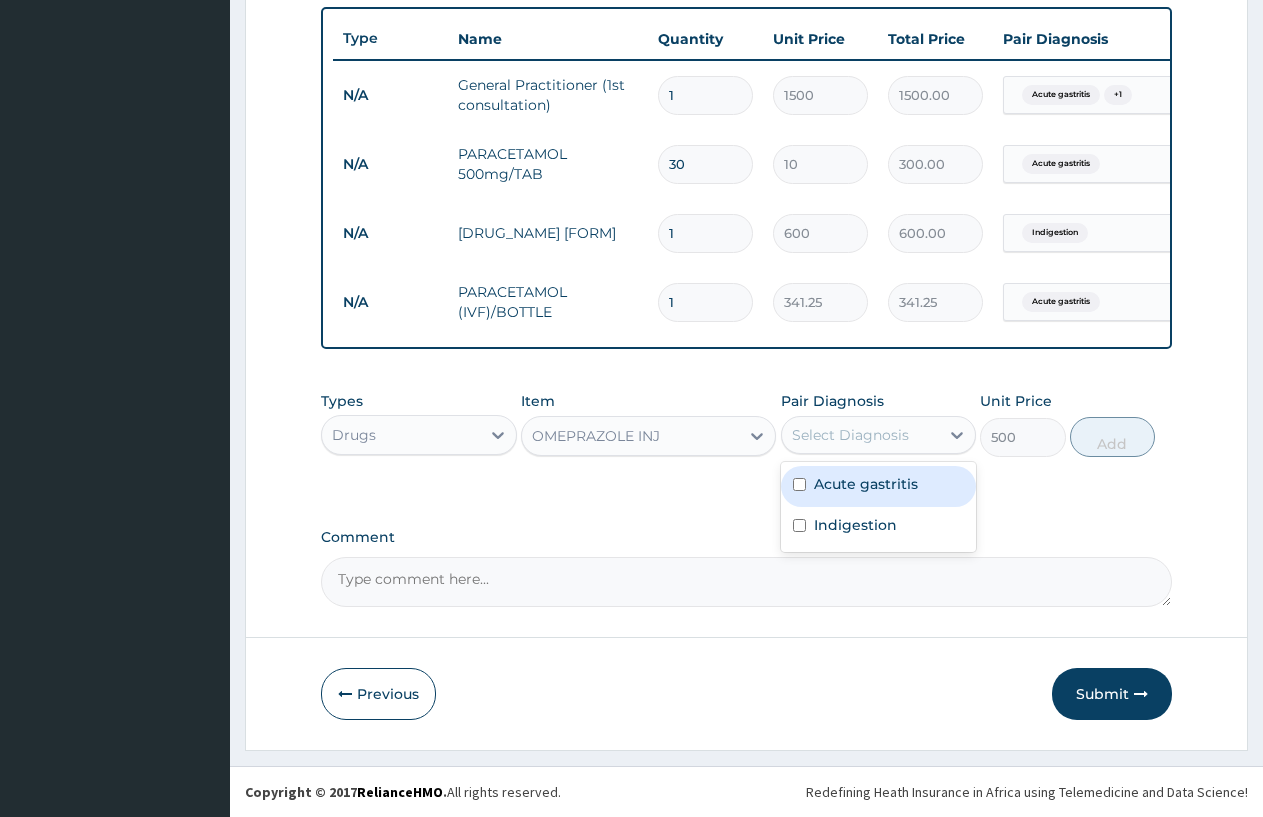 click on "Acute gastritis" at bounding box center (866, 484) 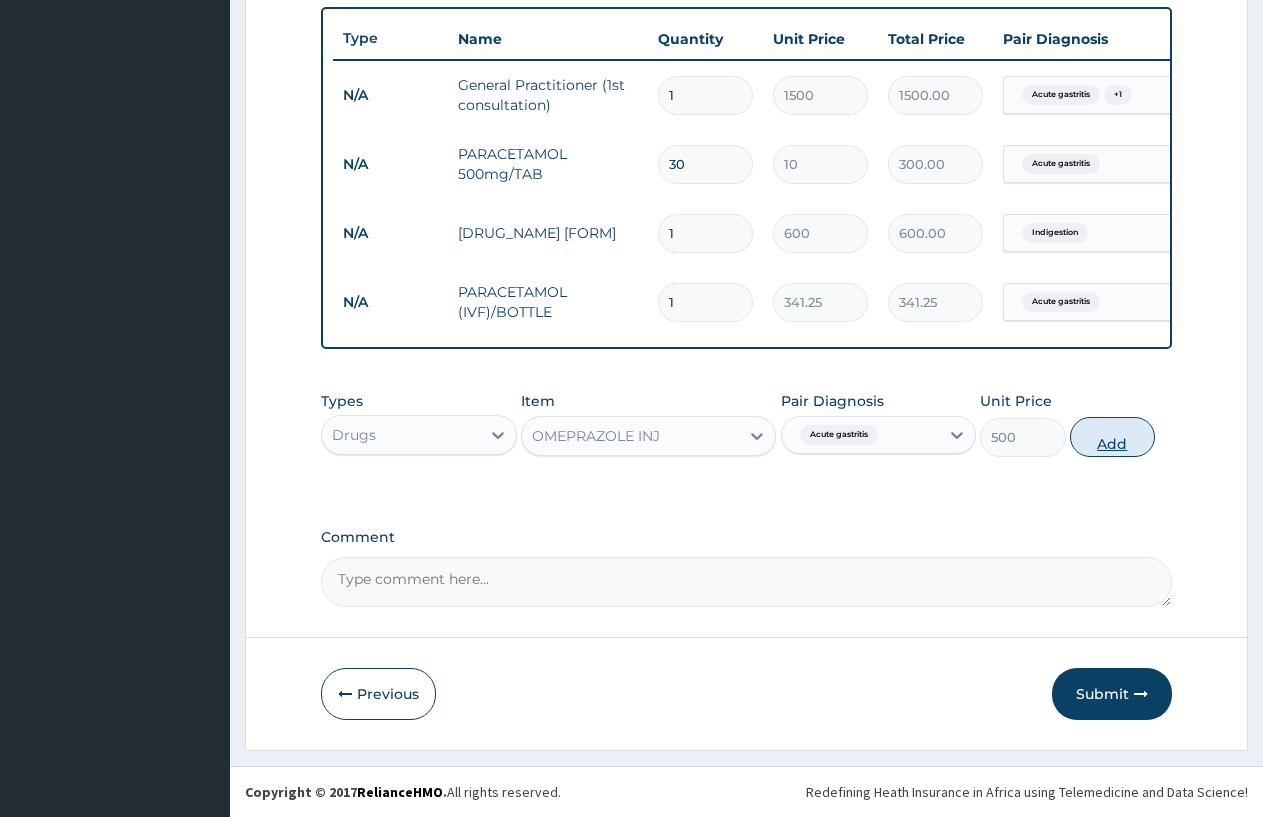 click on "Add" at bounding box center (1112, 437) 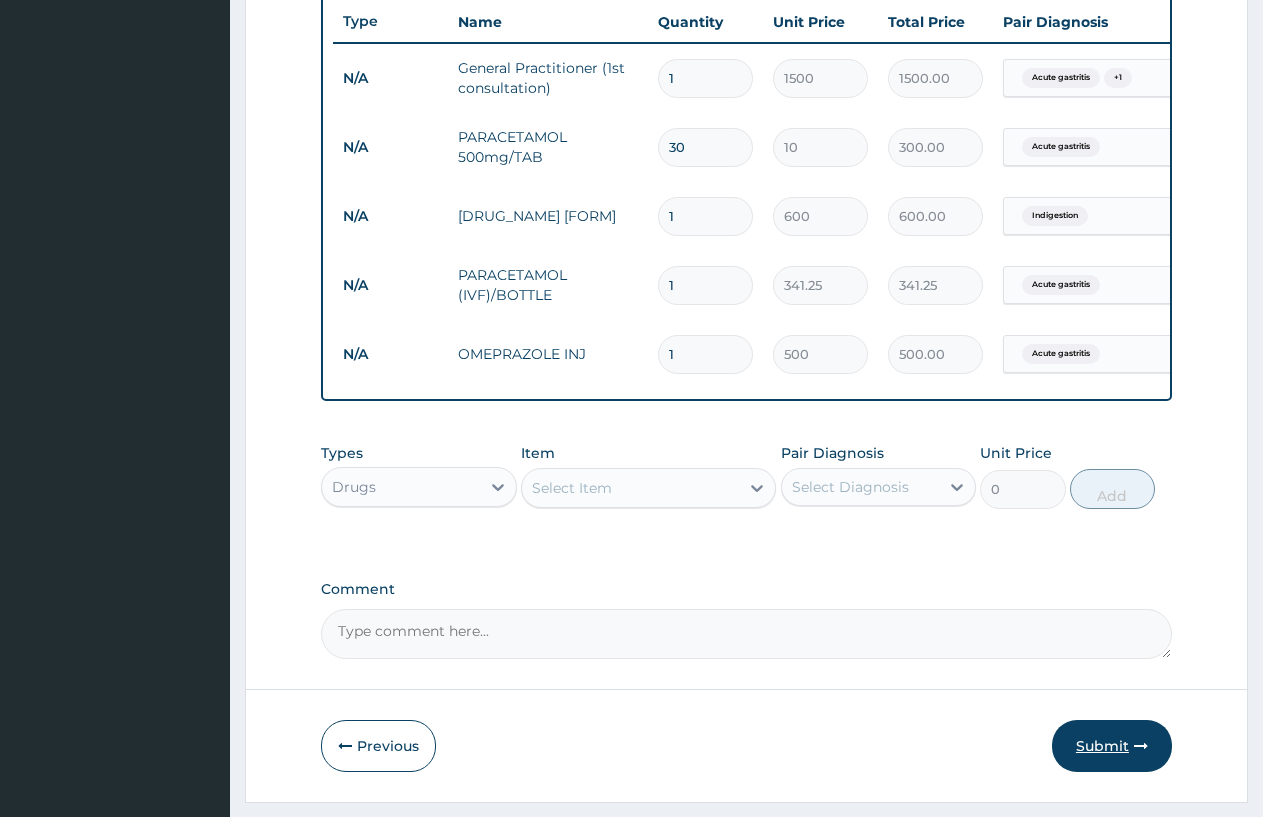click on "Submit" at bounding box center [1112, 746] 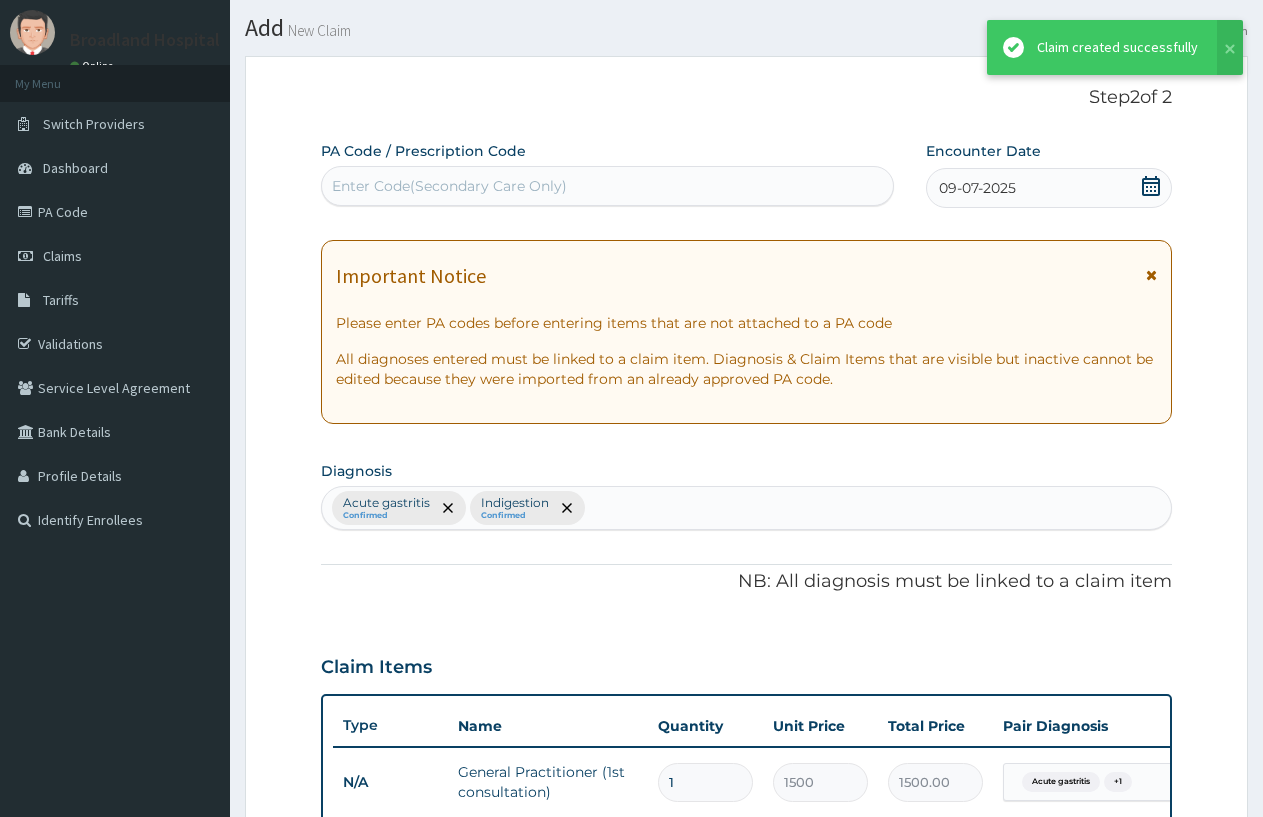 scroll, scrollTop: 754, scrollLeft: 0, axis: vertical 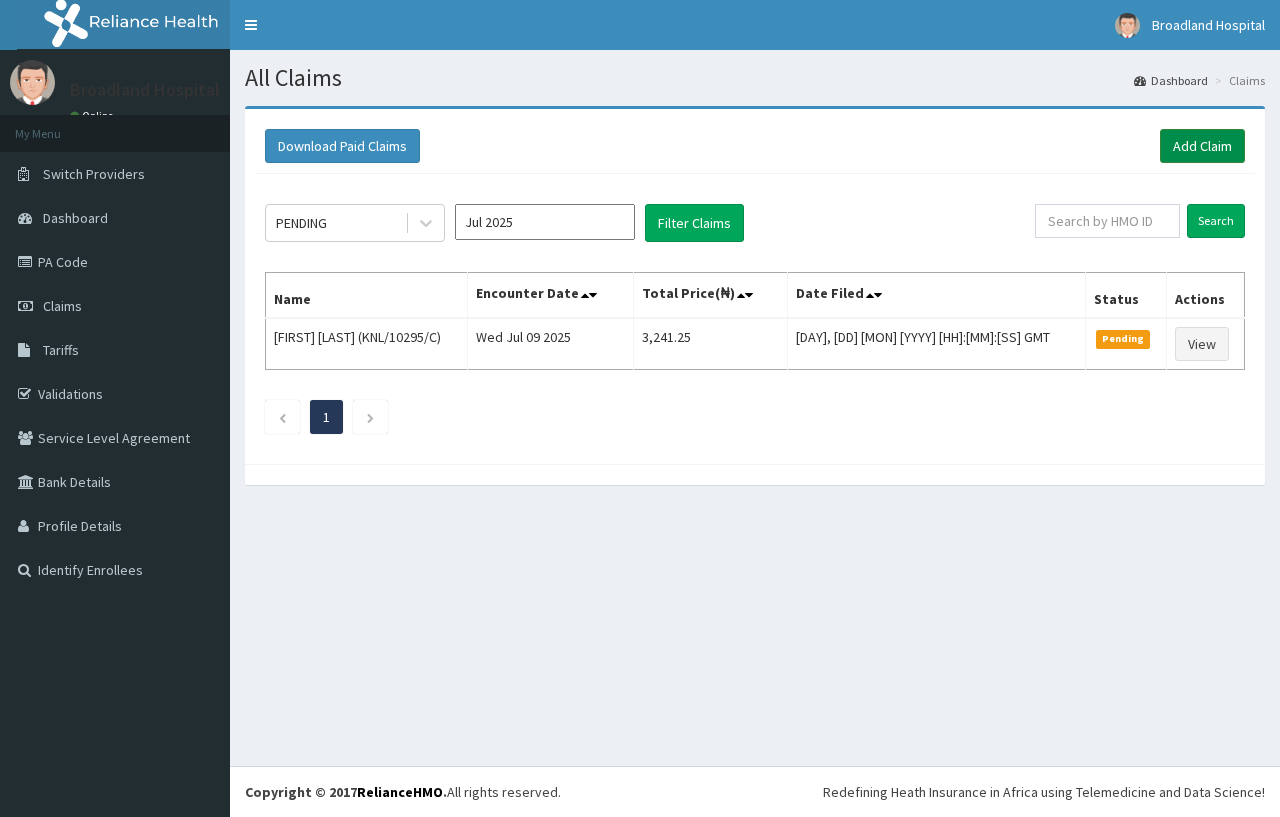 click on "Add Claim" at bounding box center (1202, 146) 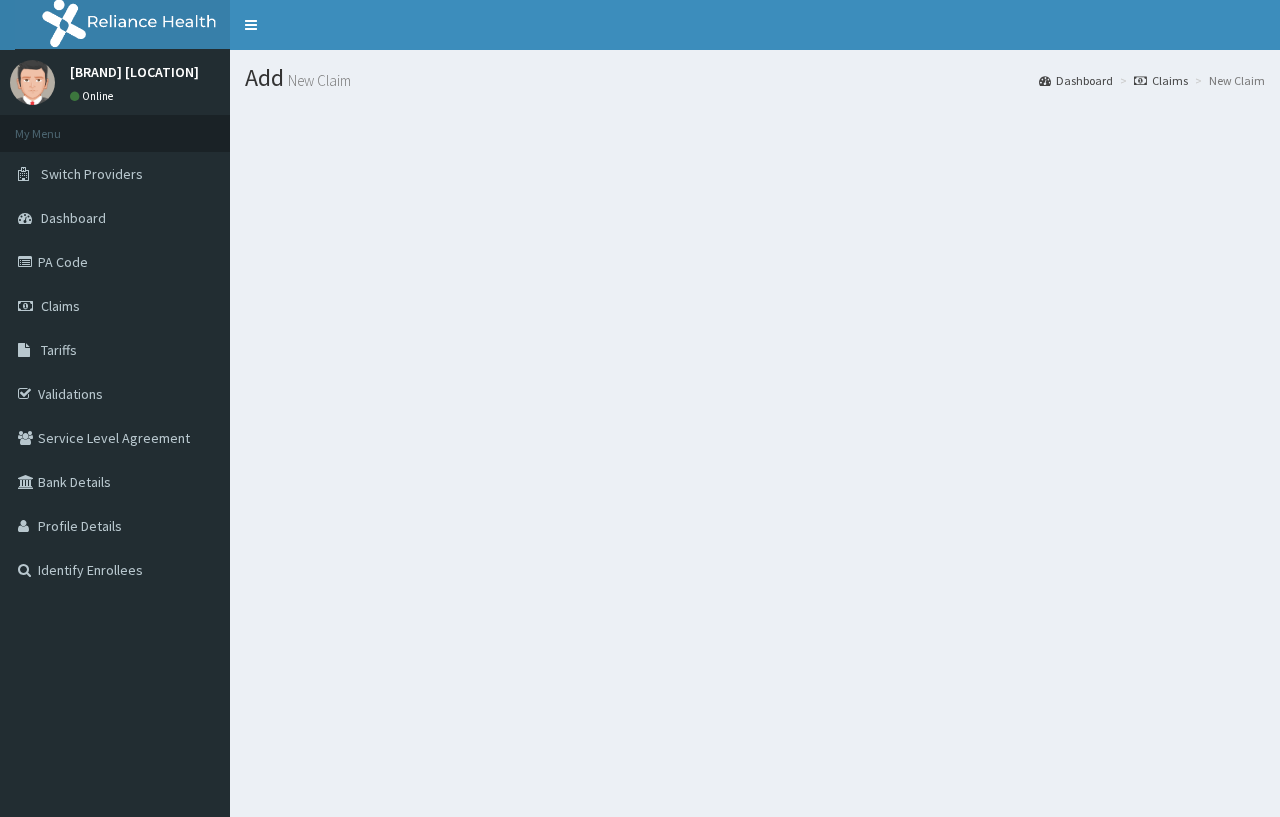 scroll, scrollTop: 0, scrollLeft: 0, axis: both 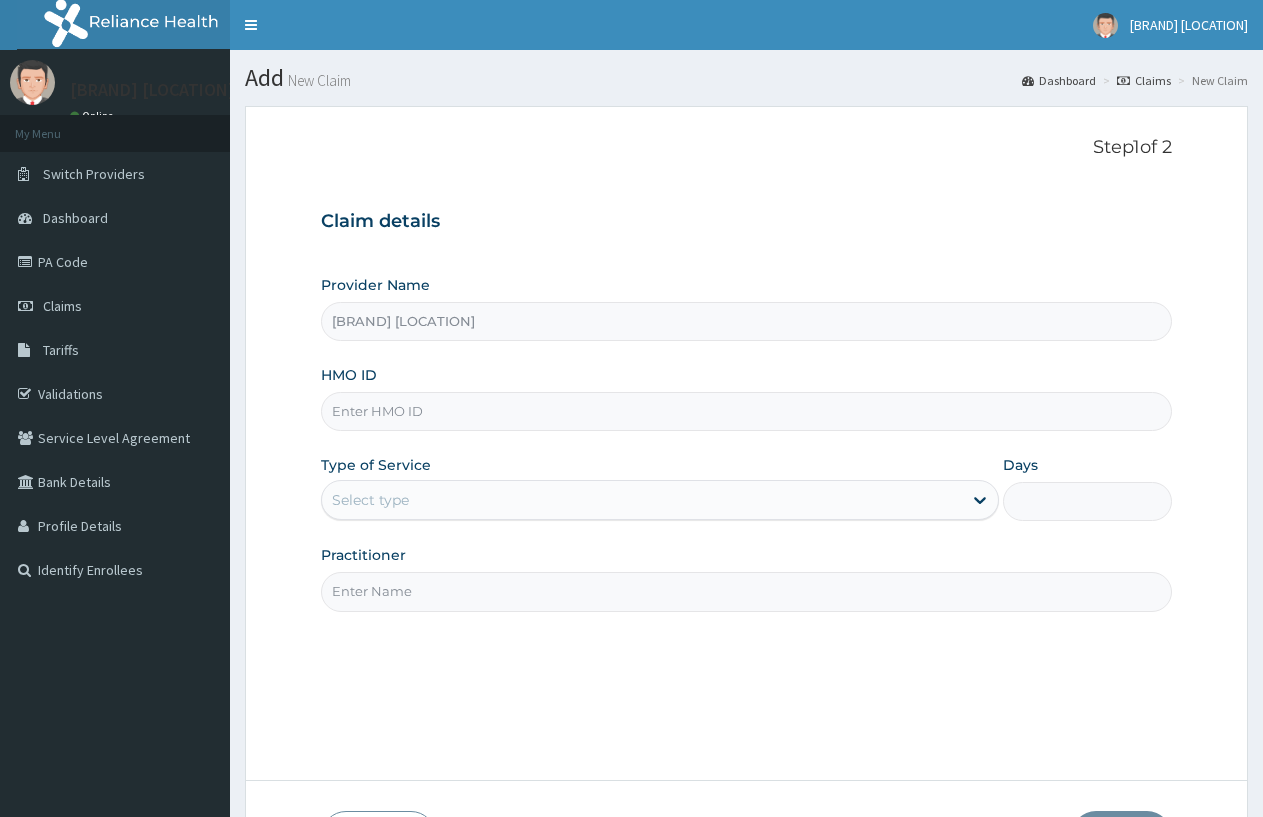 click on "HMO ID" at bounding box center (746, 411) 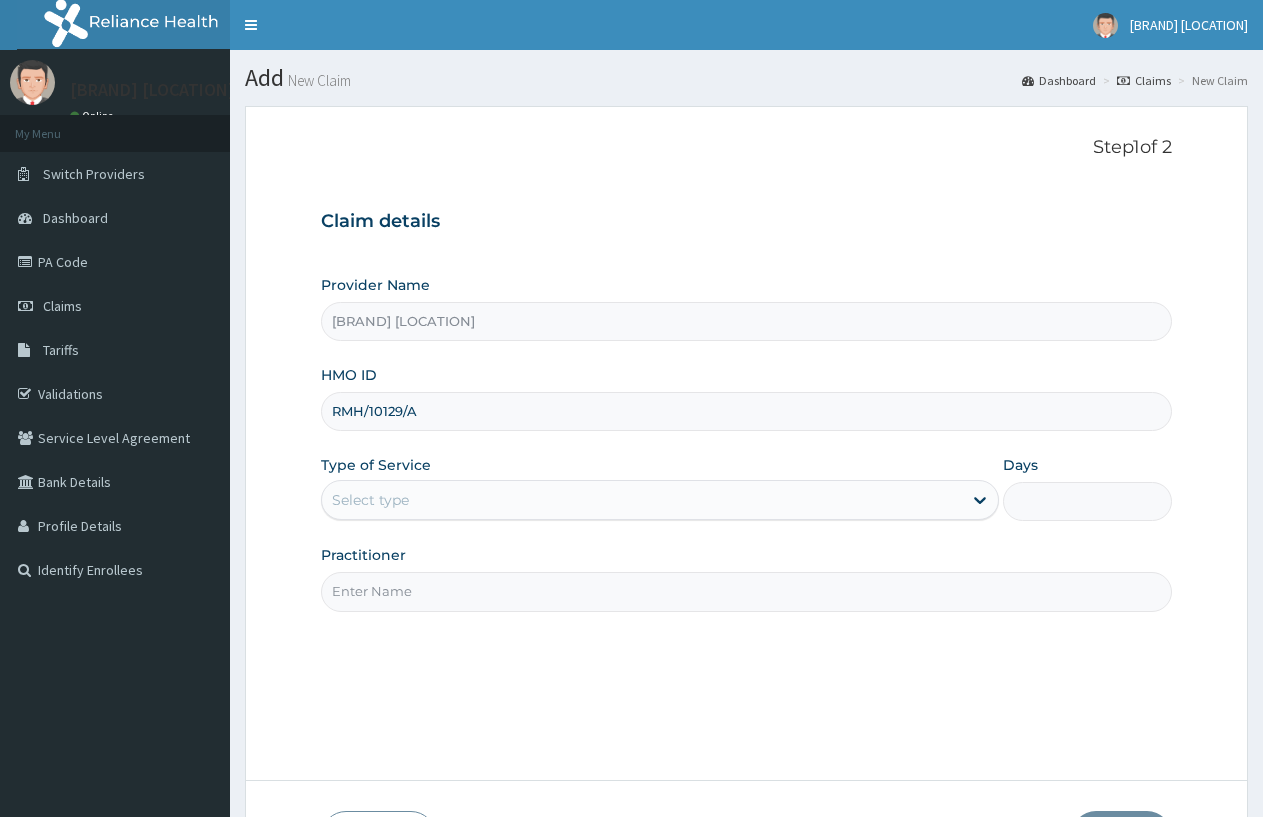type on "RMH/10129/A" 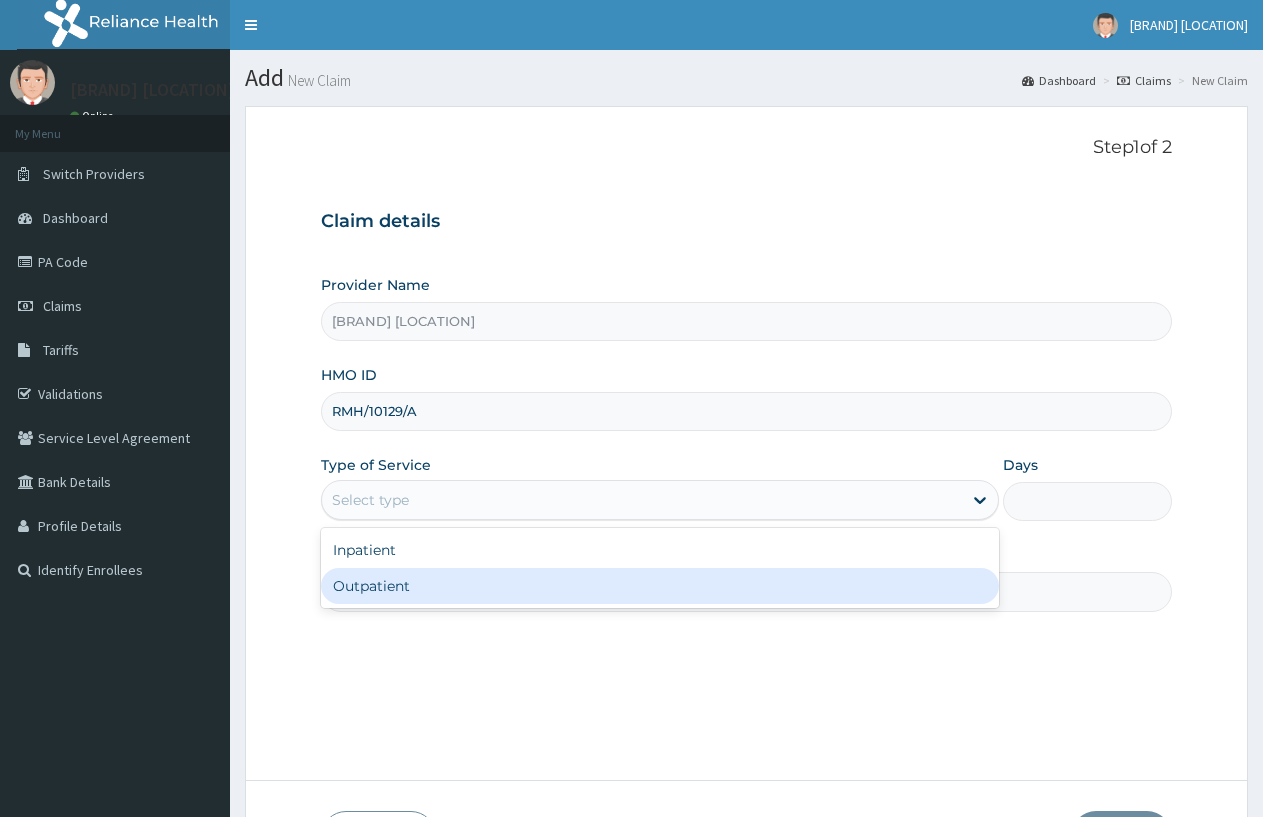 click on "Outpatient" at bounding box center [659, 586] 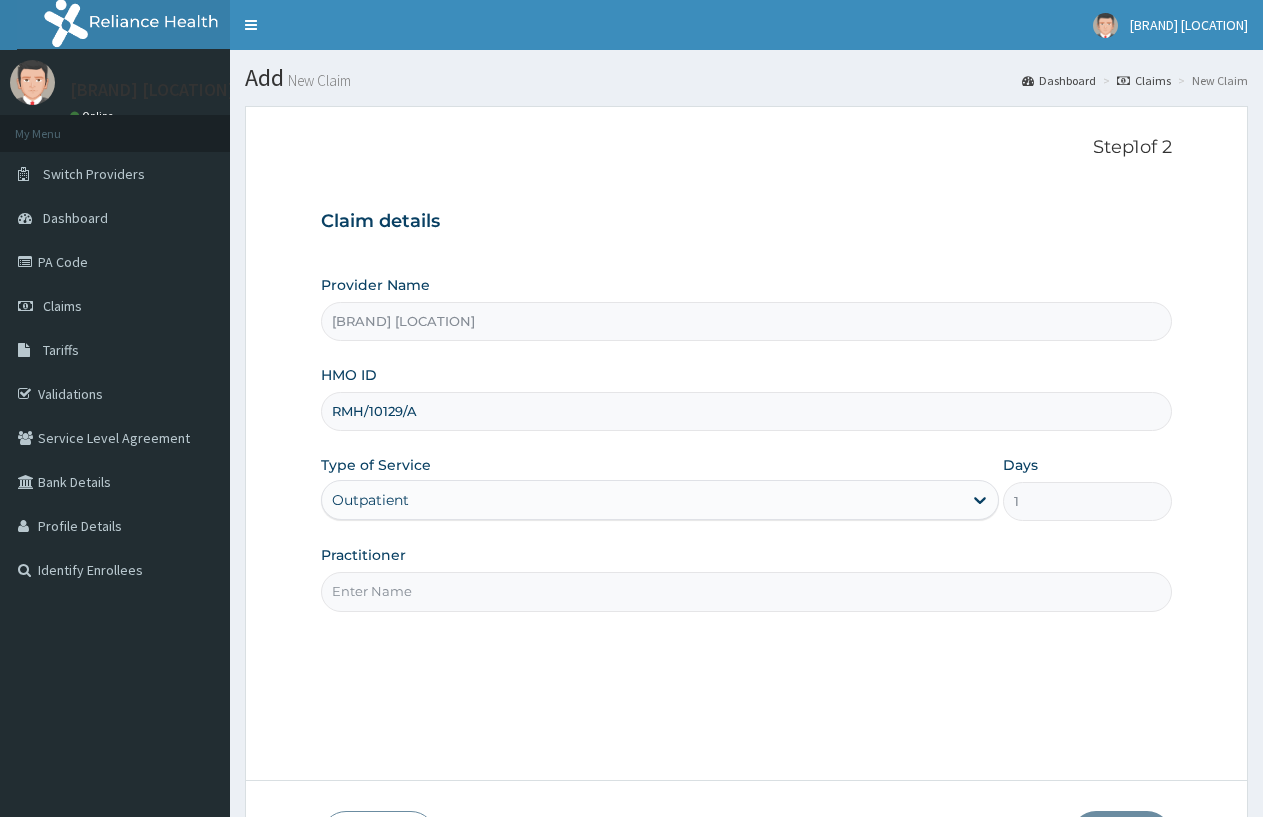 click on "Practitioner" at bounding box center [746, 591] 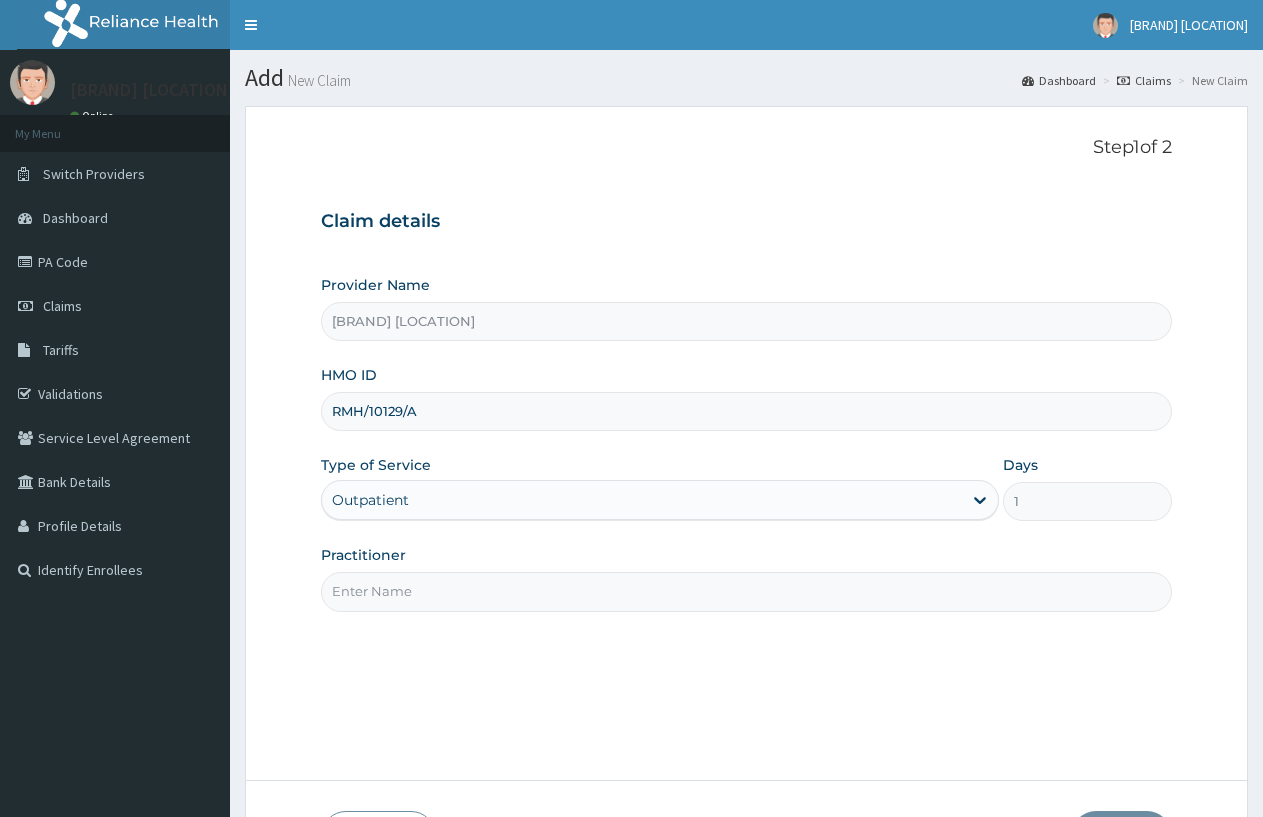 type on "DR [NAME] [LAST]" 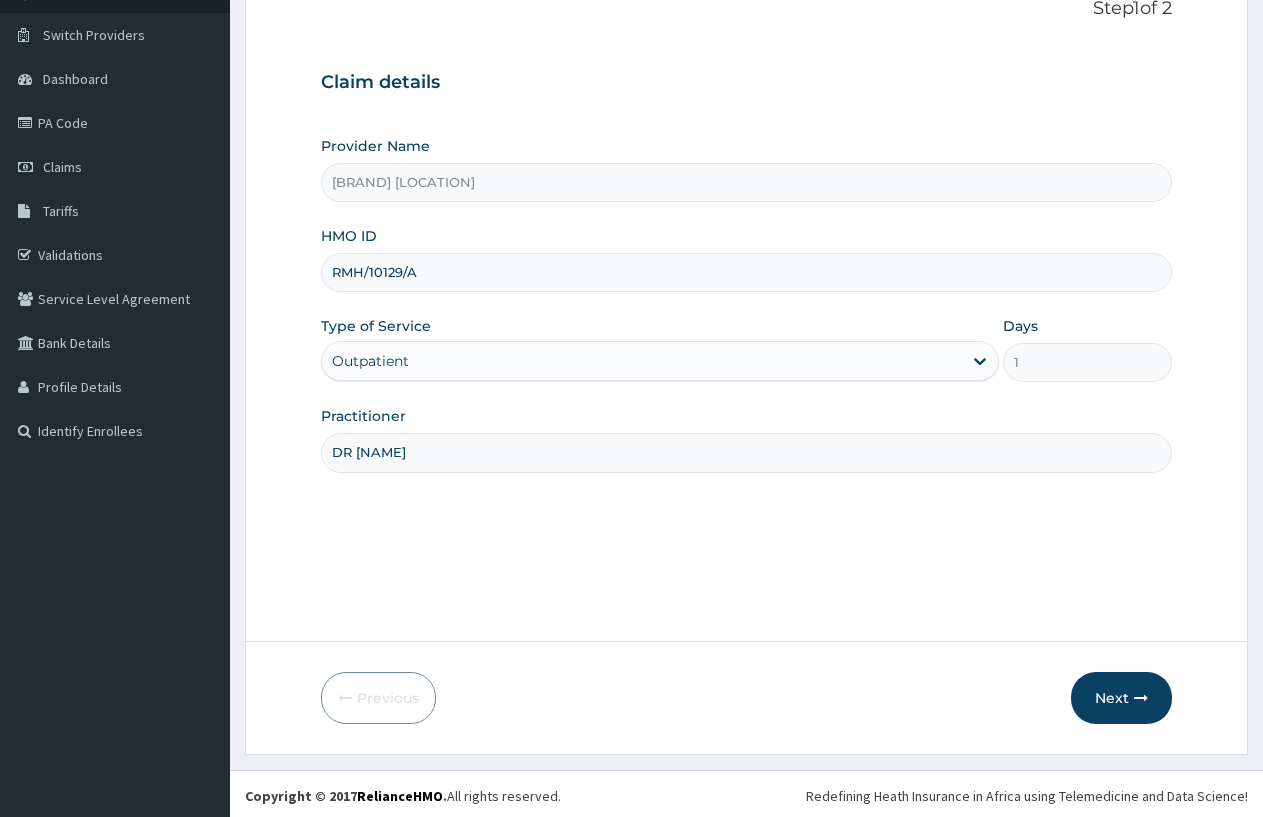 scroll, scrollTop: 143, scrollLeft: 0, axis: vertical 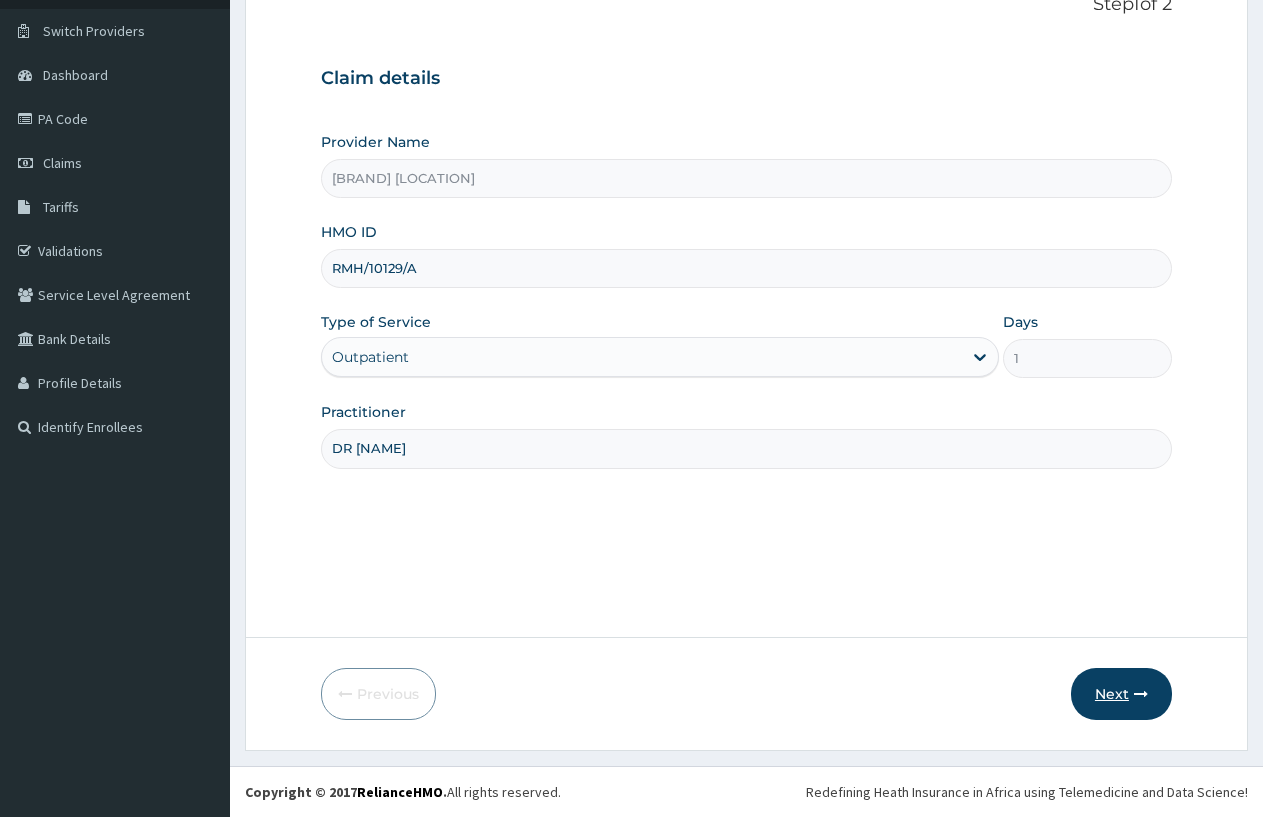 click on "Next" at bounding box center (1121, 694) 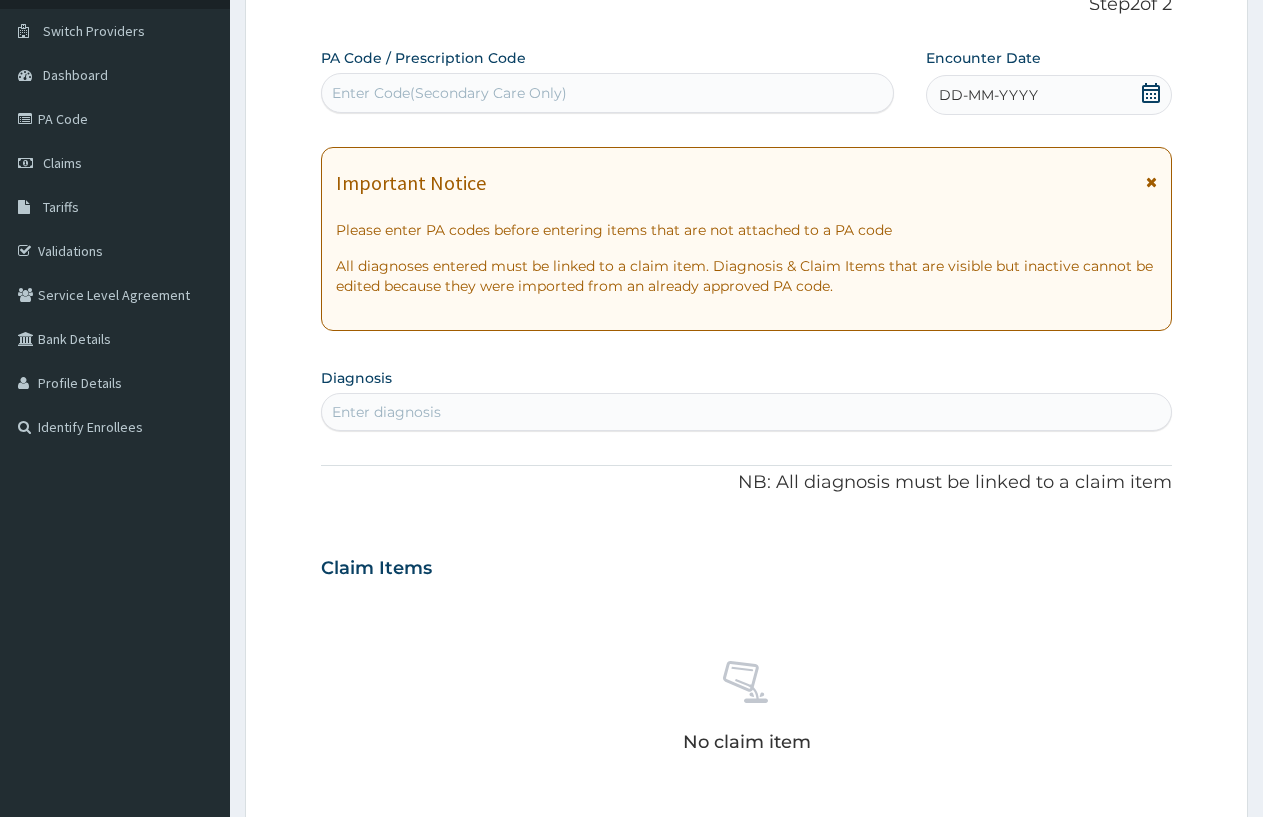 click on "DD-MM-YYYY" at bounding box center (988, 95) 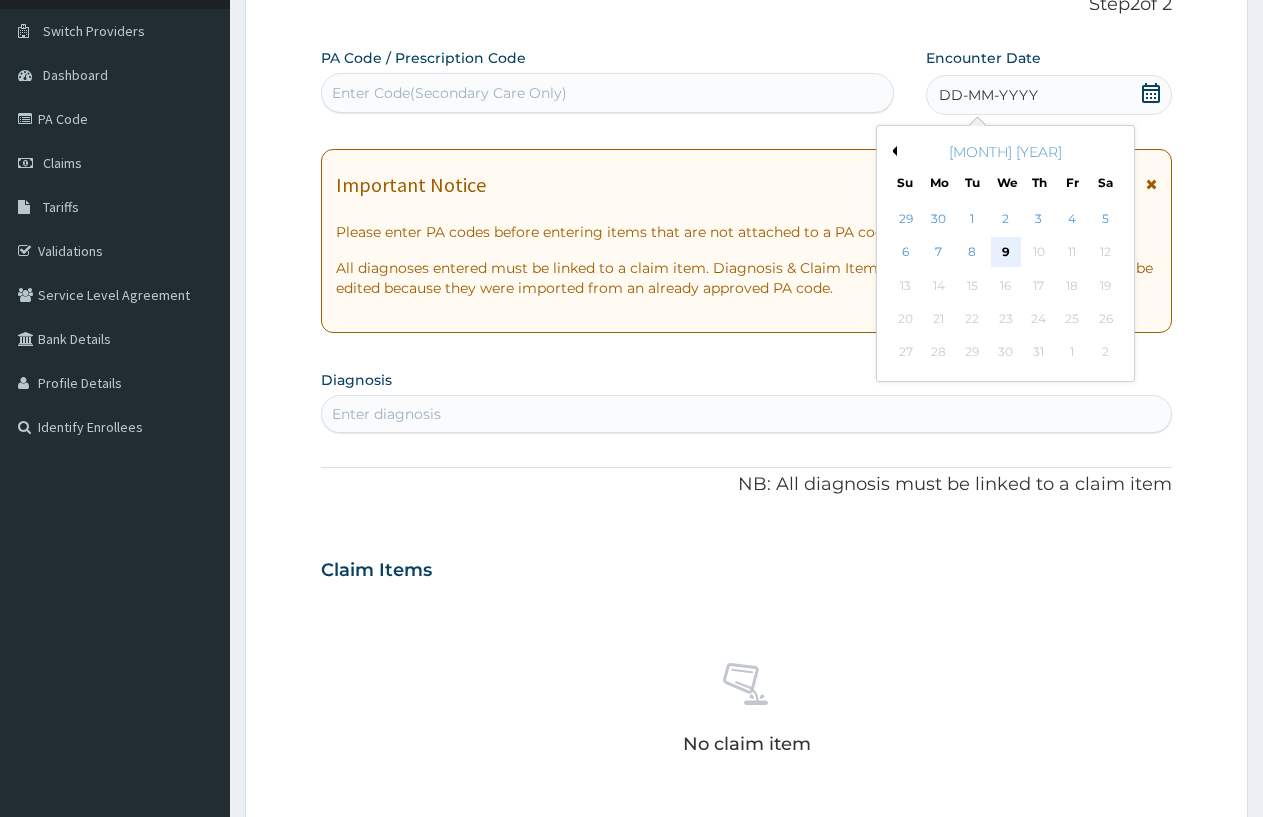click on "9" at bounding box center (1006, 253) 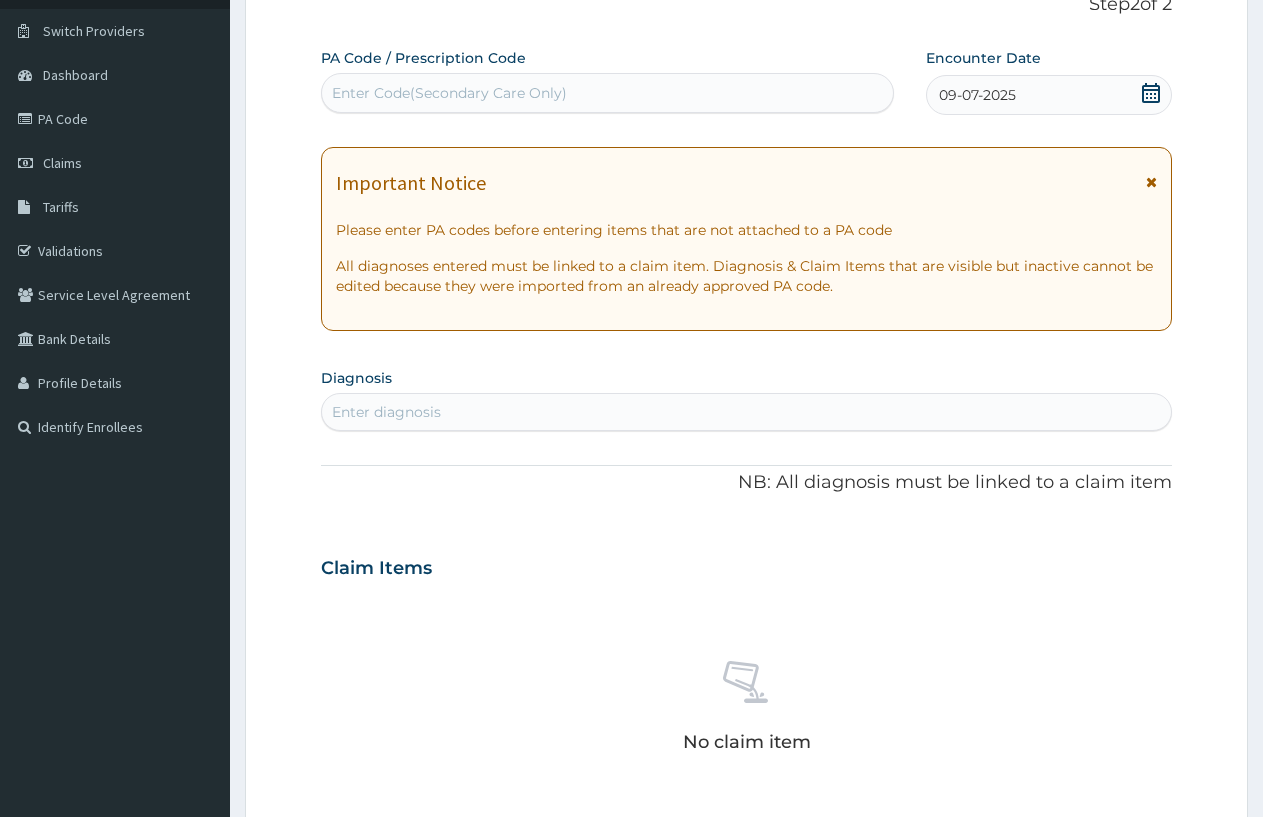 click on "PA Code / Prescription Code Enter Code(Secondary Care Only) Encounter Date 09-07-2025 Important Notice Please enter PA codes before entering items that are not attached to a PA code   All diagnoses entered must be linked to a claim item. Diagnosis & Claim Items that are visible but inactive cannot be edited because they were imported from an already approved PA code. Diagnosis Enter diagnosis NB: All diagnosis must be linked to a claim item Claim Items No claim item Types Select Type Item Select Item Pair Diagnosis Select Diagnosis Unit Price 0 Add Comment" at bounding box center [746, 565] 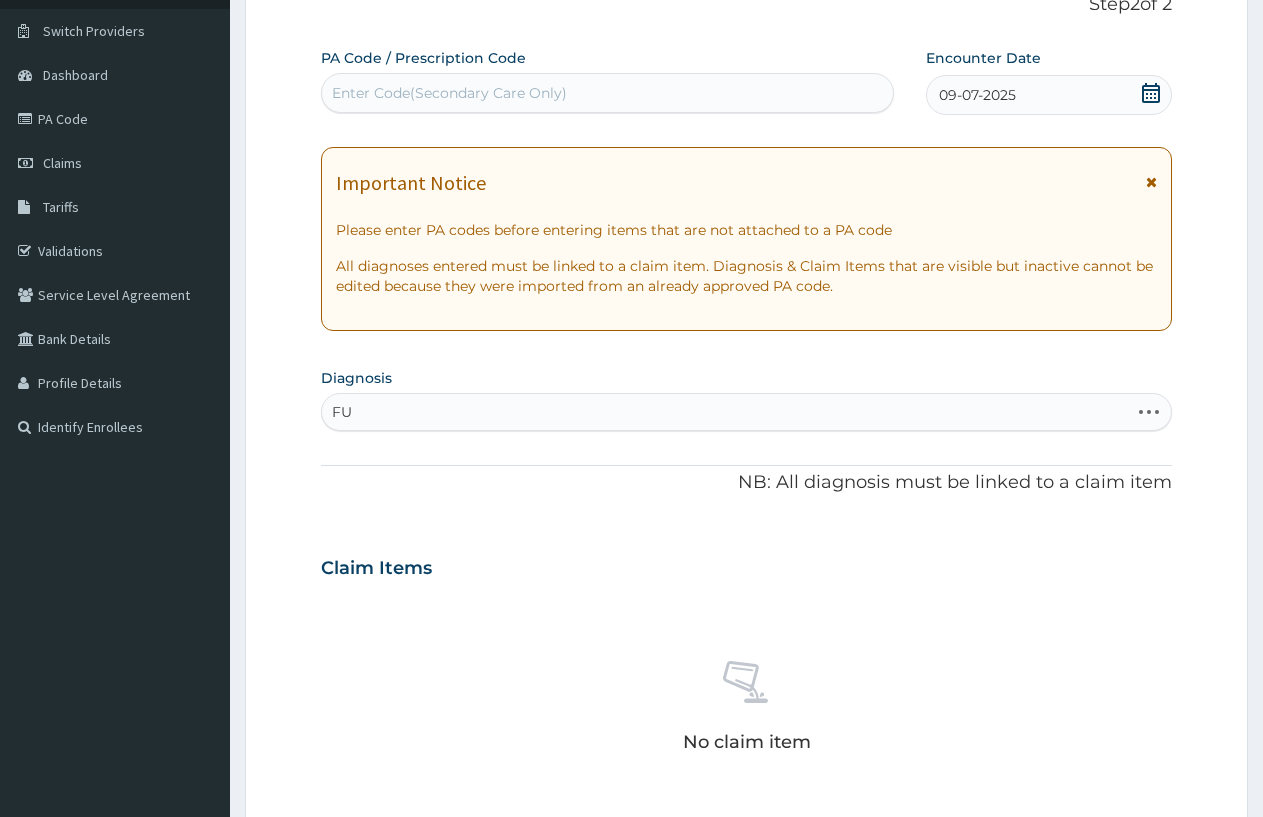 type on "F" 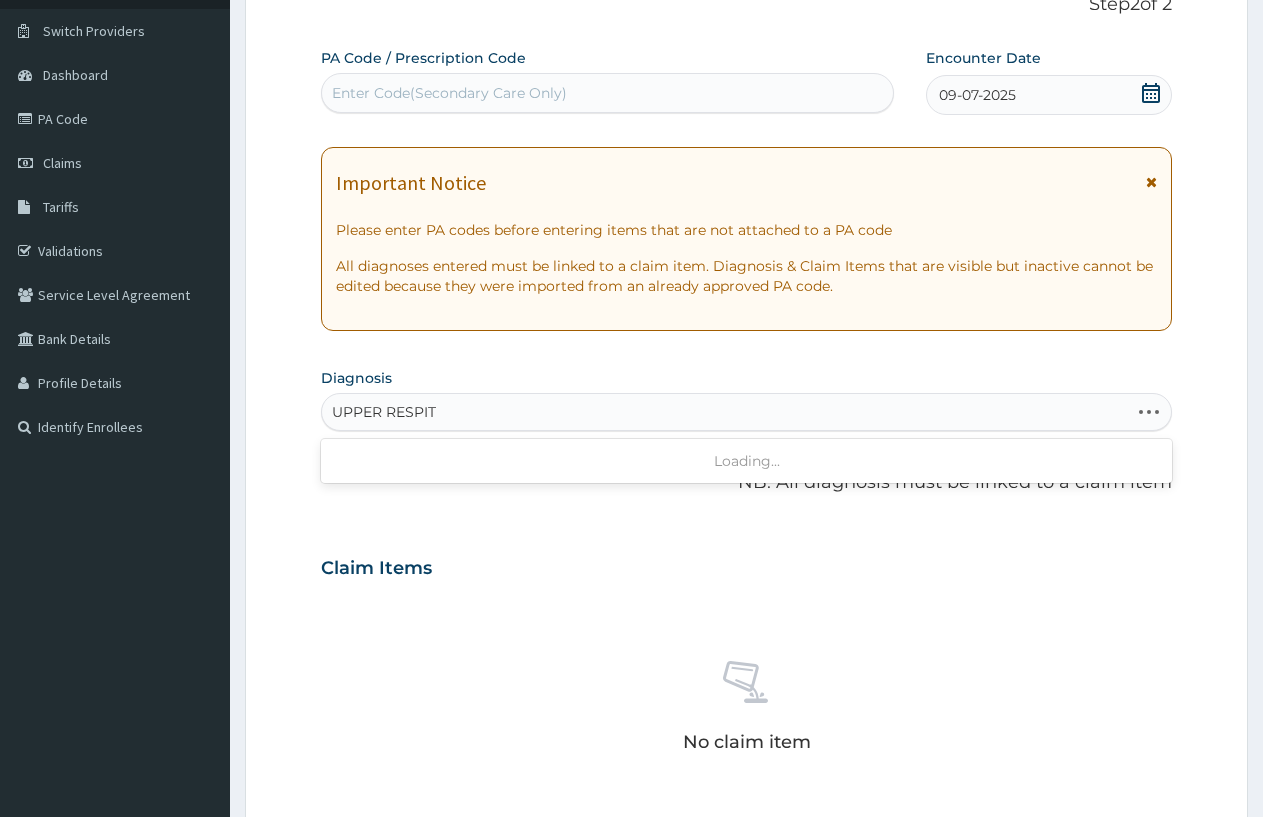 type on "UPPER RESPI" 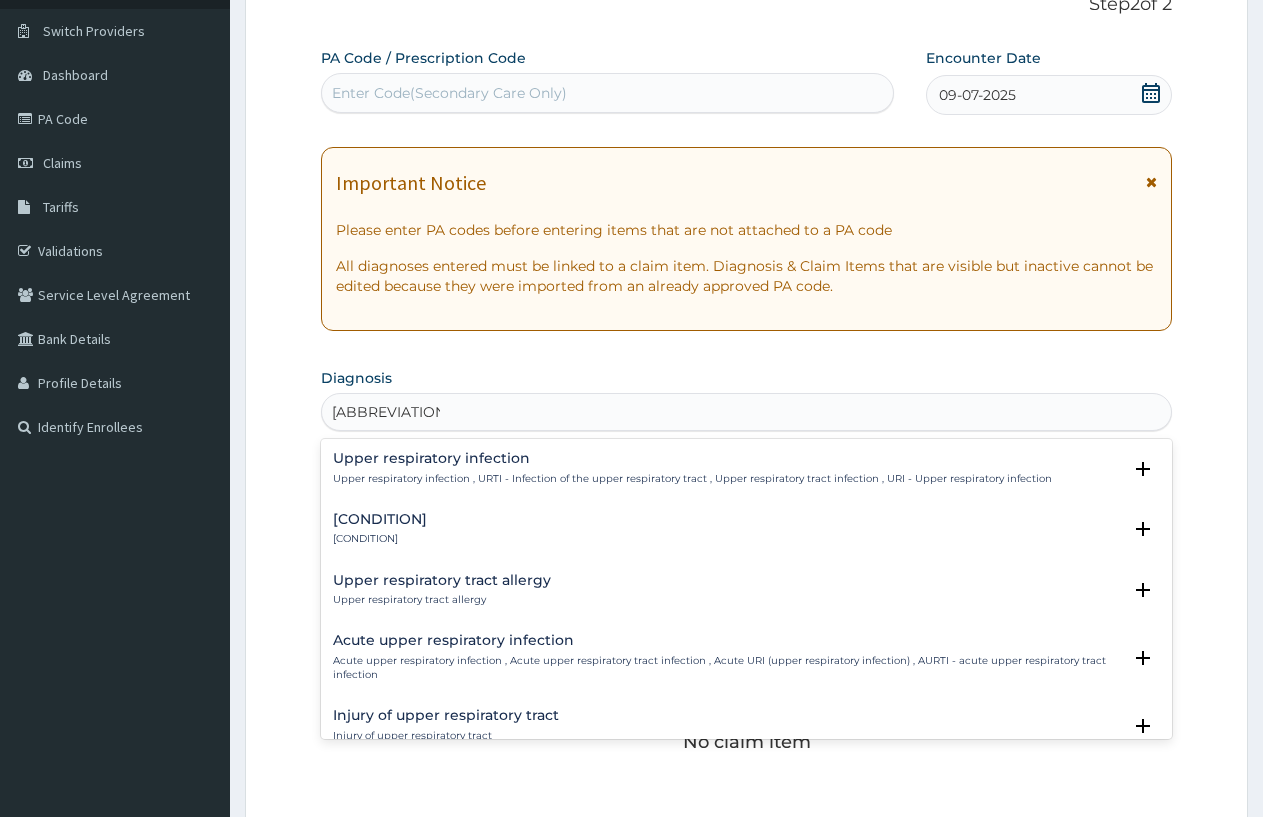click on "Upper respiratory infection" at bounding box center [692, 458] 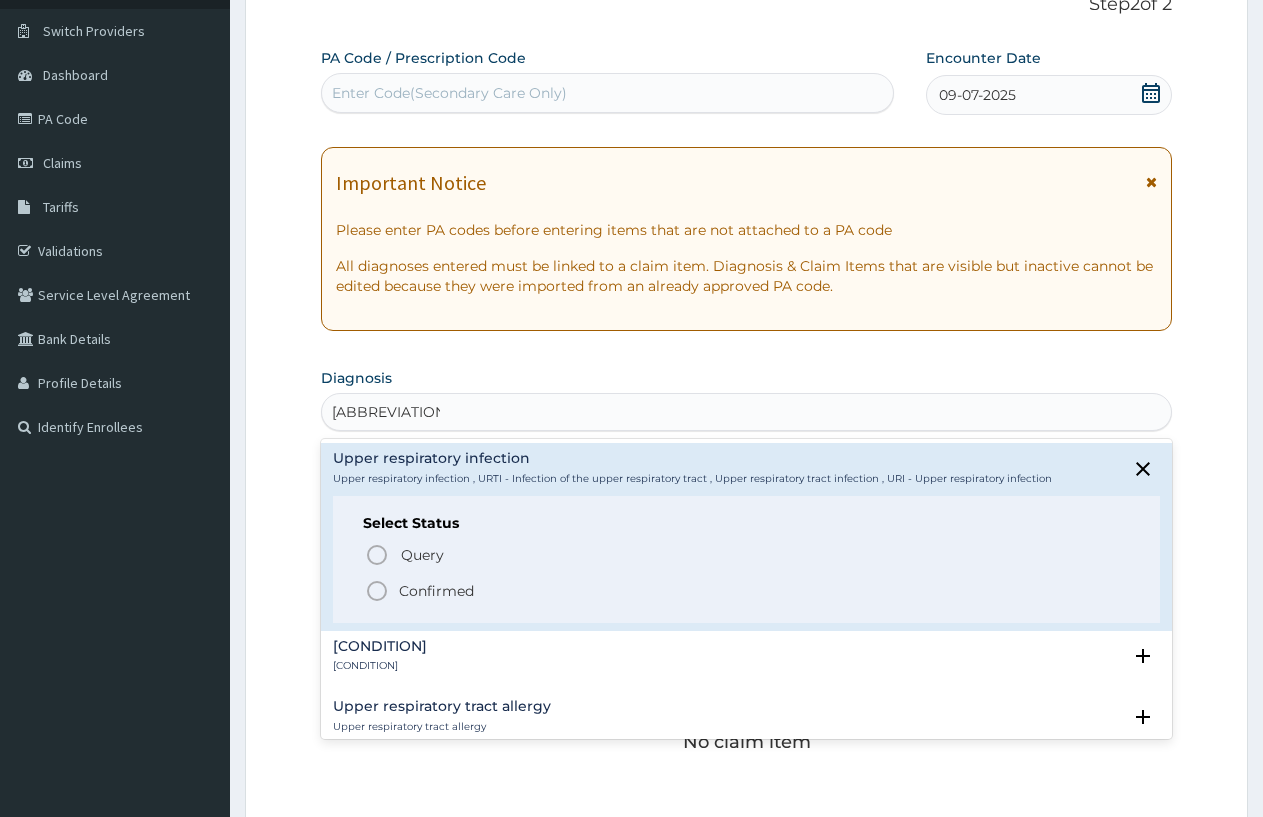 click at bounding box center (377, 591) 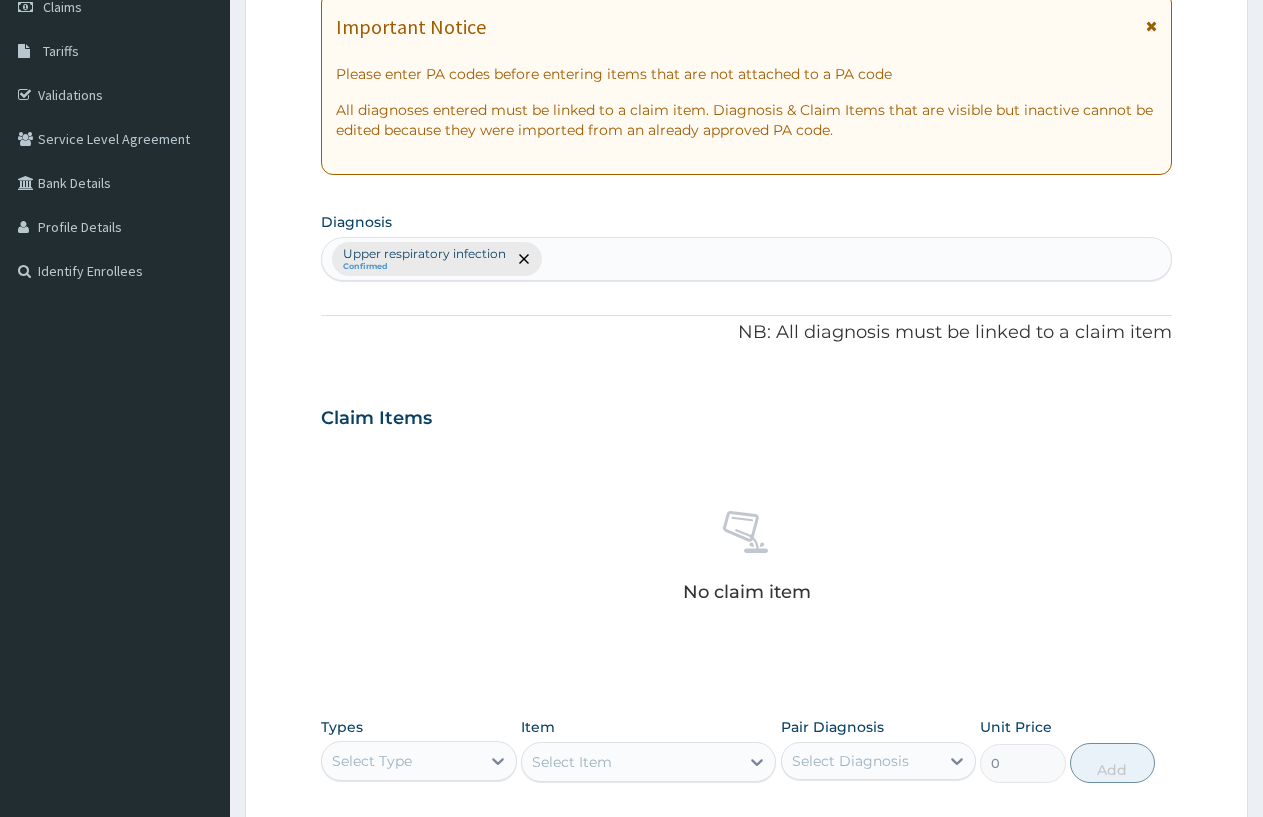 scroll, scrollTop: 343, scrollLeft: 0, axis: vertical 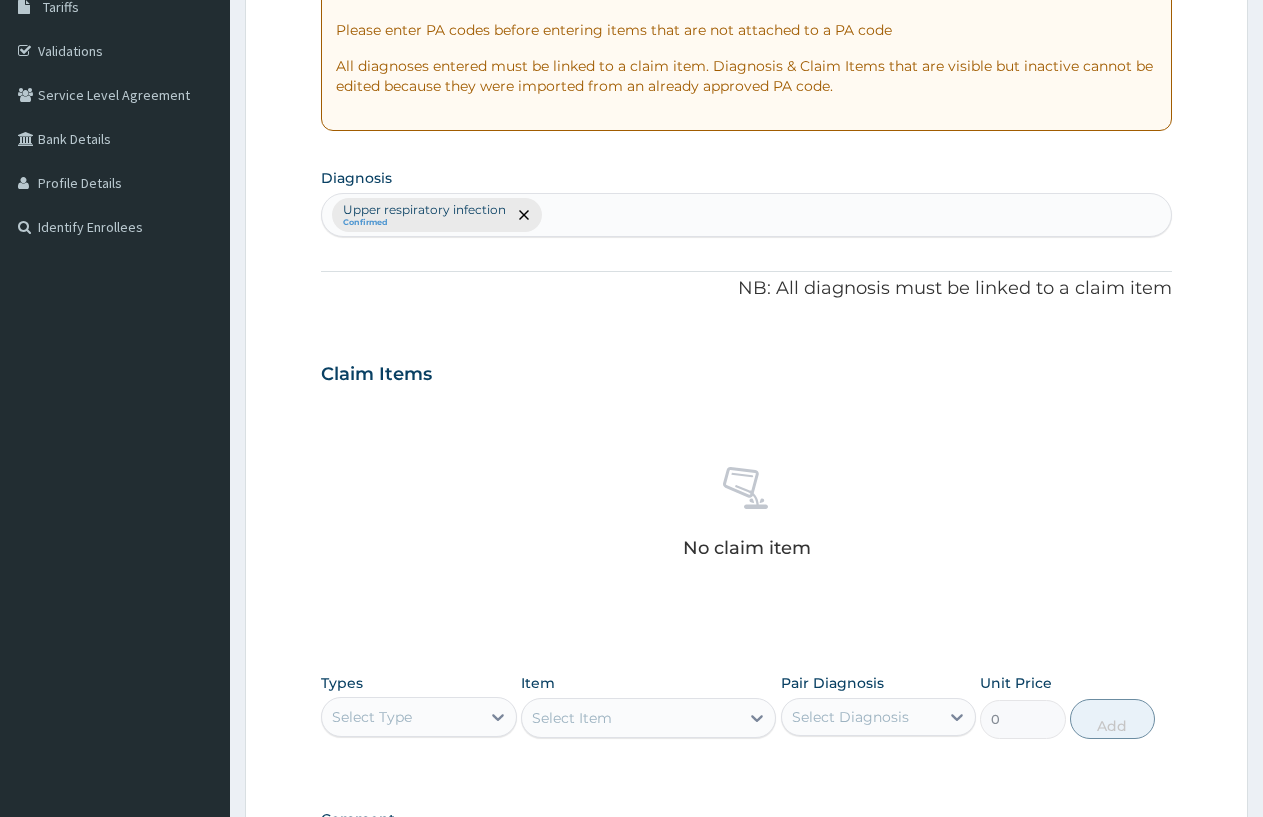 click on "Select Type" at bounding box center [372, 717] 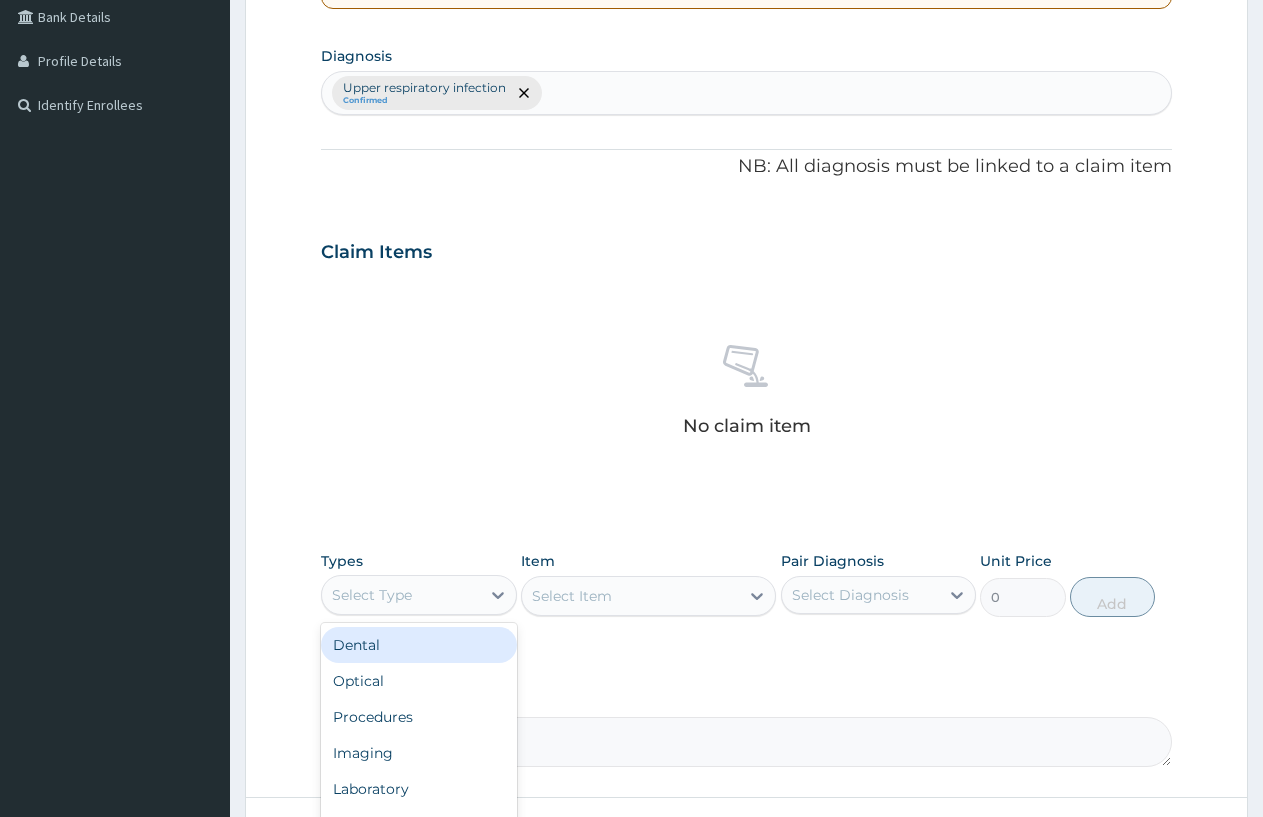 scroll, scrollTop: 543, scrollLeft: 0, axis: vertical 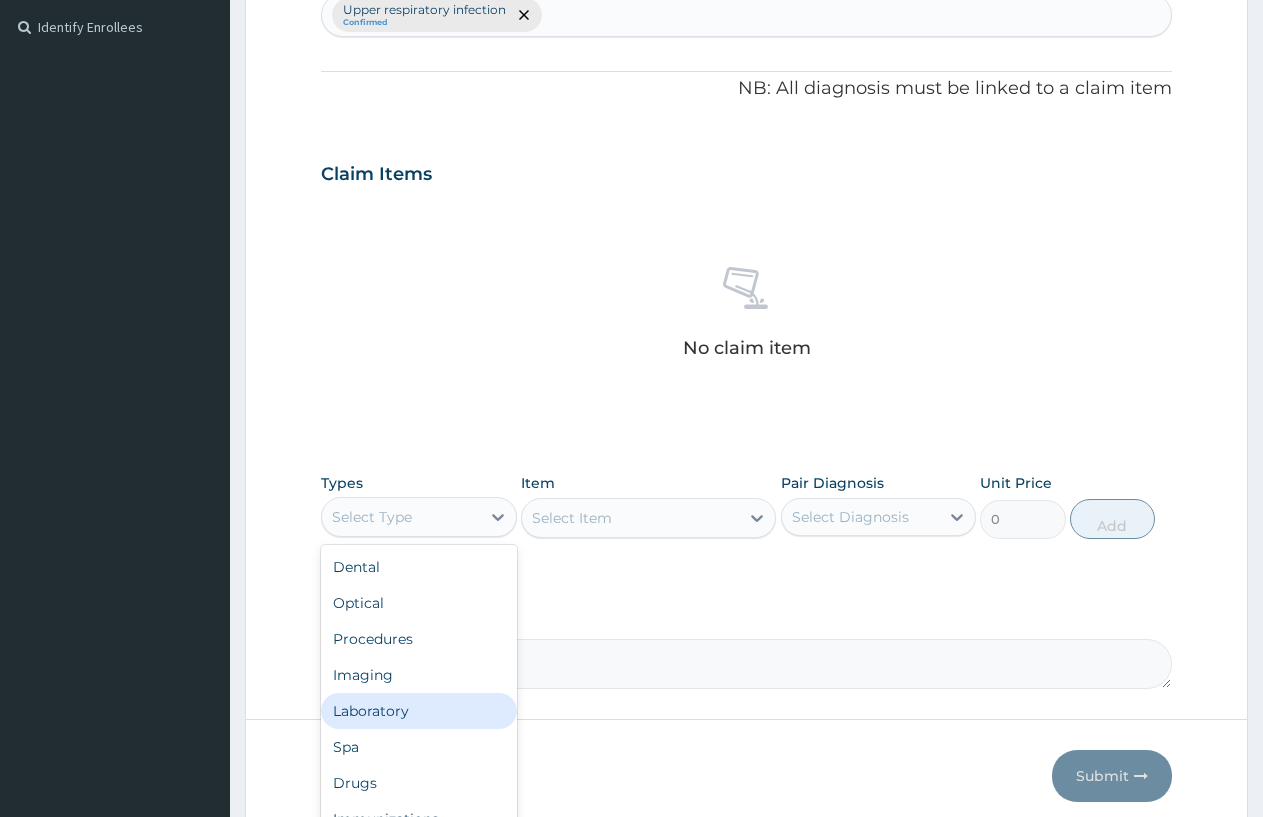 click on "Laboratory" at bounding box center [419, 711] 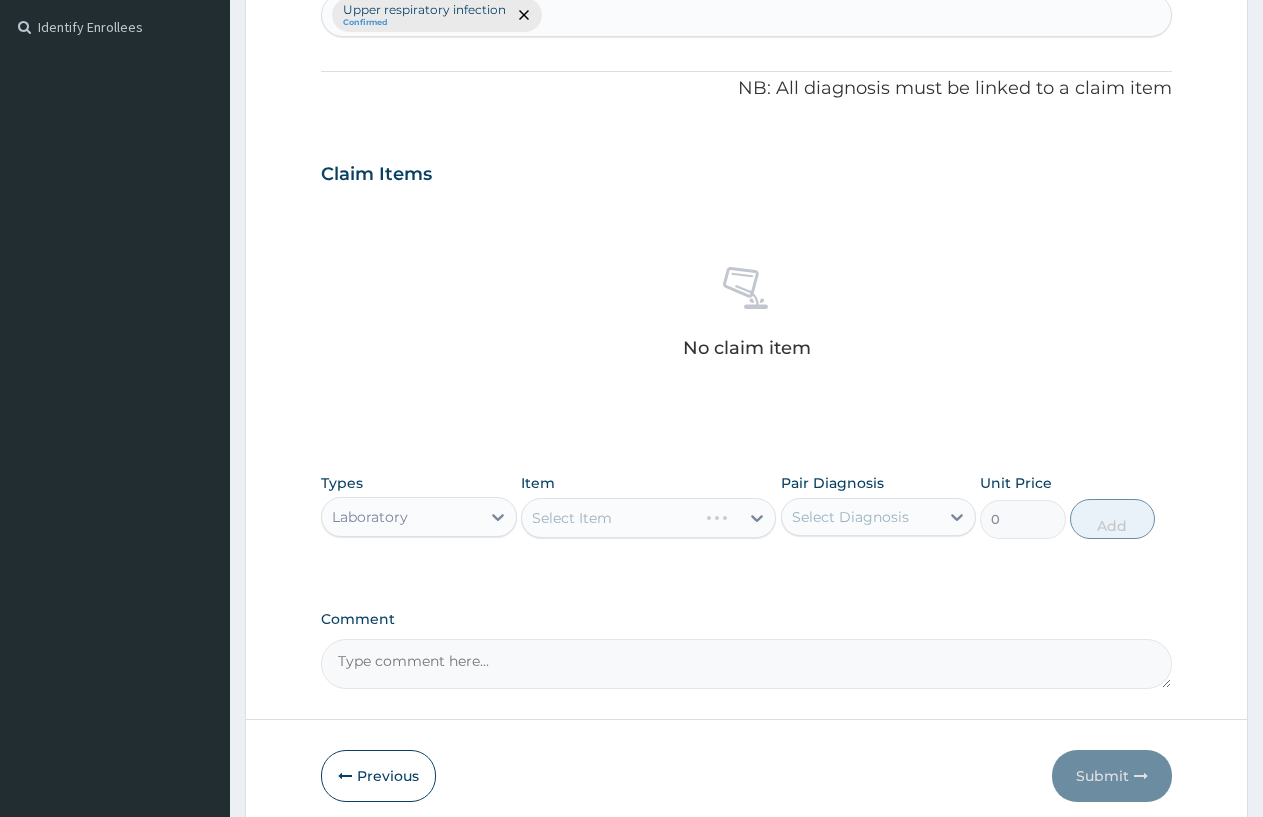 click on "Laboratory" at bounding box center (370, 517) 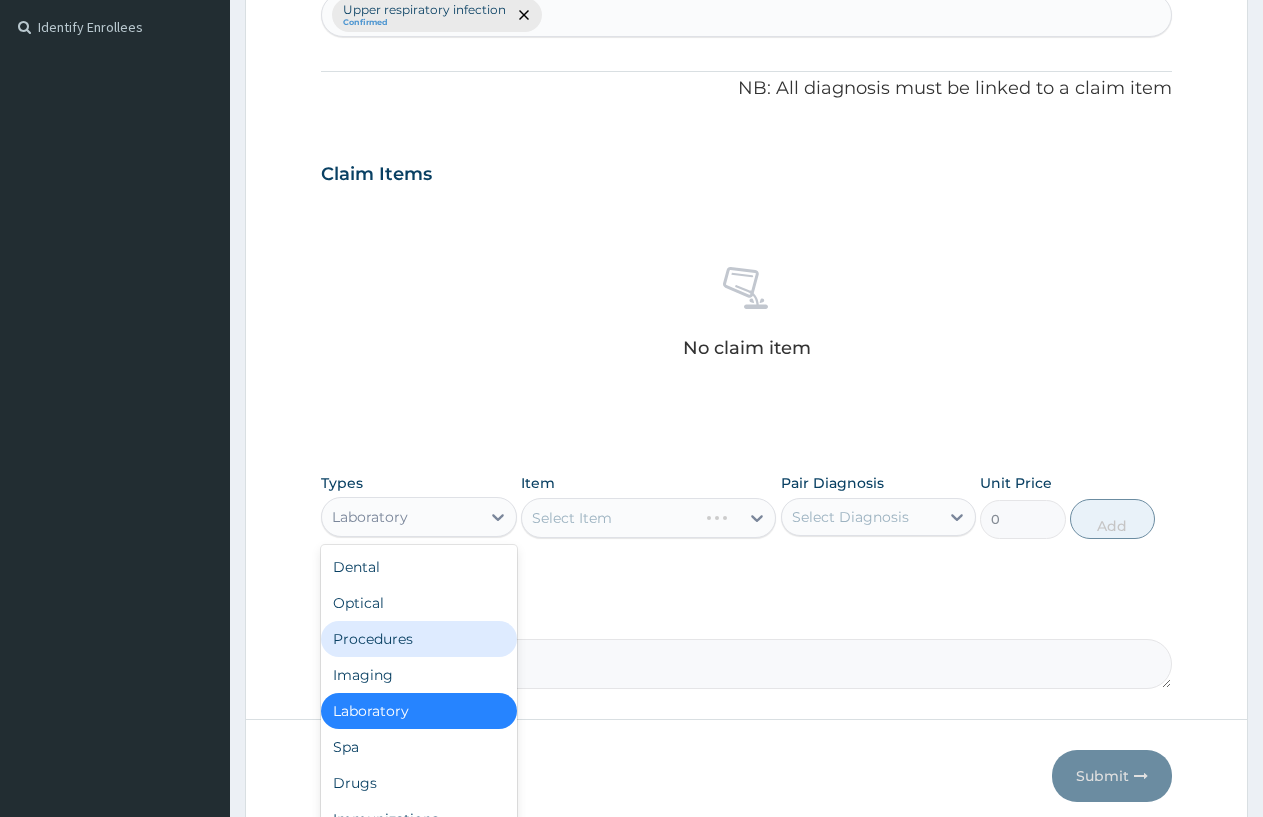 click on "Procedures" at bounding box center (419, 639) 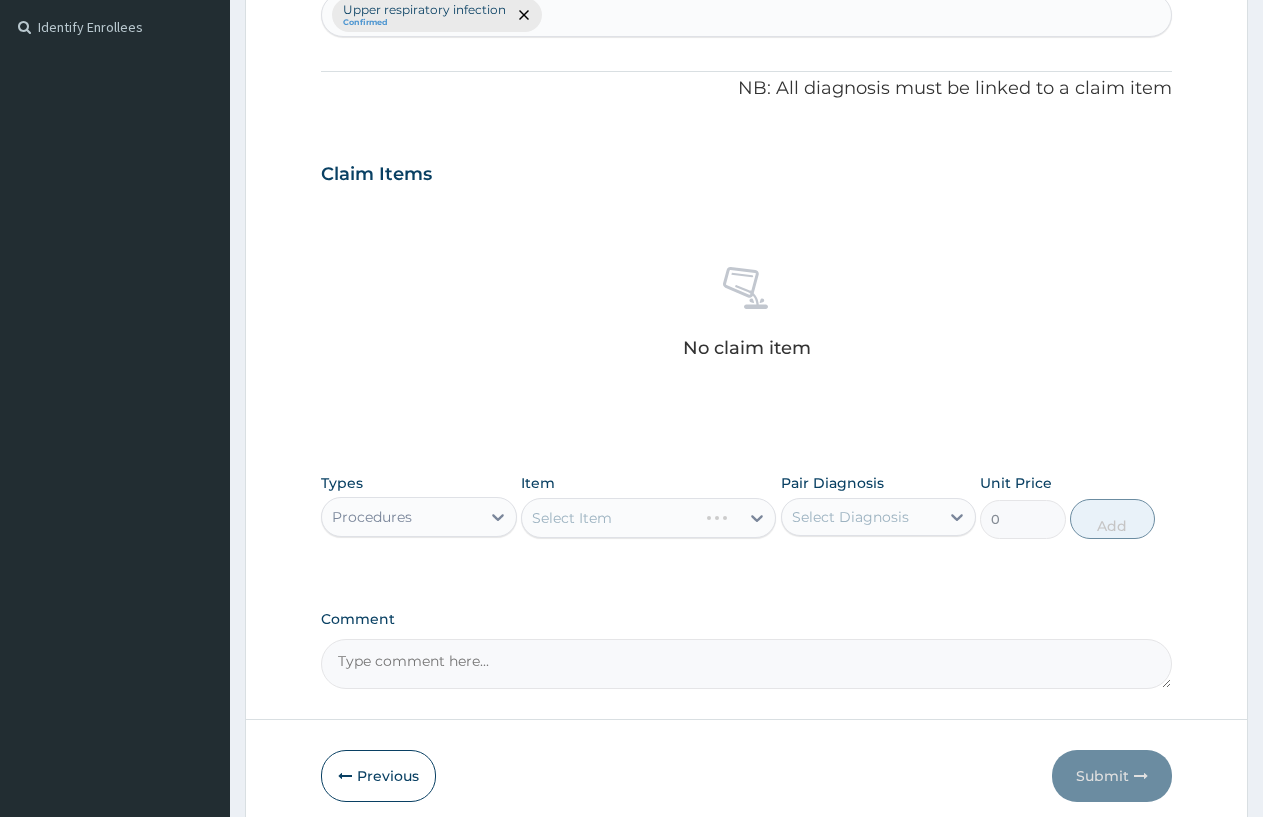 scroll, scrollTop: 625, scrollLeft: 0, axis: vertical 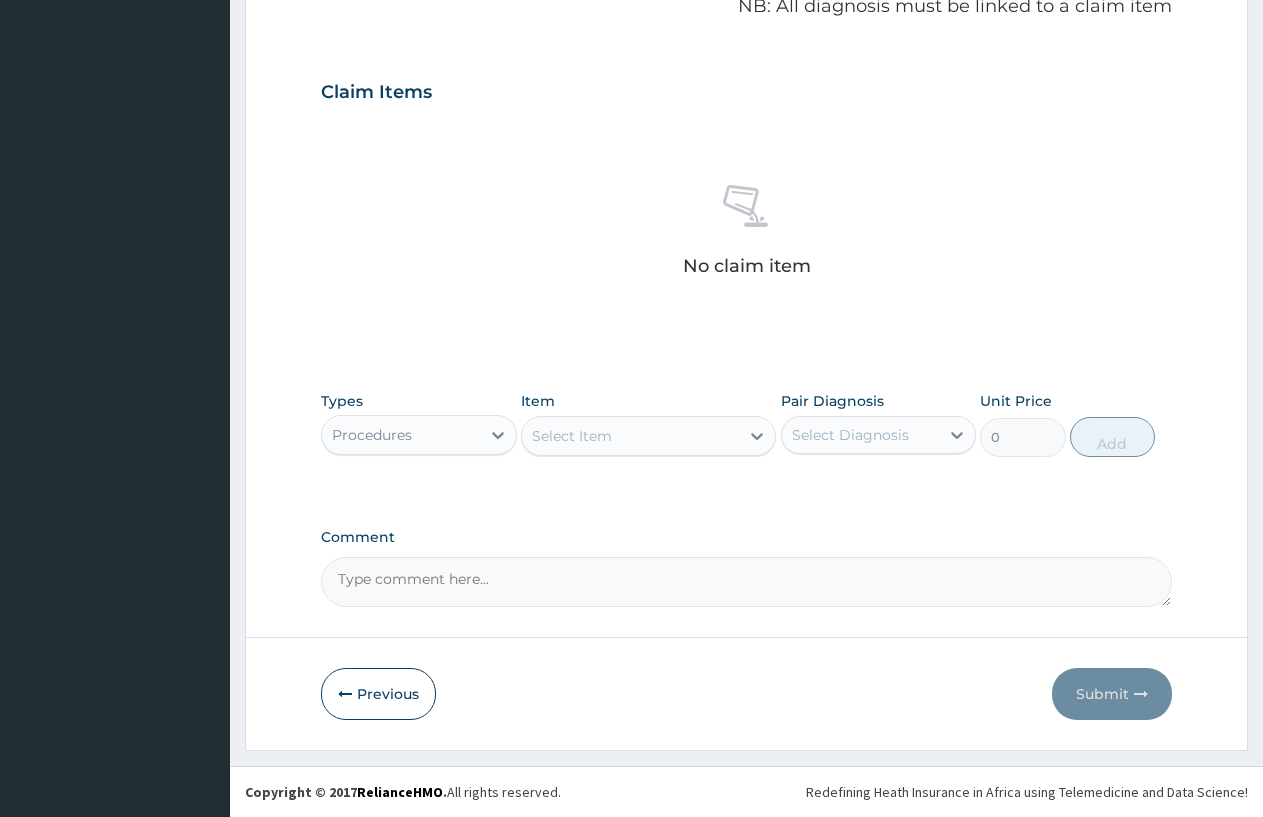 click on "Select Item" at bounding box center [572, 436] 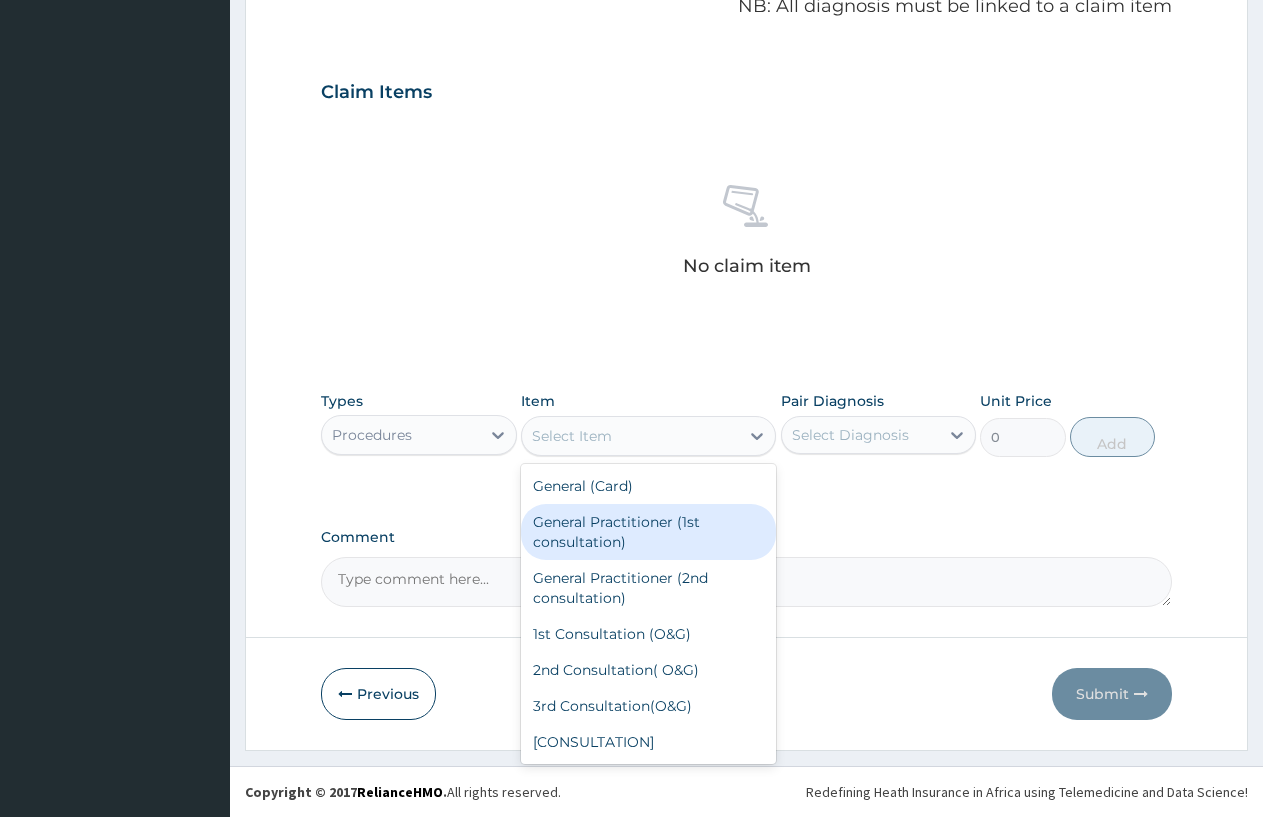 click on "General Practitioner (1st consultation)" at bounding box center (648, 532) 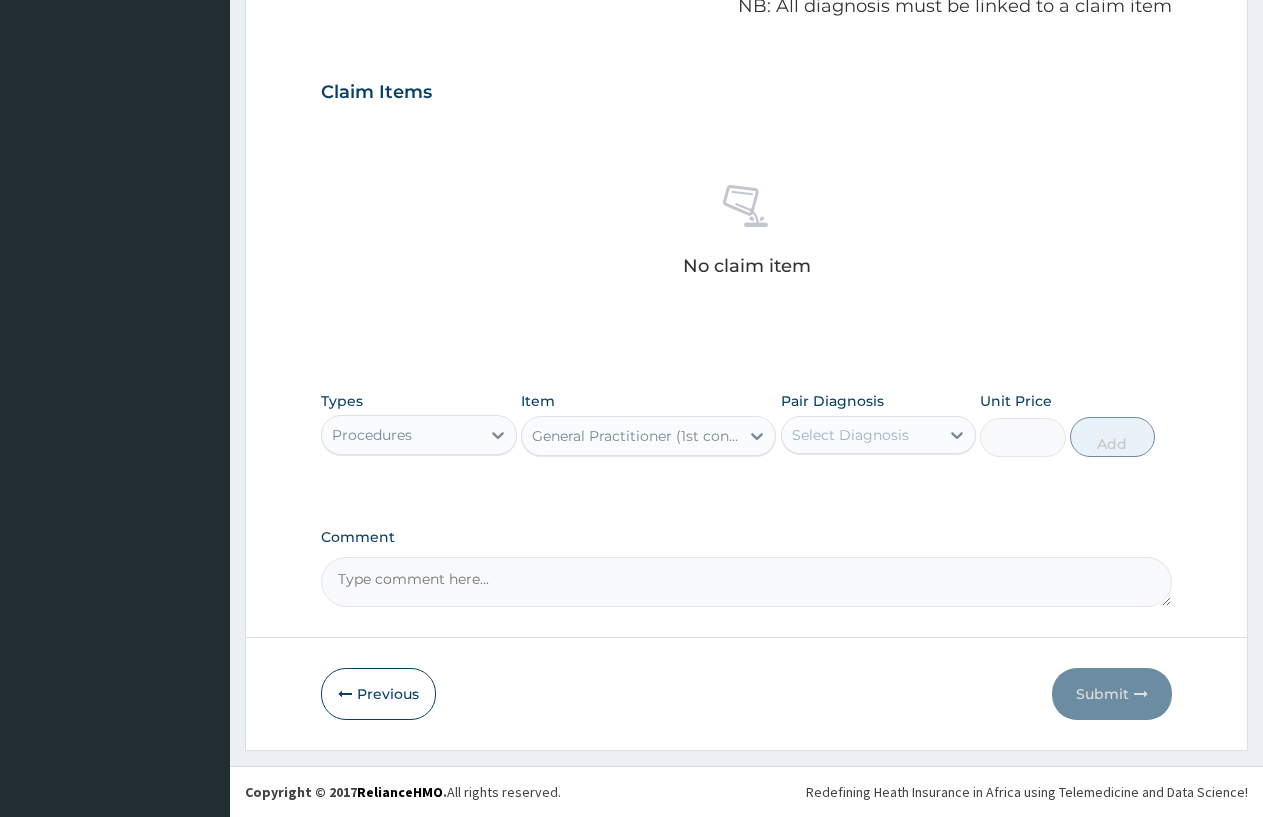 click on "Select Diagnosis" at bounding box center (861, 435) 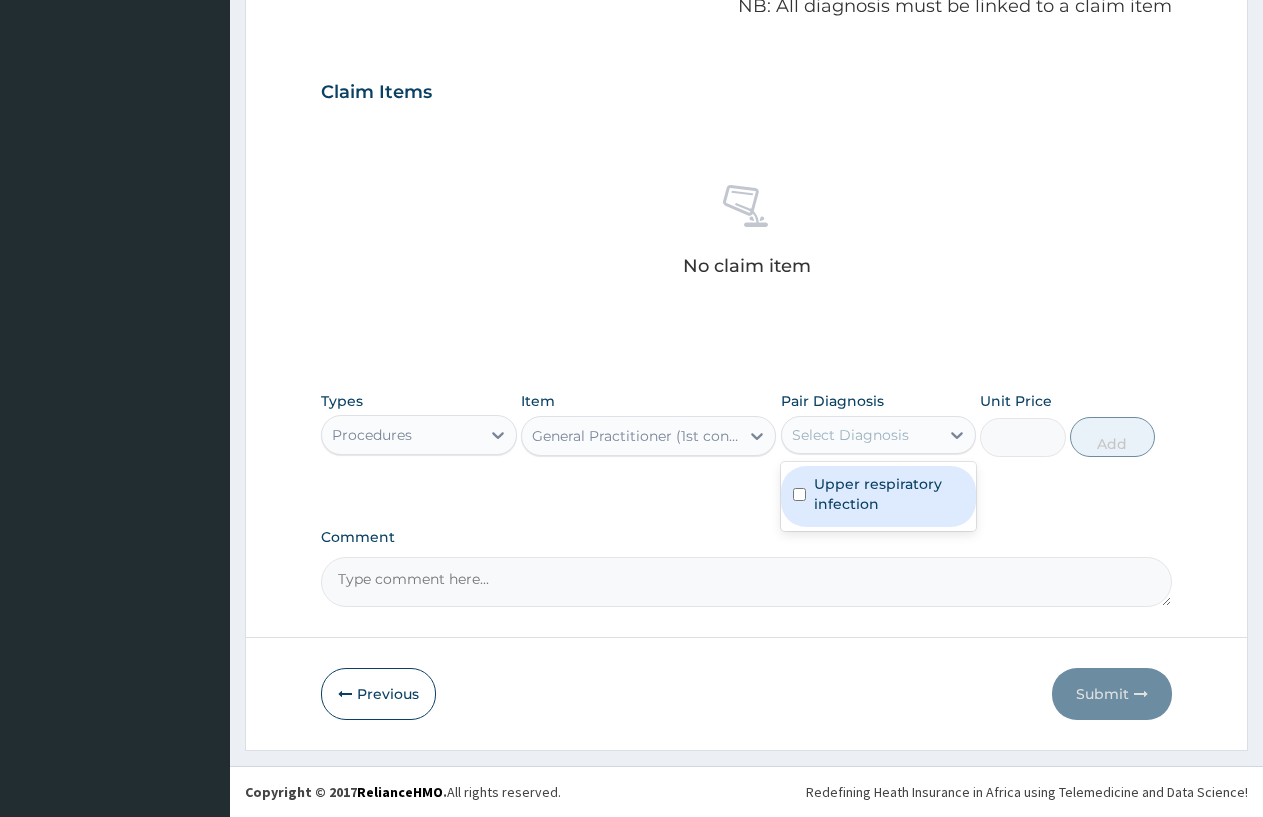 drag, startPoint x: 797, startPoint y: 495, endPoint x: 1119, endPoint y: 476, distance: 322.56006 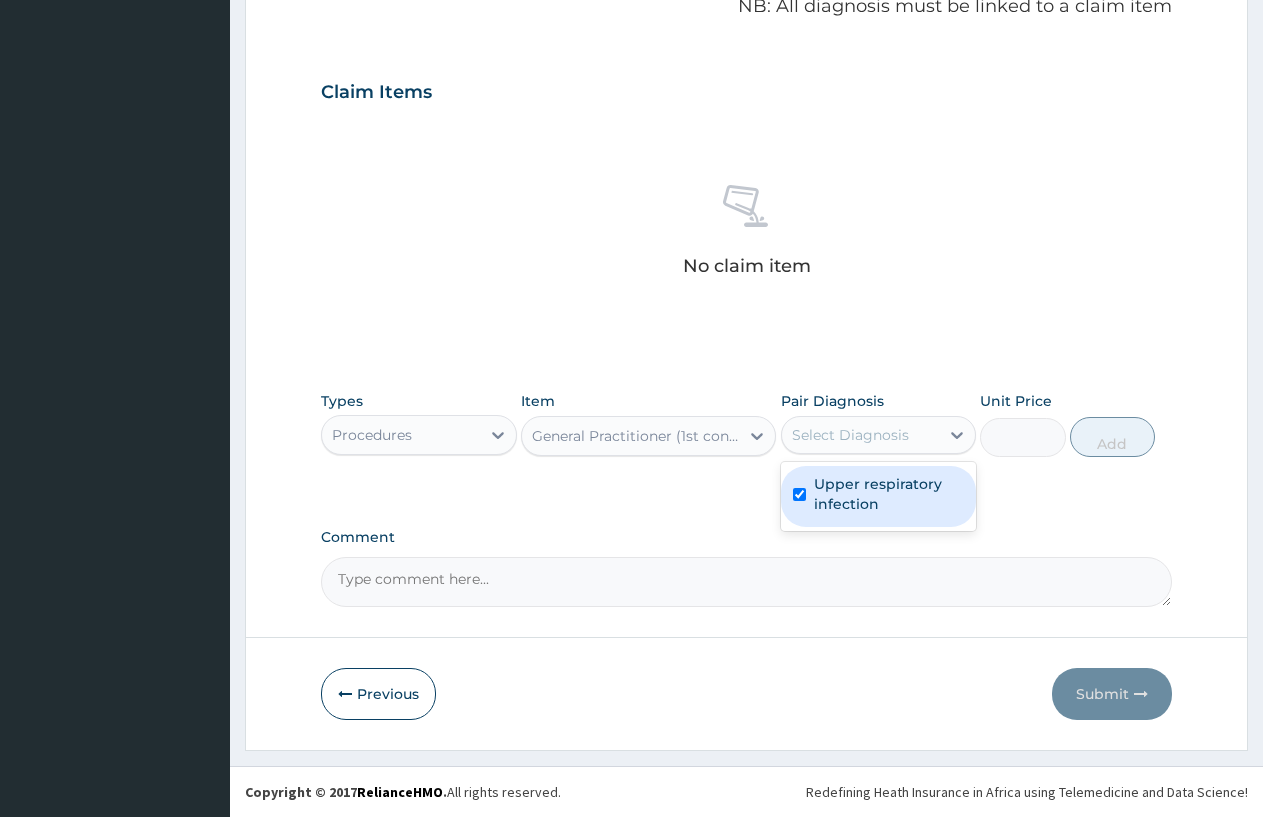 checkbox on "true" 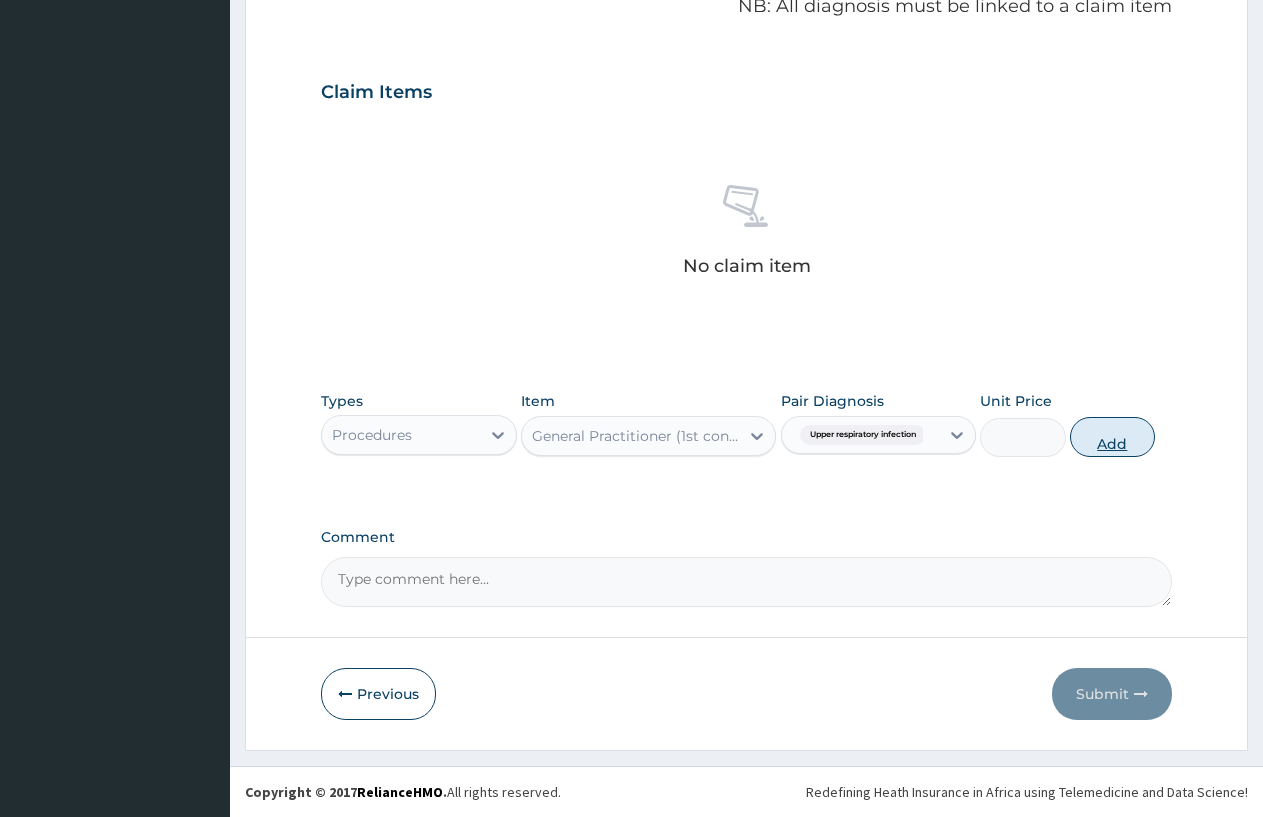 click on "Add" at bounding box center [1112, 437] 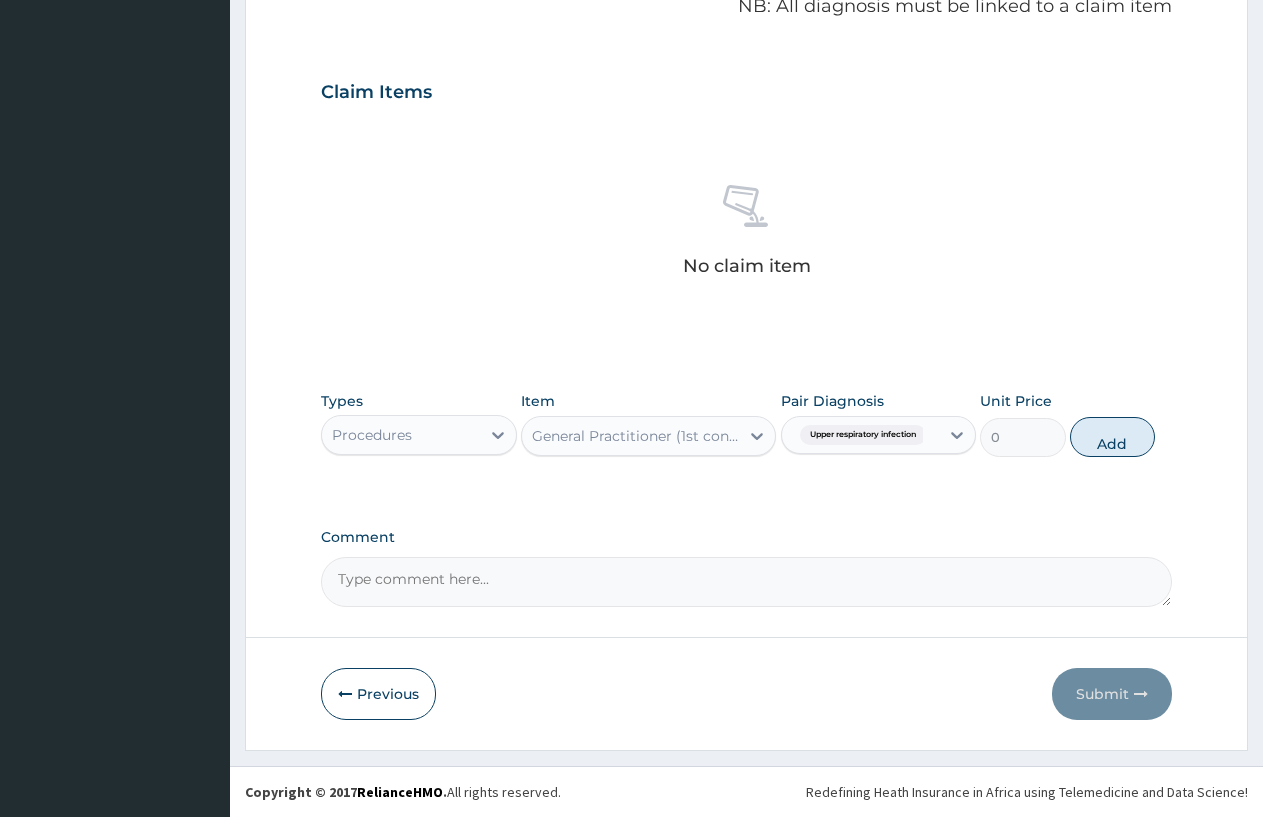 scroll, scrollTop: 547, scrollLeft: 0, axis: vertical 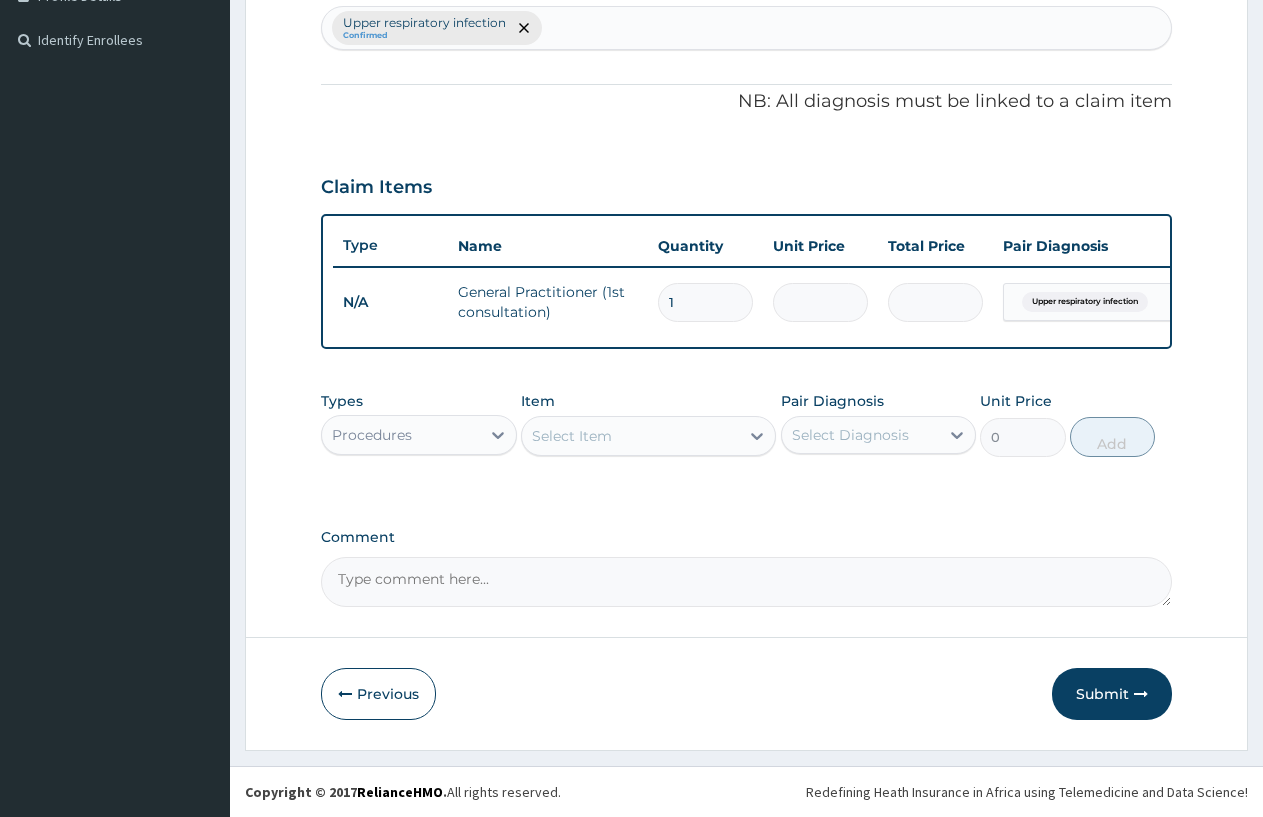 click on "Procedures" at bounding box center [372, 435] 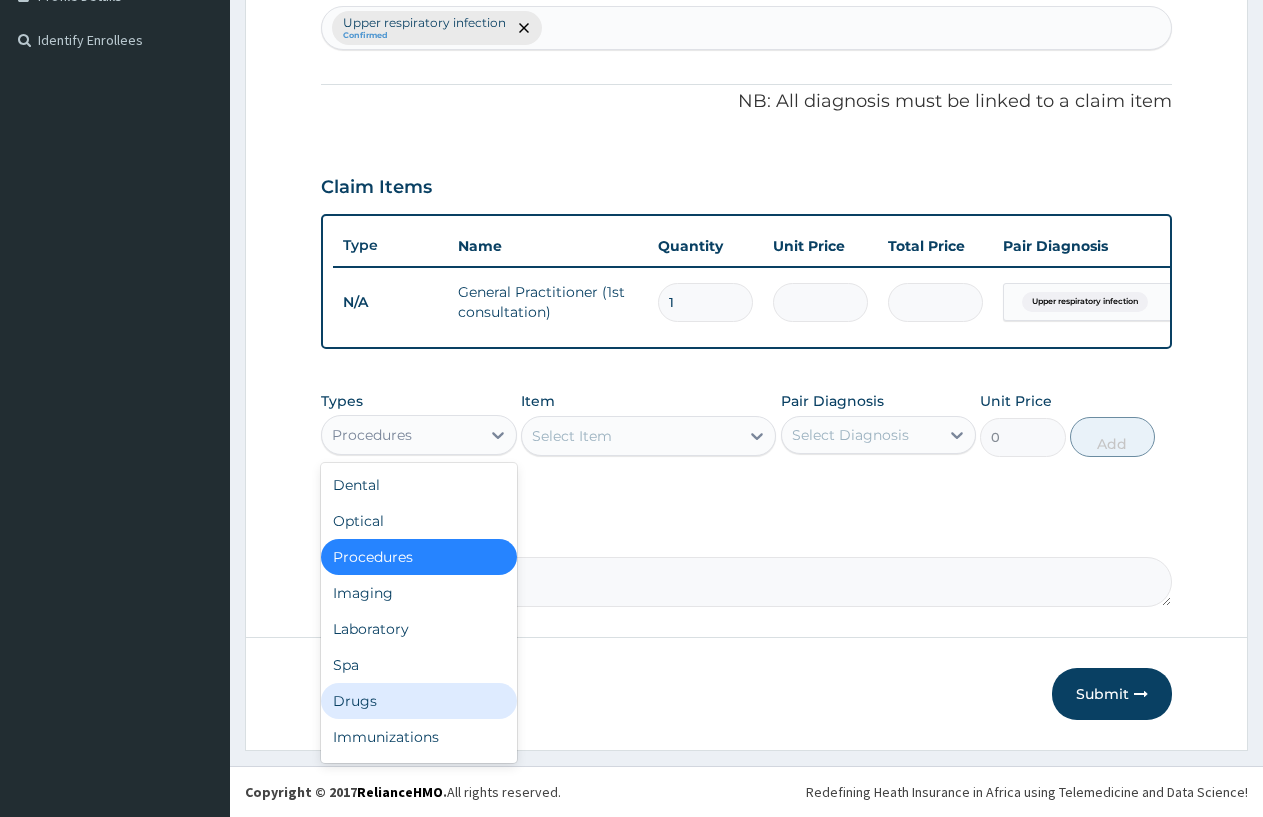 click on "Drugs" at bounding box center [419, 701] 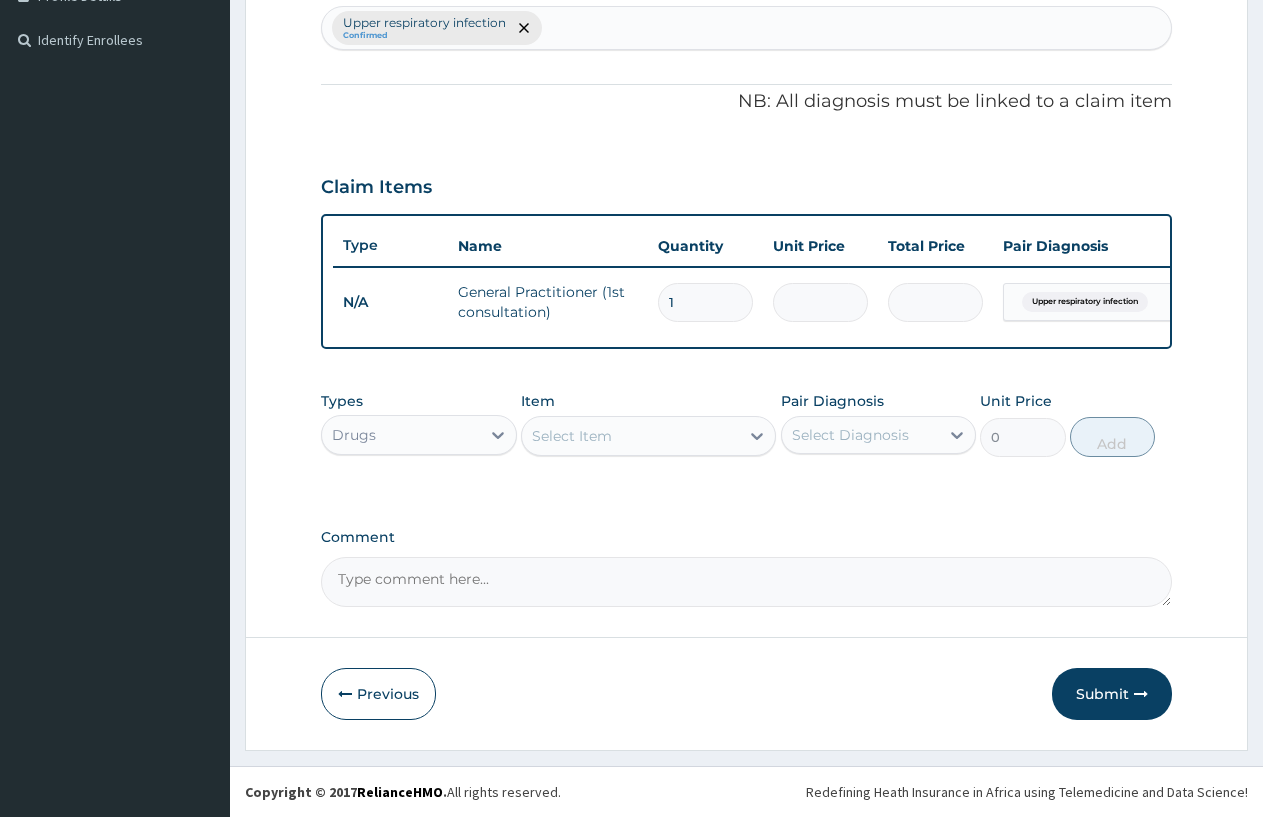 click on "Select Item" at bounding box center [572, 436] 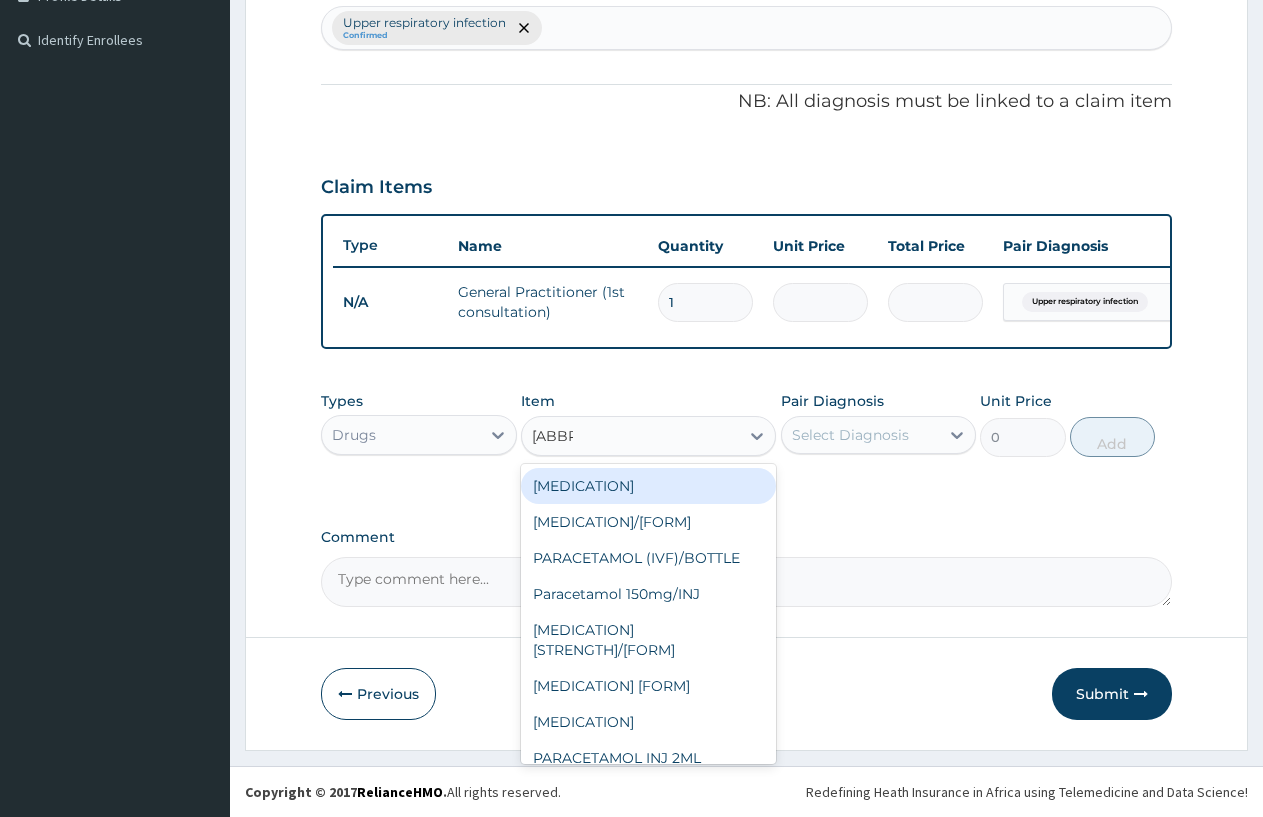 type on "PARAC" 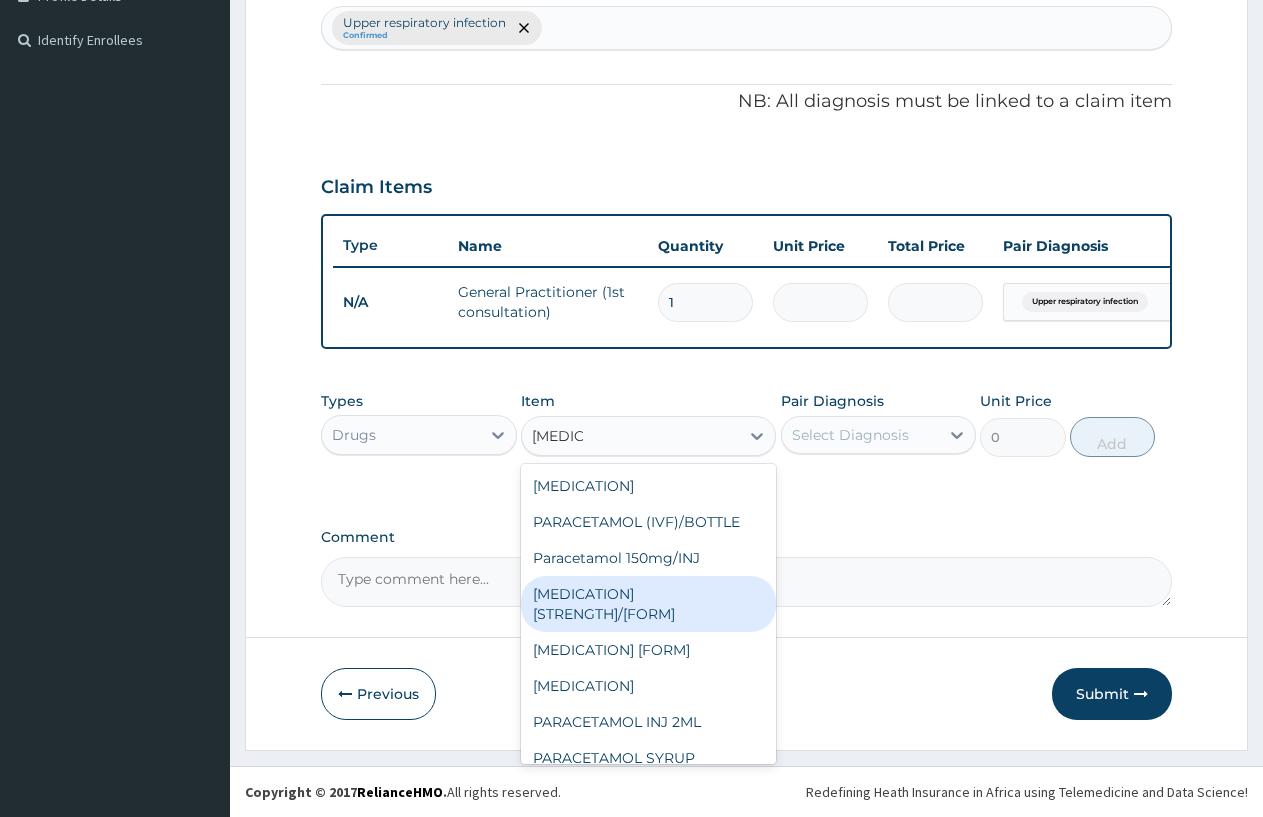 click on "PARACETAMOL 500mg/TAB" at bounding box center [648, 604] 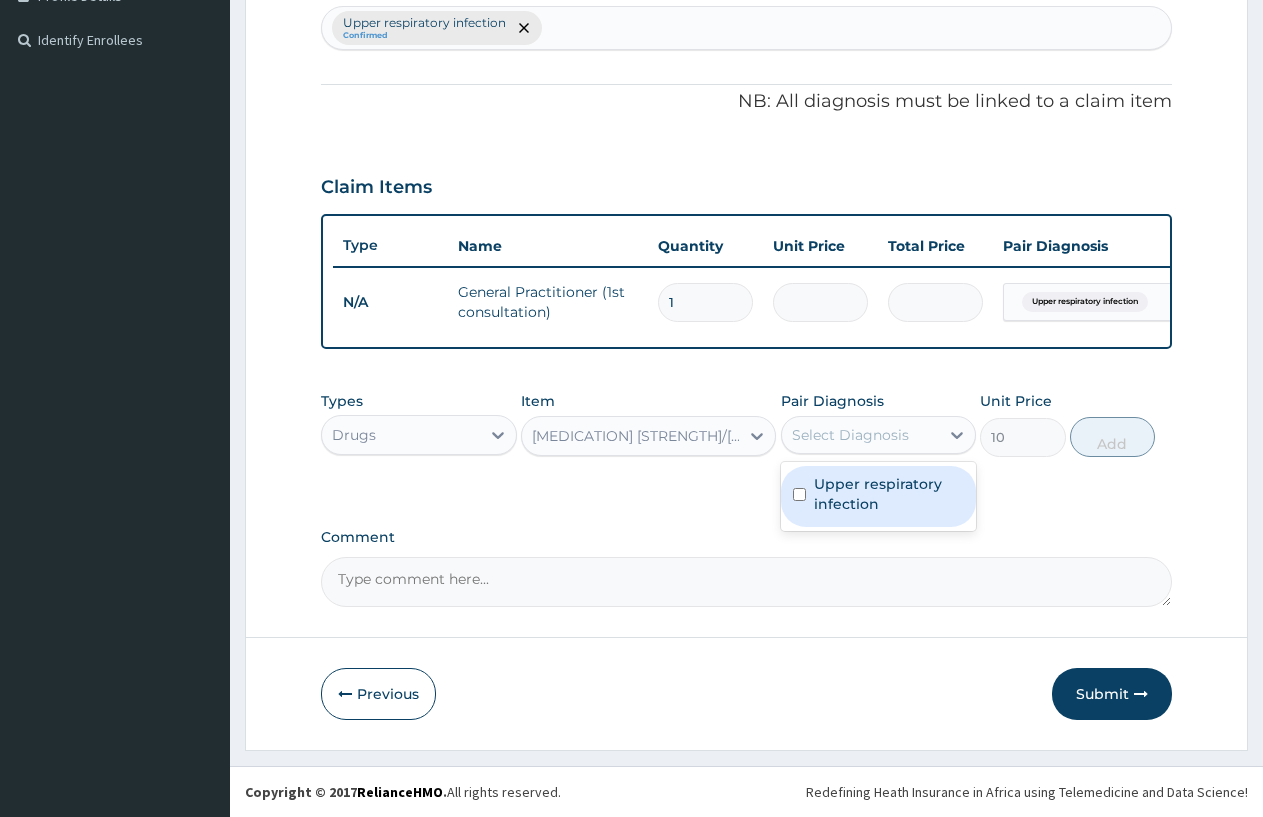 click on "Select Diagnosis" at bounding box center (850, 435) 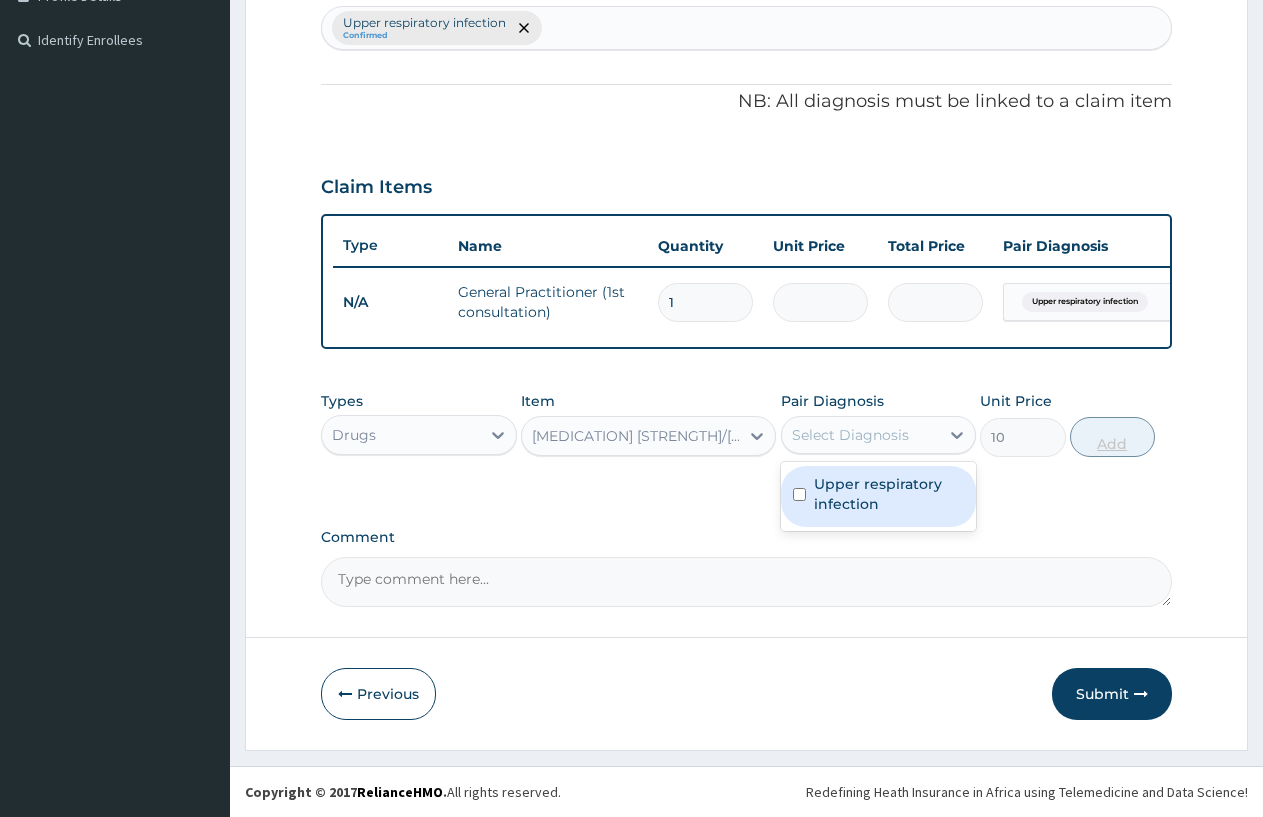 click on "Upper respiratory infection" at bounding box center (889, 494) 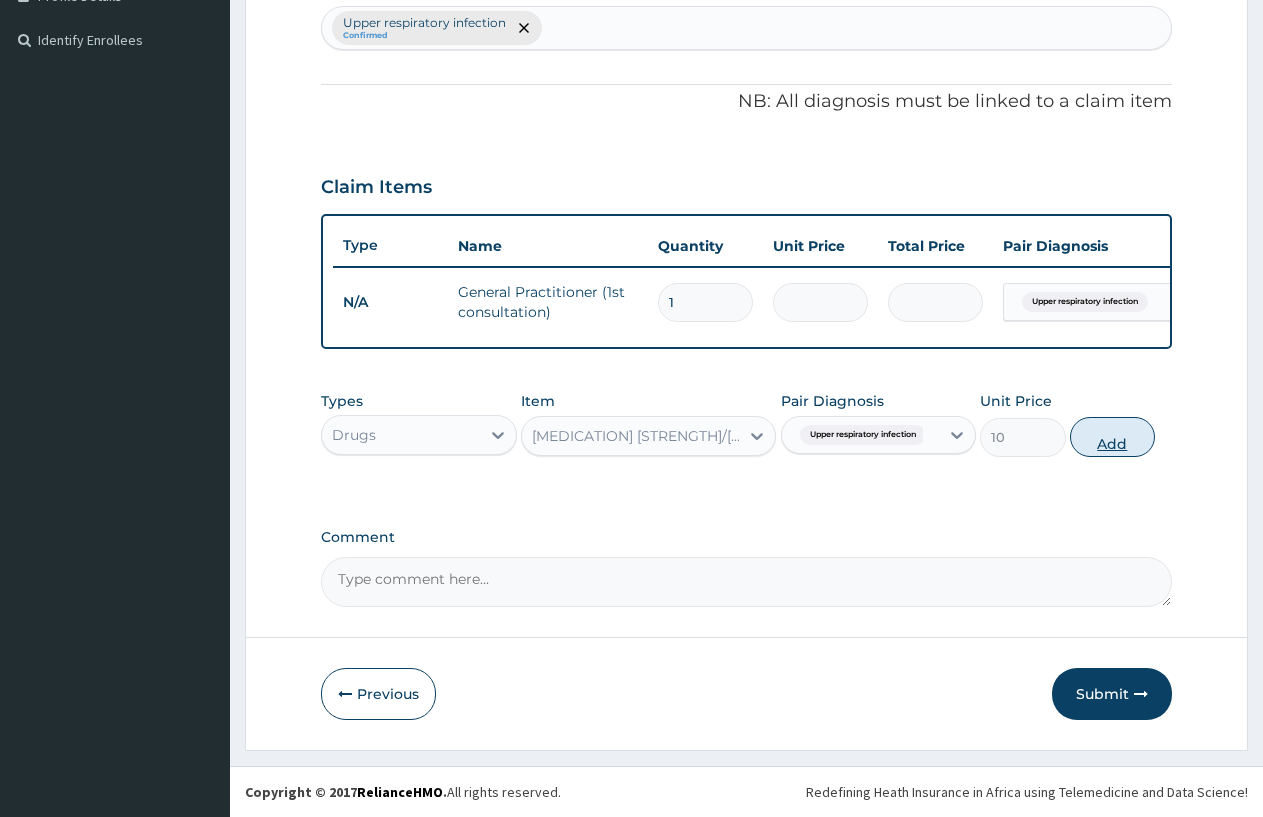 click on "Add" at bounding box center (1112, 437) 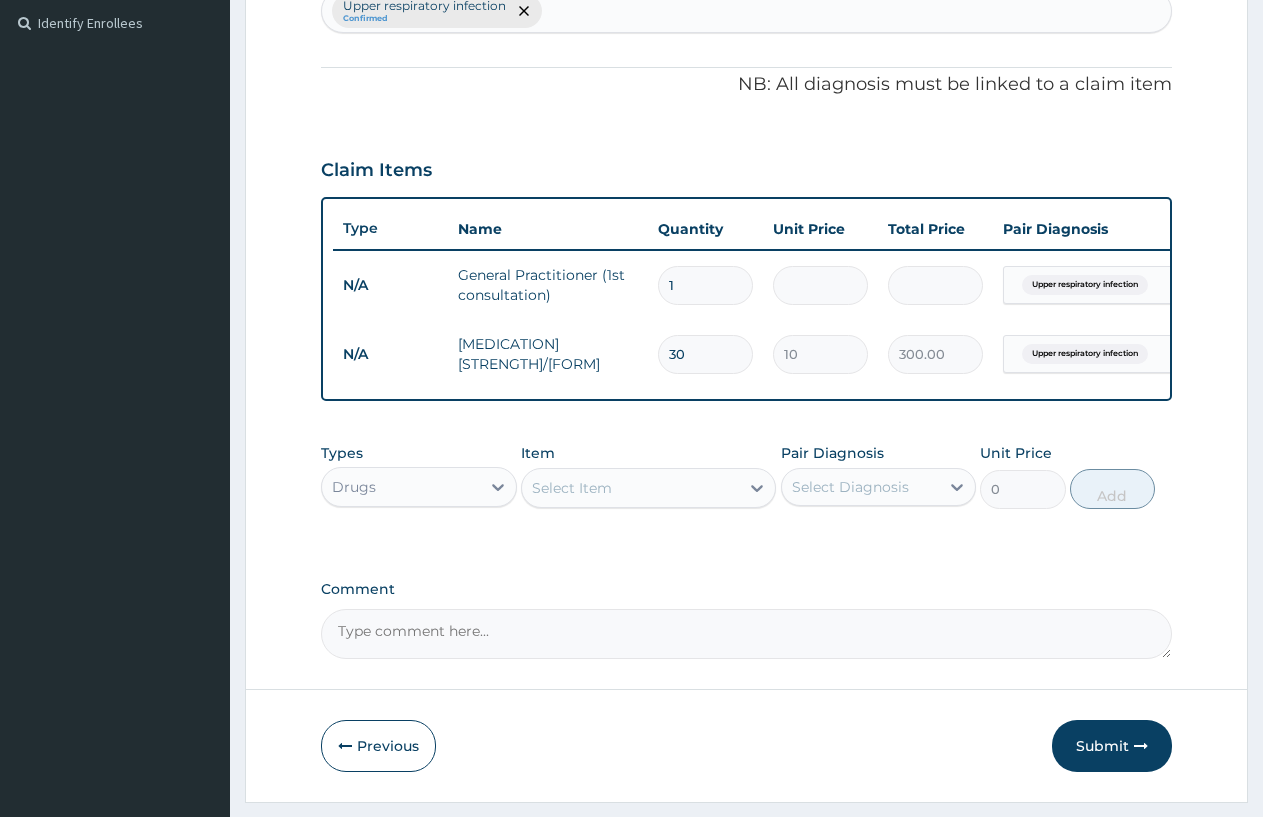 type on "30" 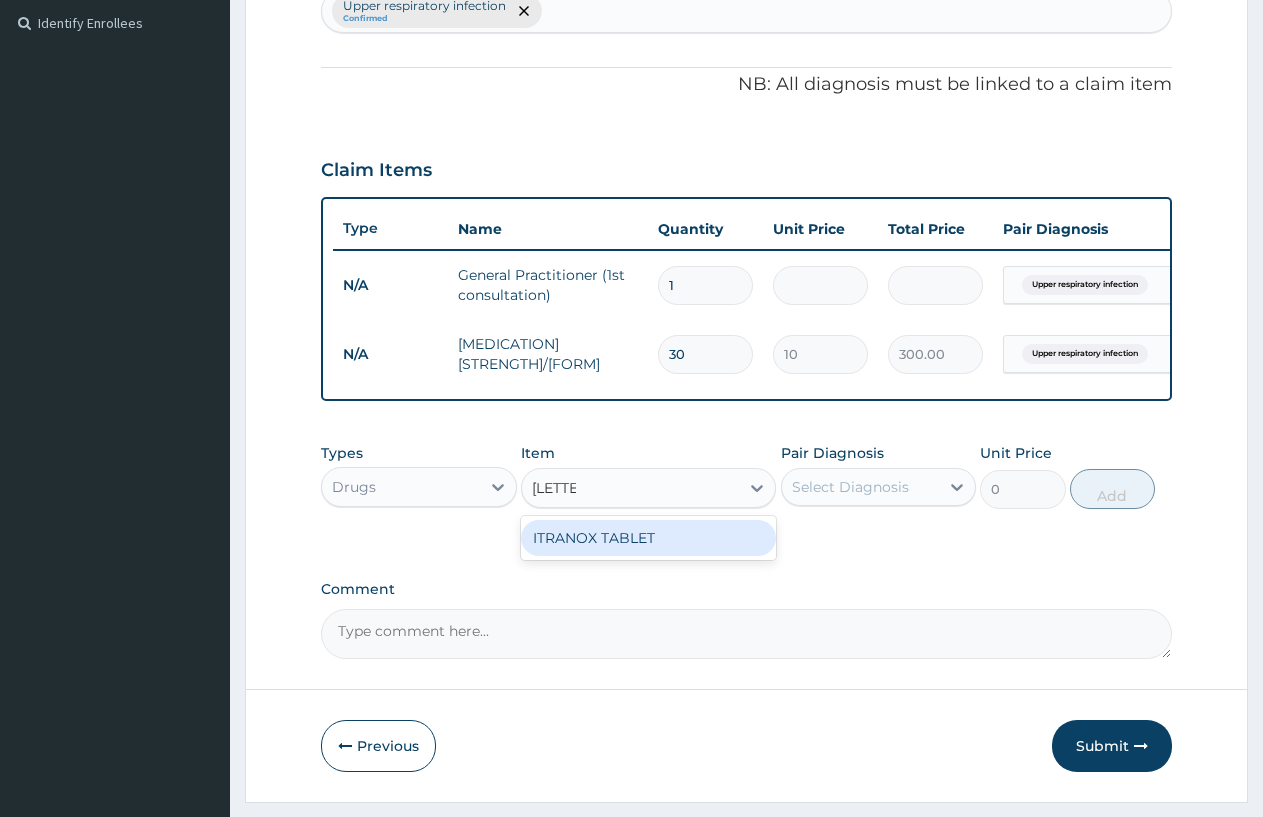 type on "A" 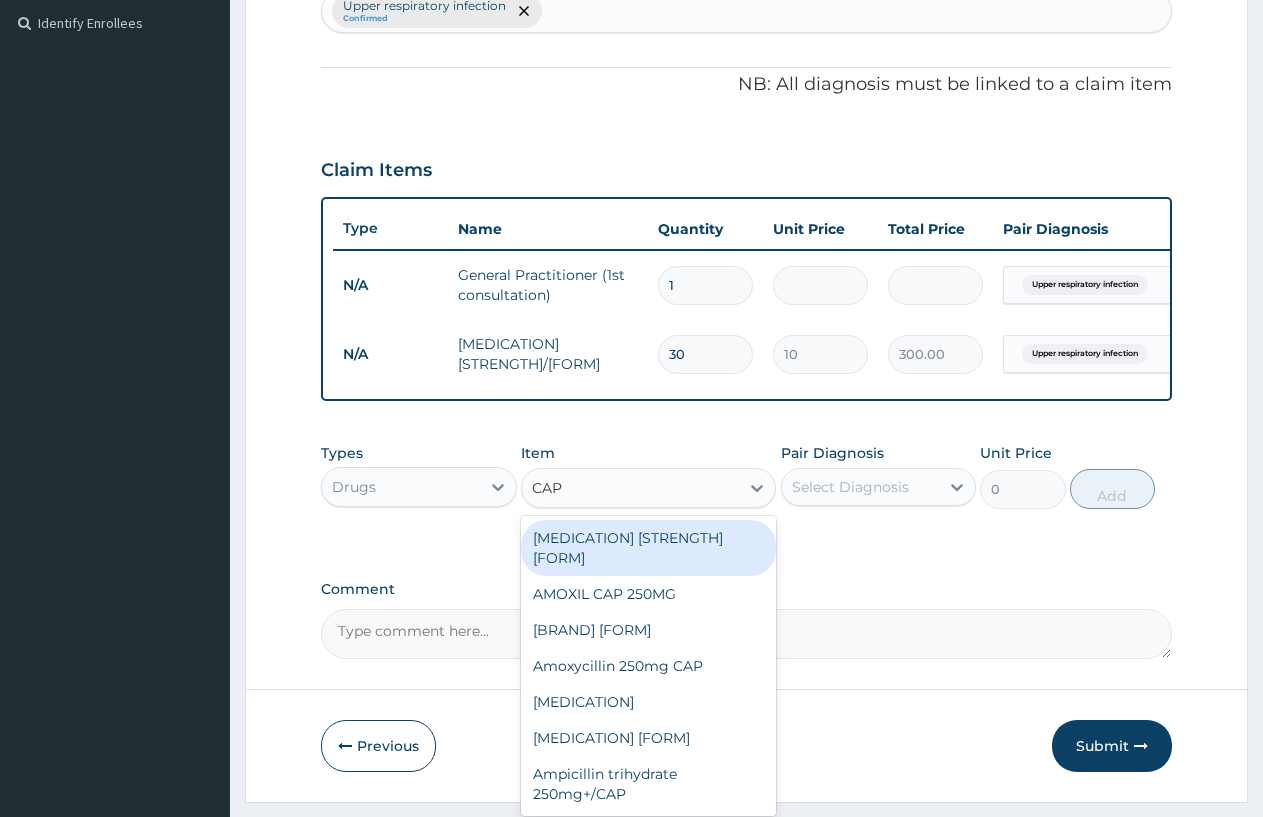 type on "CAP" 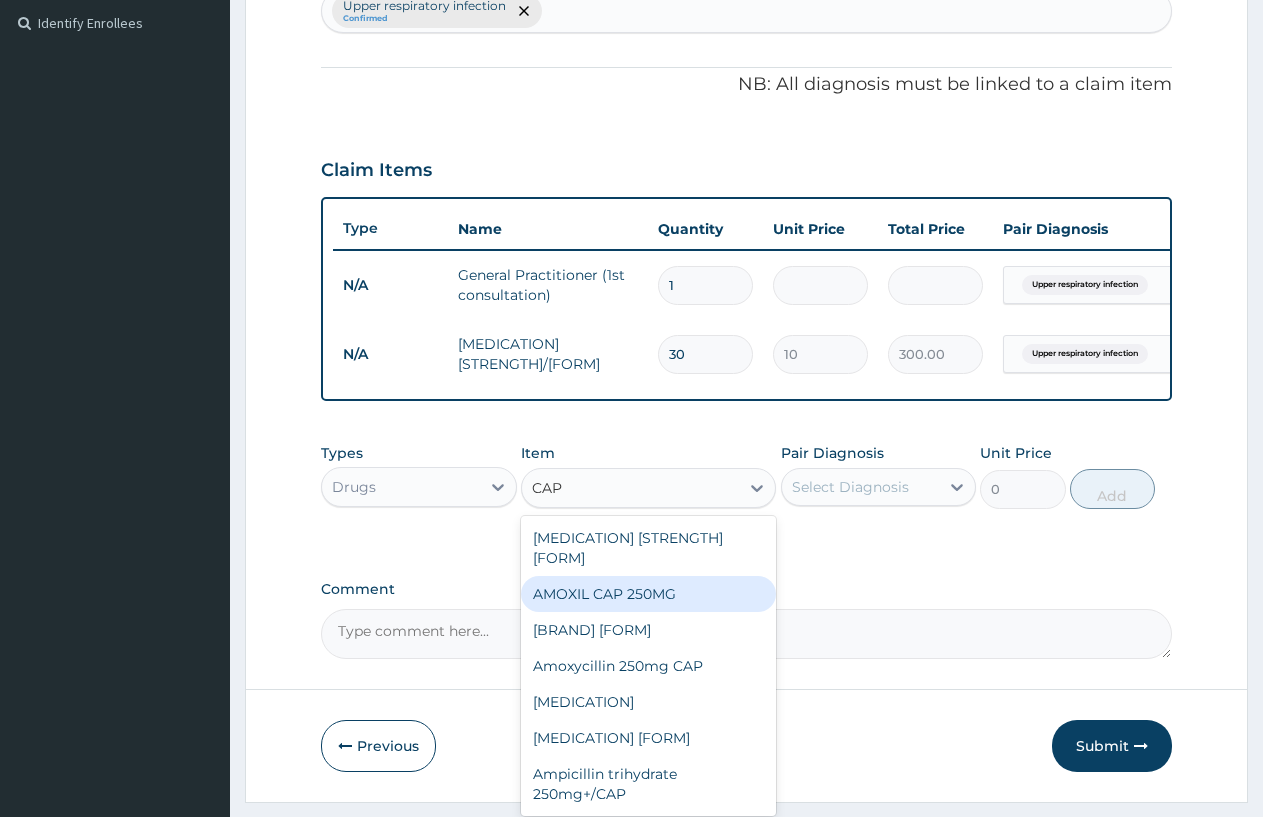 click on "[DRUG_NAME] [FORM] [STRENGTH]" at bounding box center [648, 630] 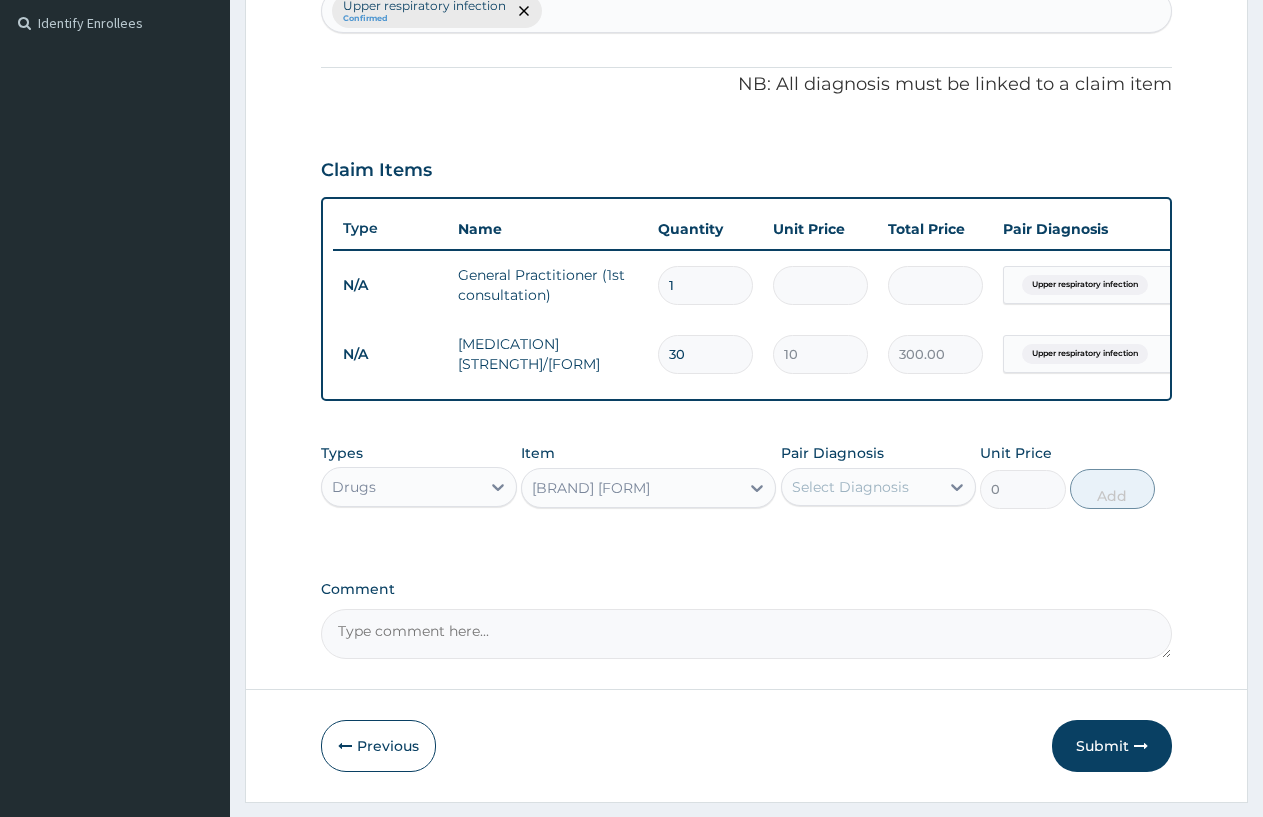 click on "Select Diagnosis" at bounding box center [850, 487] 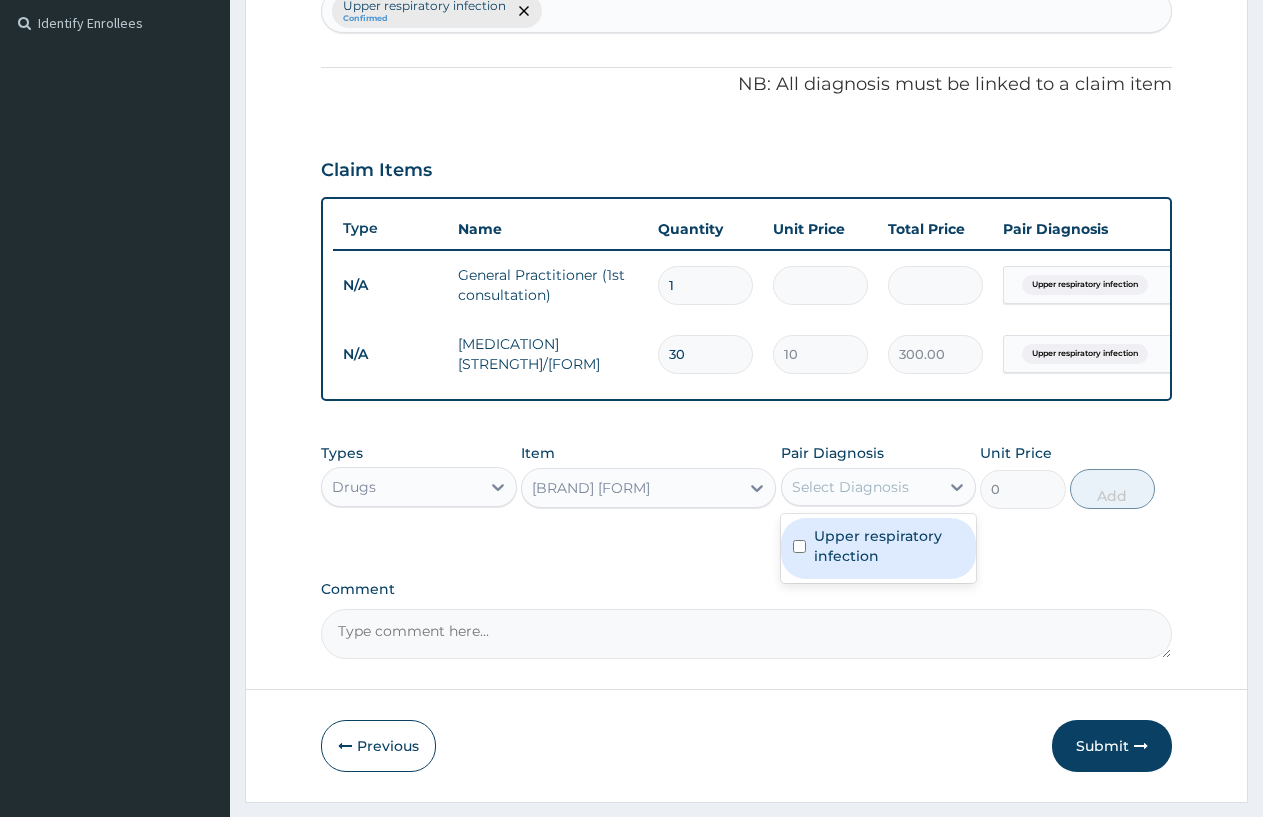 click on "Upper respiratory infection" at bounding box center [879, 548] 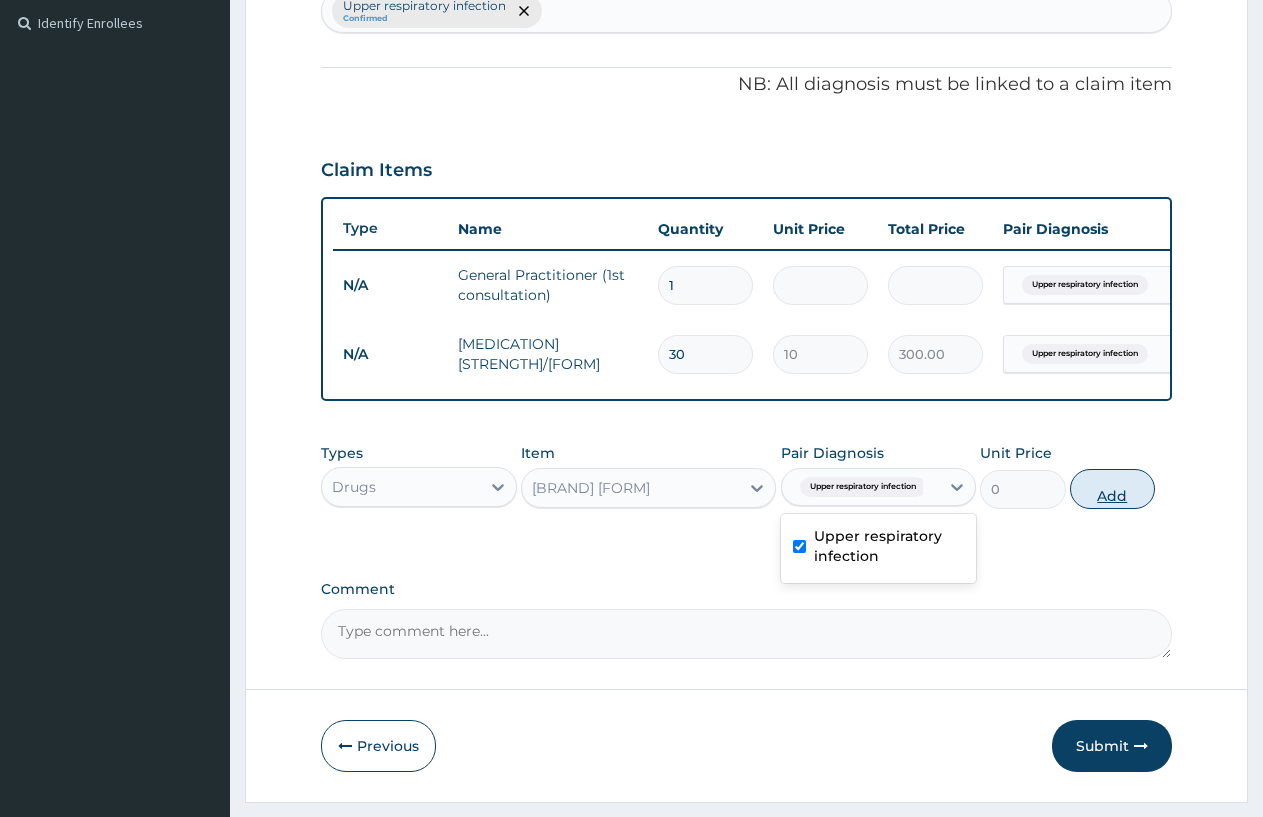 click on "Add" at bounding box center [1112, 489] 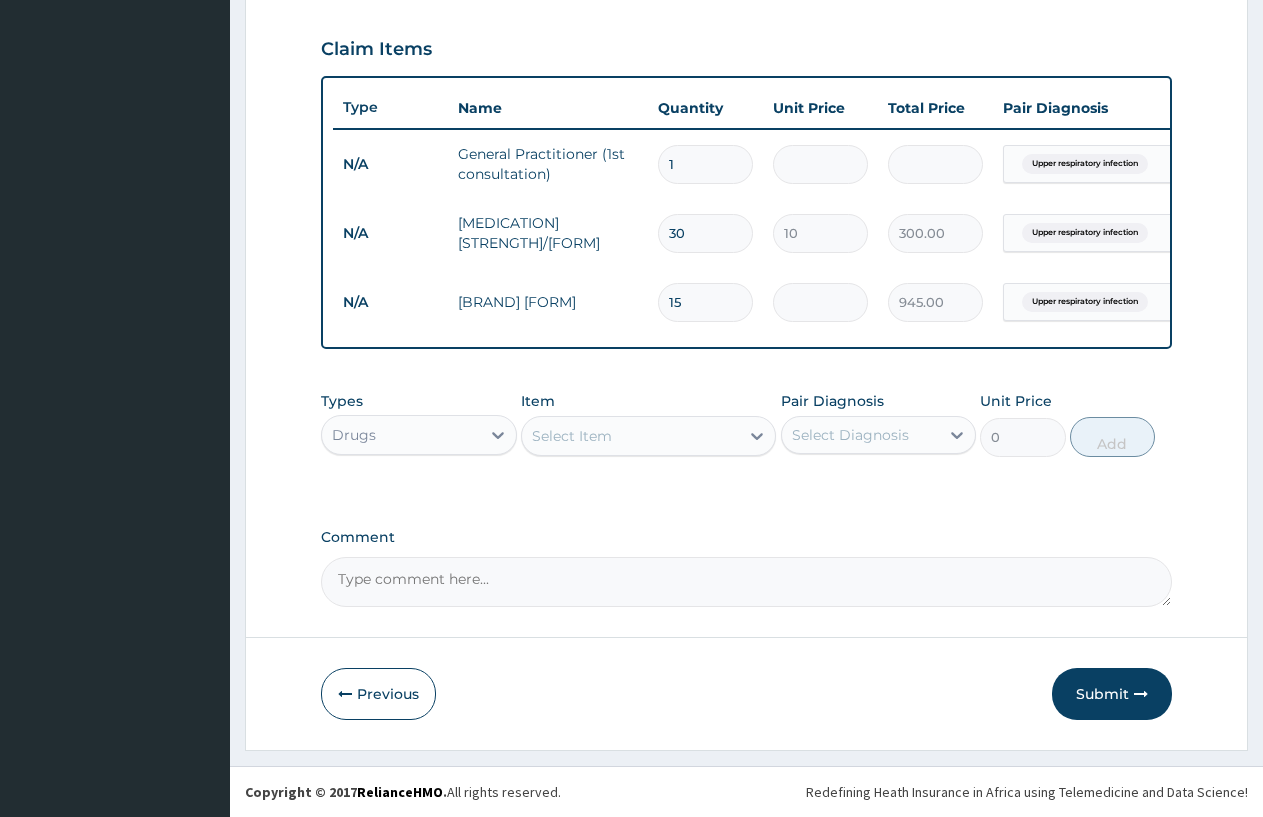 scroll, scrollTop: 685, scrollLeft: 0, axis: vertical 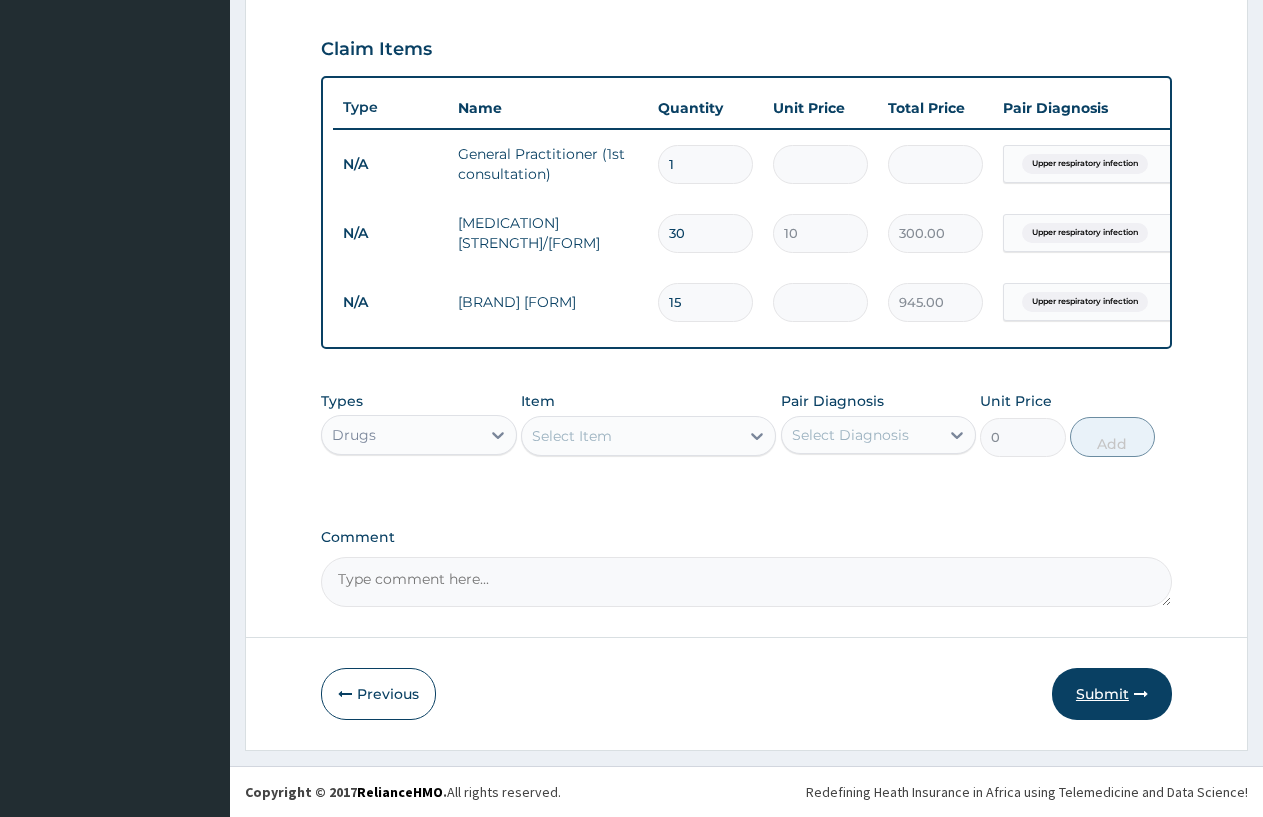 type on "15" 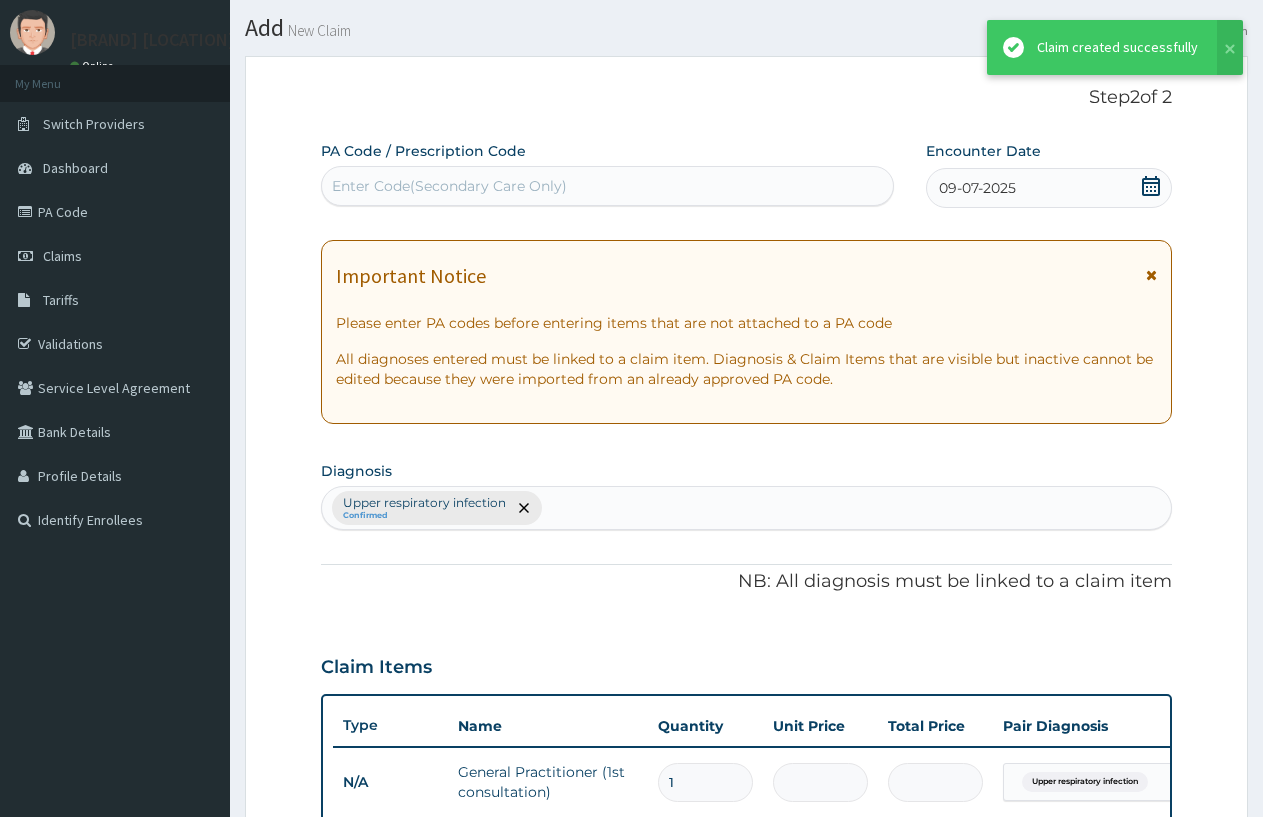 scroll, scrollTop: 685, scrollLeft: 0, axis: vertical 